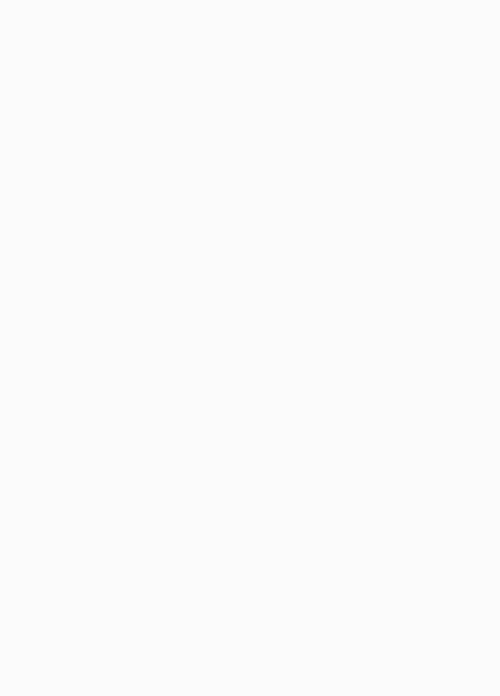 scroll, scrollTop: 0, scrollLeft: 0, axis: both 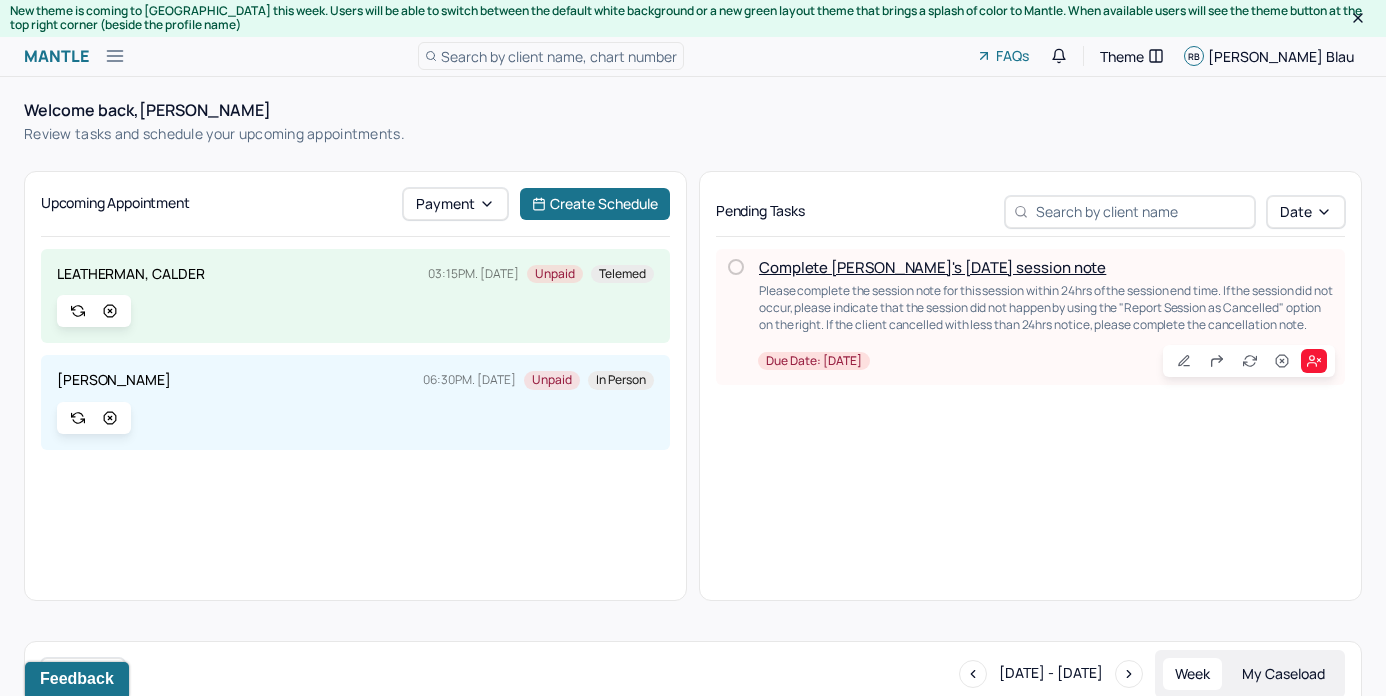 click on "Complete [PERSON_NAME]'s [DATE] session note" at bounding box center [932, 267] 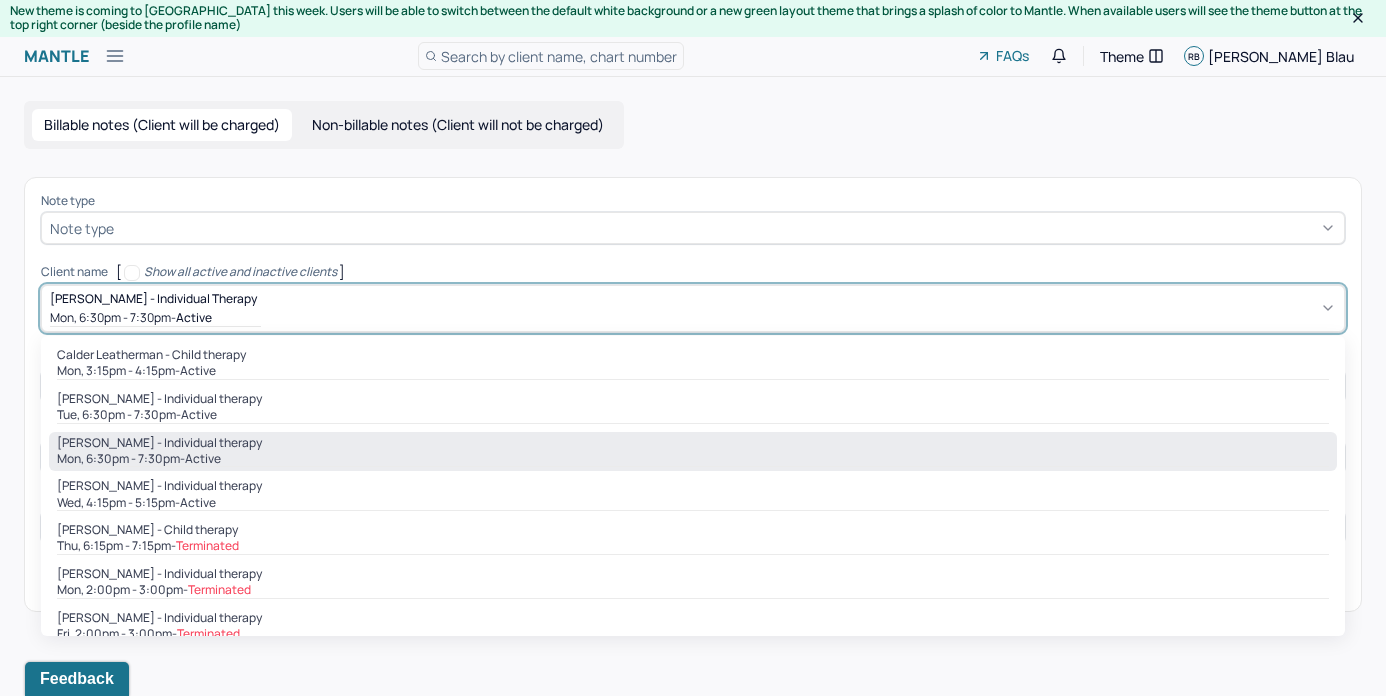 click at bounding box center [800, 308] 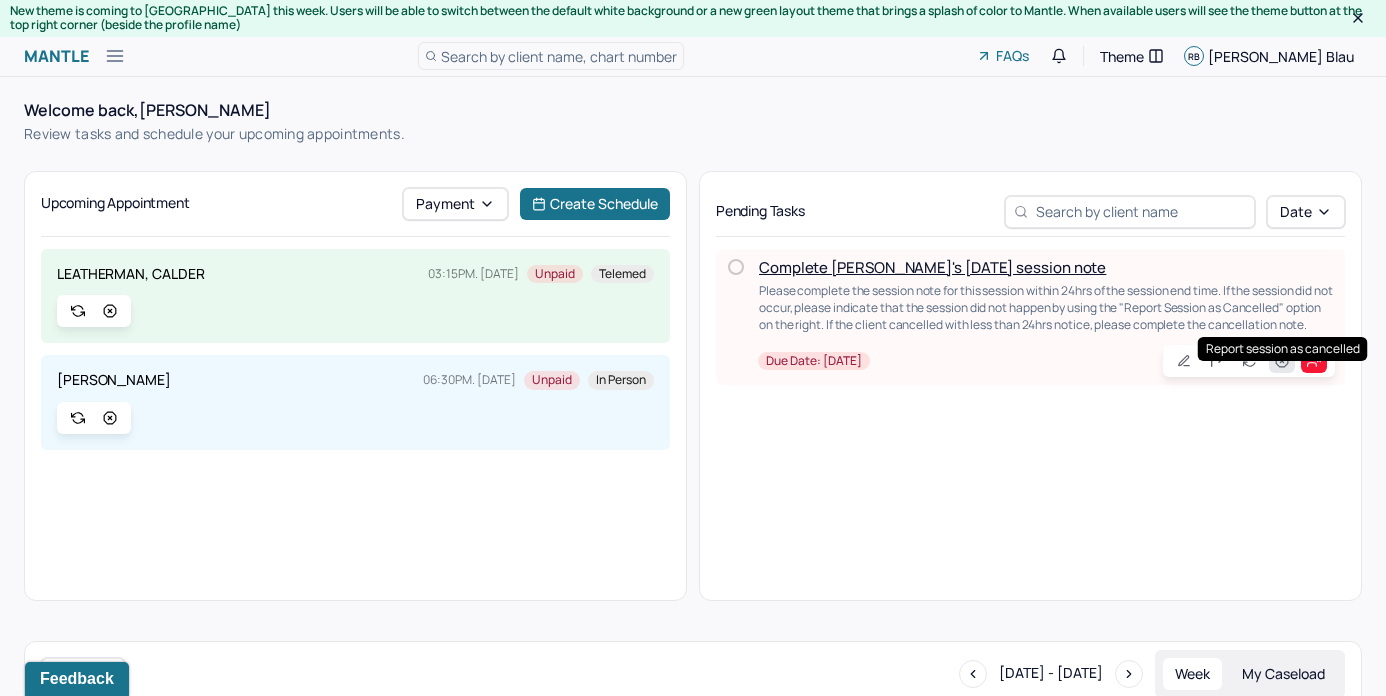 click 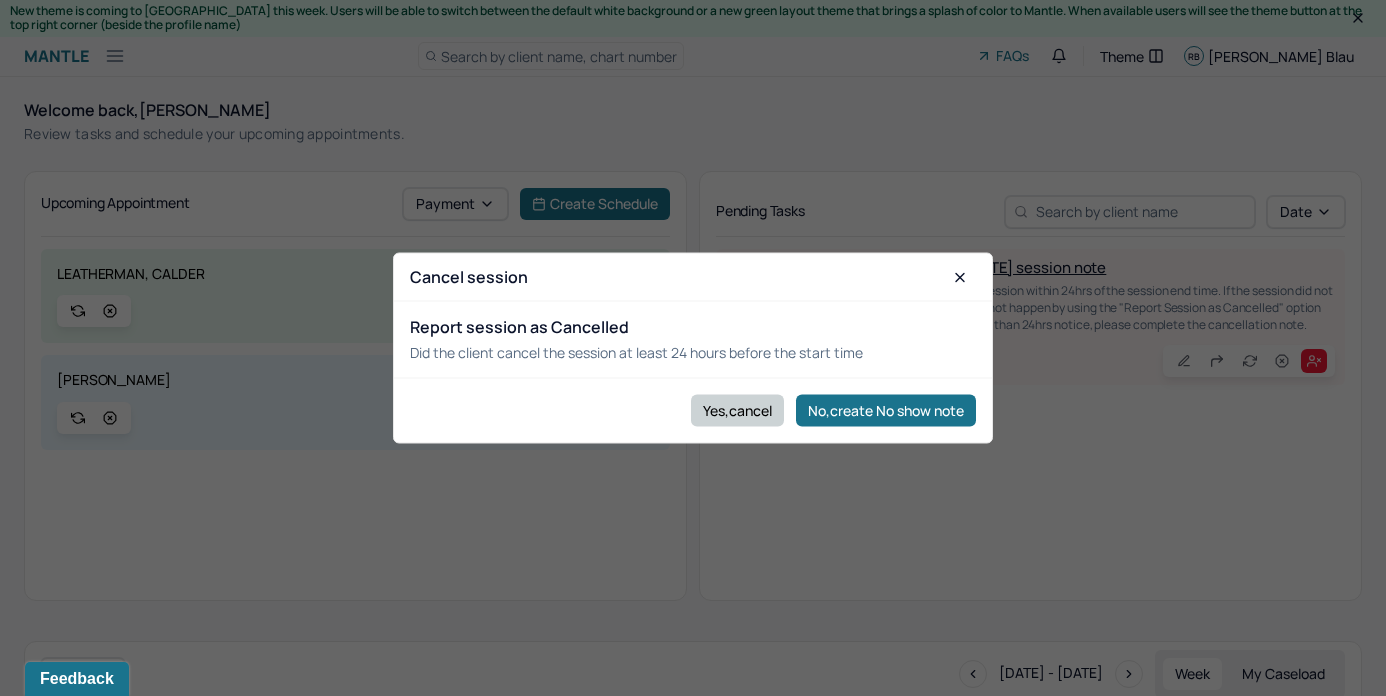click on "Yes,cancel" at bounding box center [737, 410] 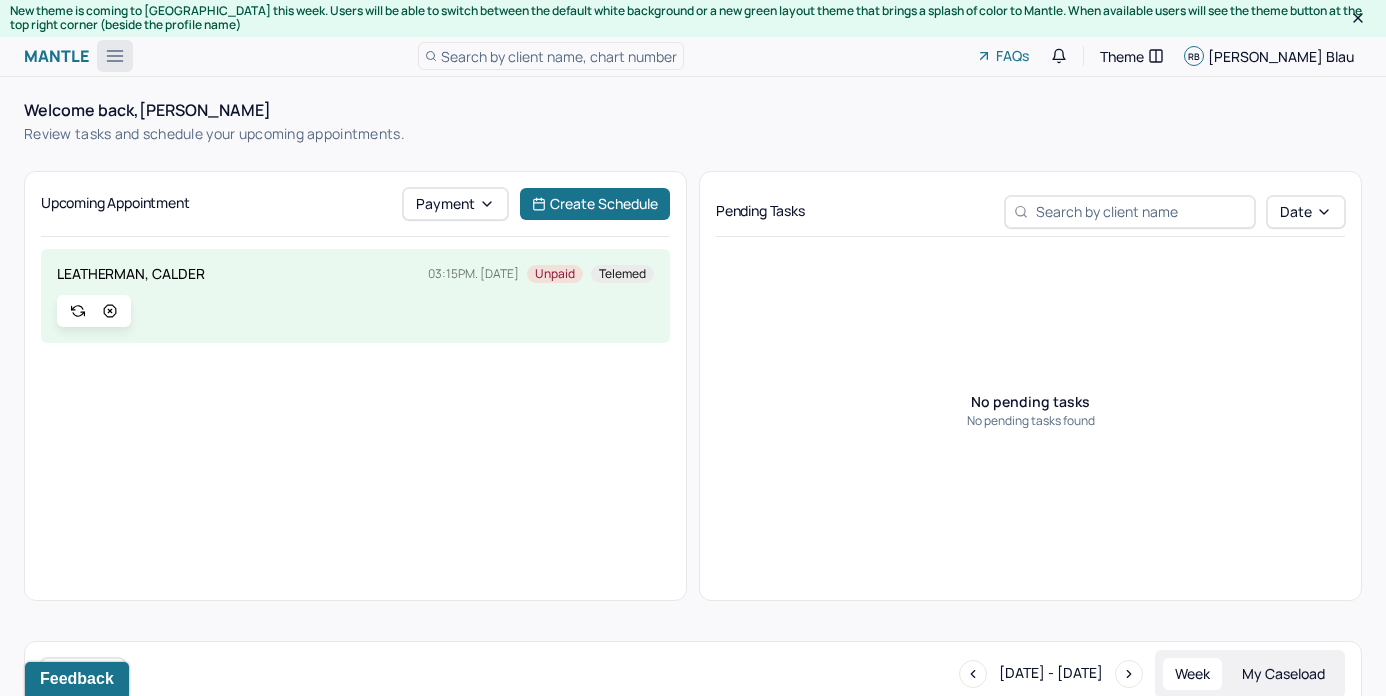 click 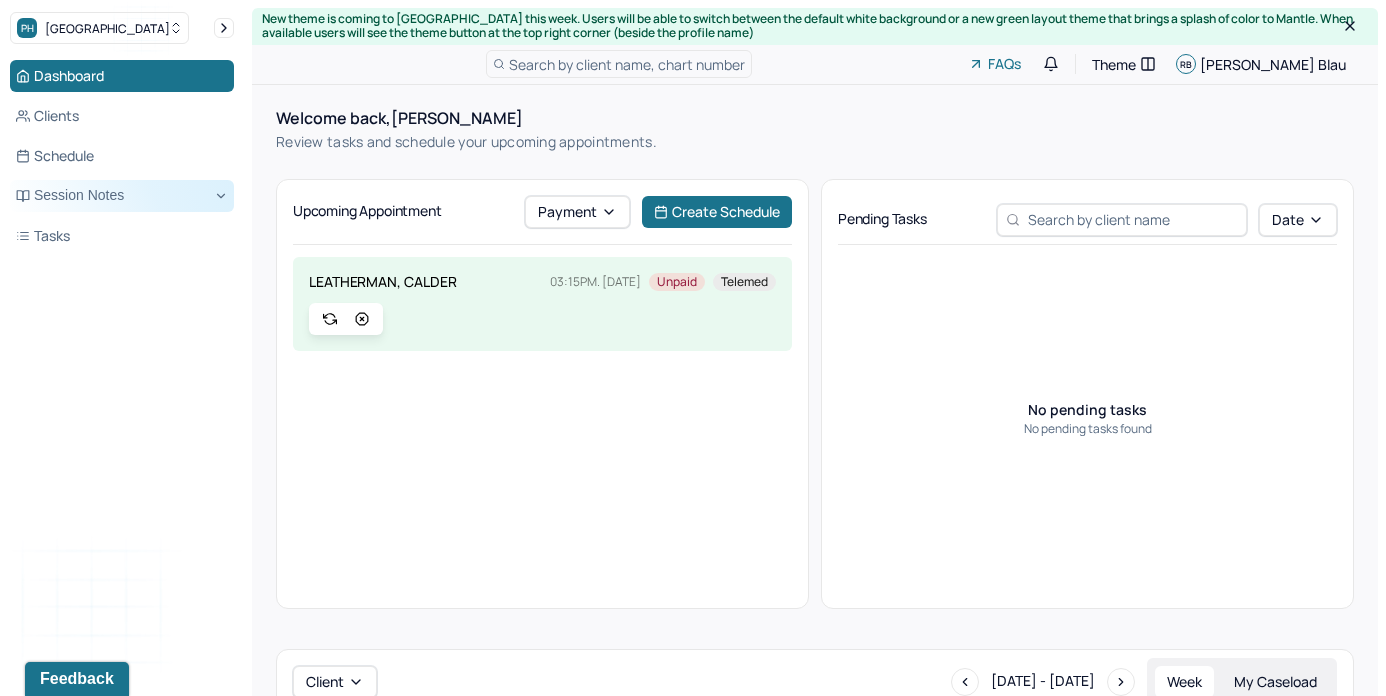 click on "Session Notes" at bounding box center (122, 196) 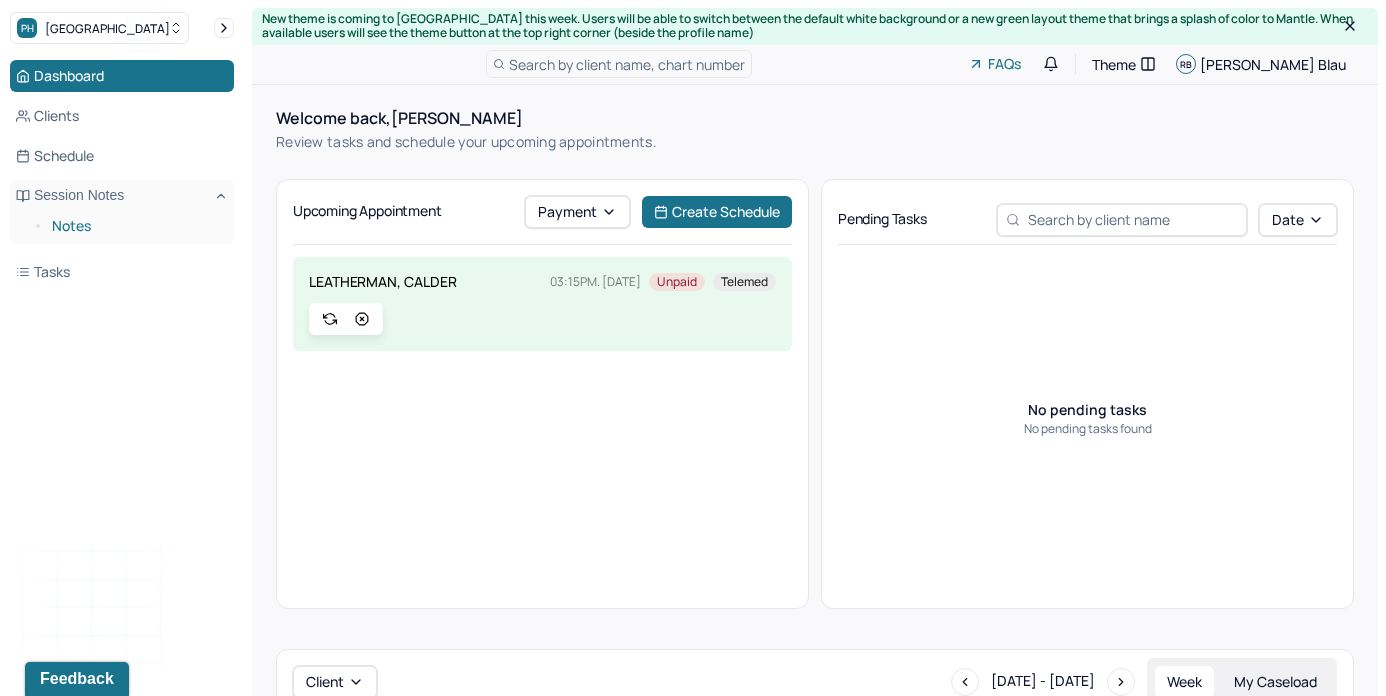 click on "Notes" at bounding box center [135, 226] 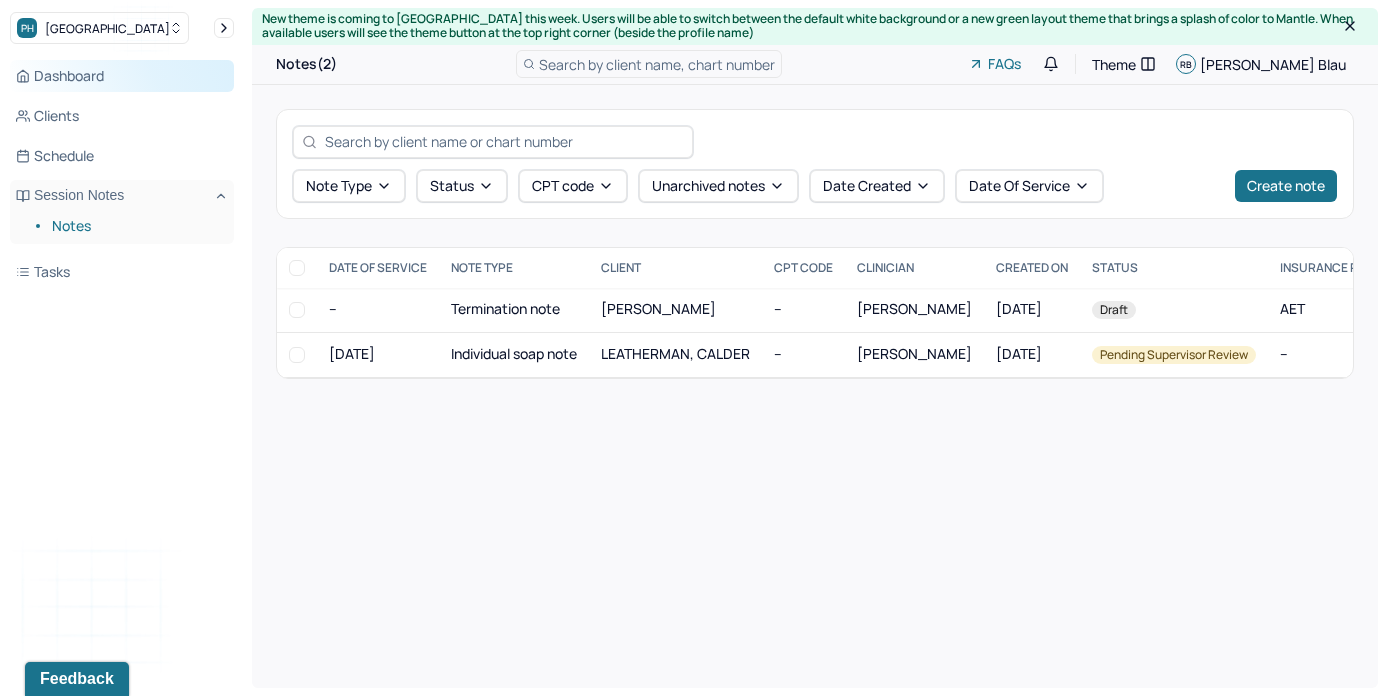 click on "Dashboard" at bounding box center (122, 76) 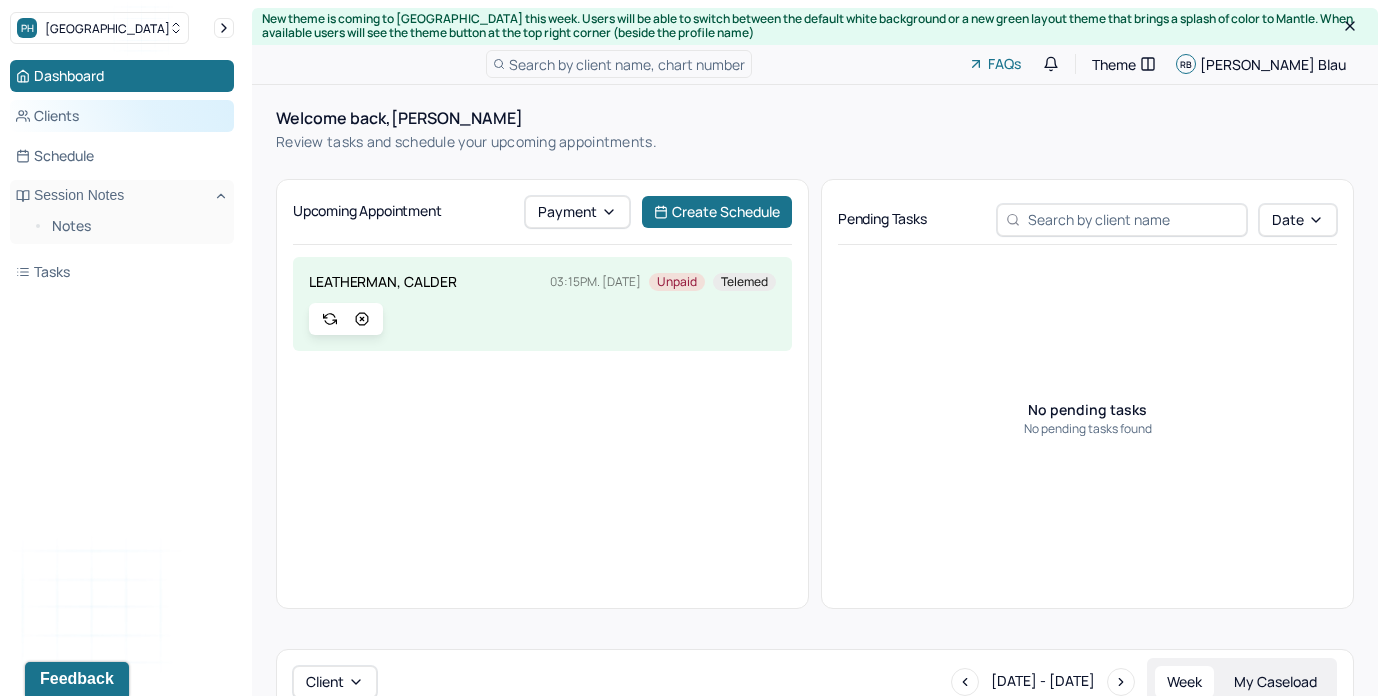 click on "Clients" at bounding box center [122, 116] 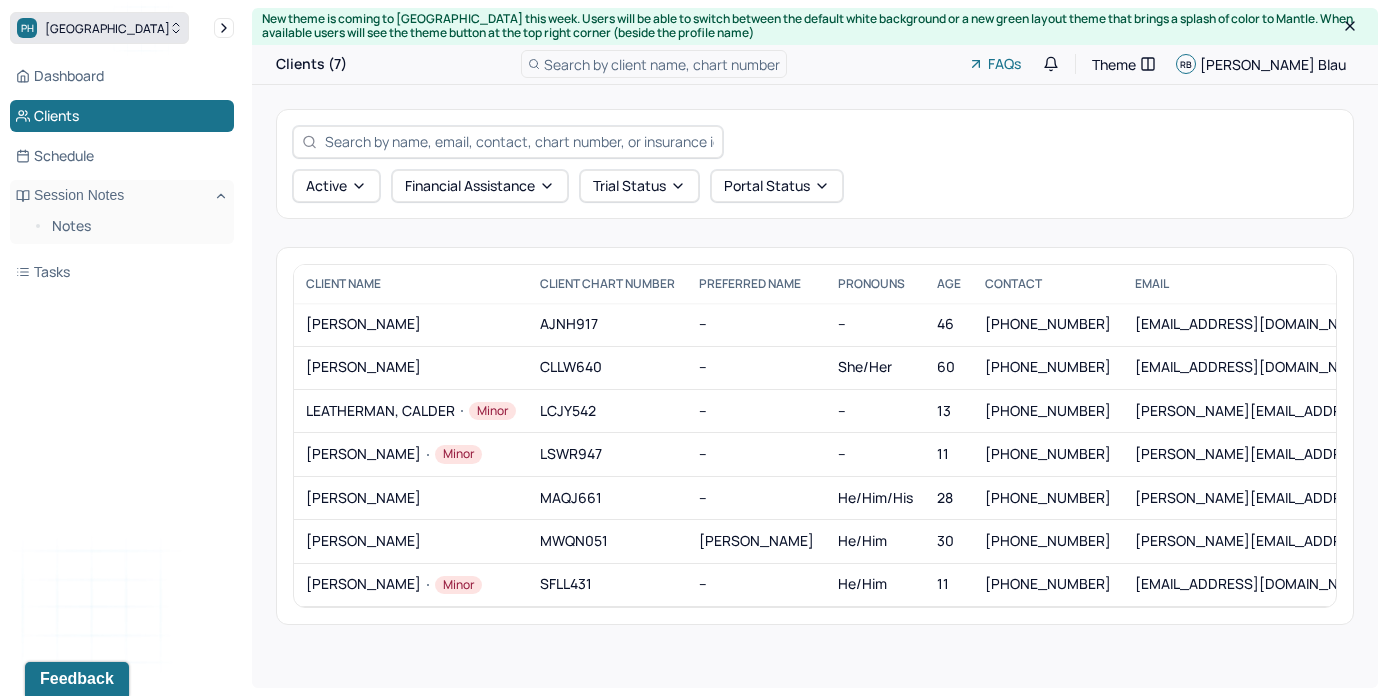 click on "Park Hill" at bounding box center (107, 28) 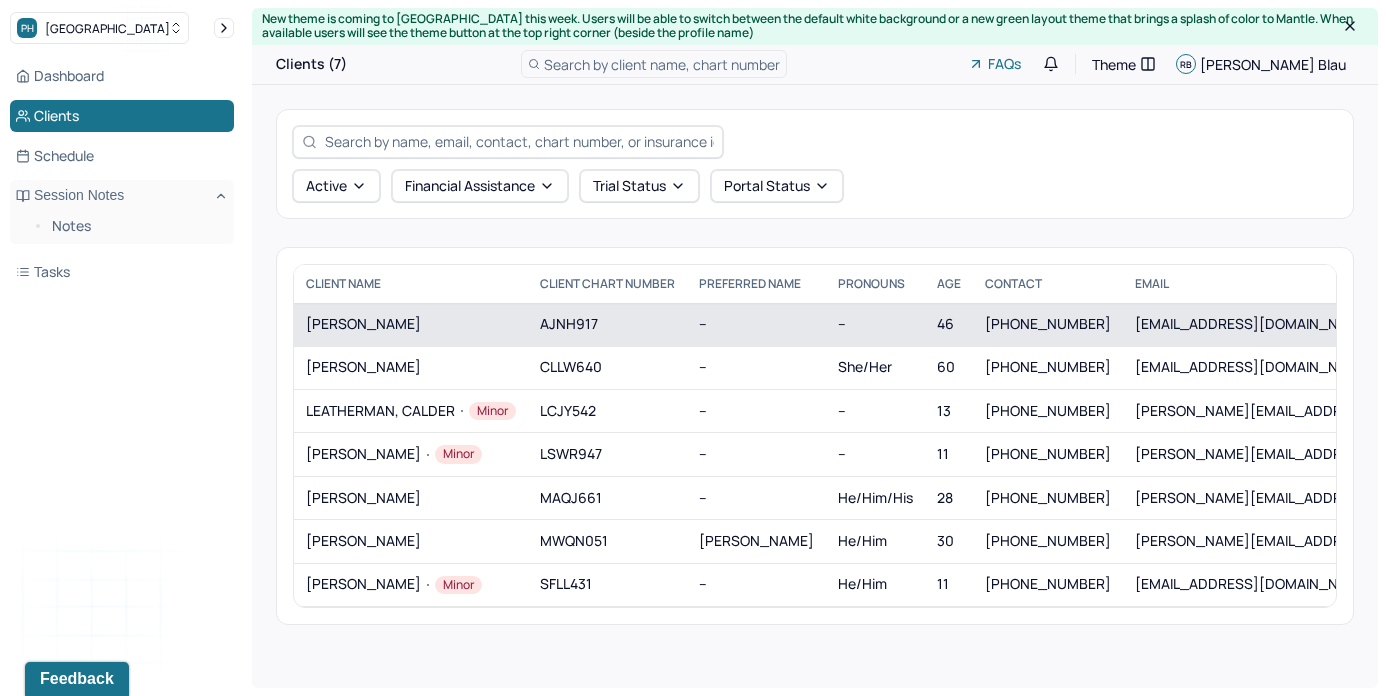 click on "ALMONTE, RONY" at bounding box center [411, 324] 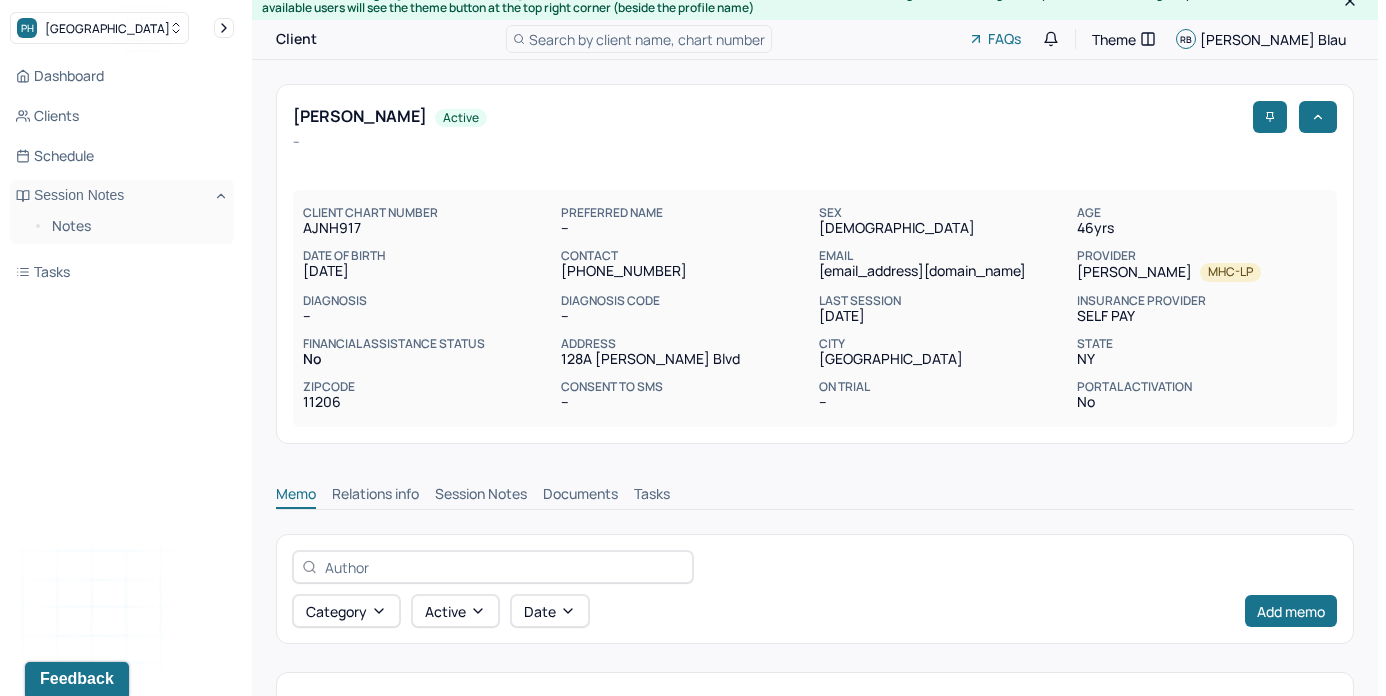 scroll, scrollTop: 264, scrollLeft: 0, axis: vertical 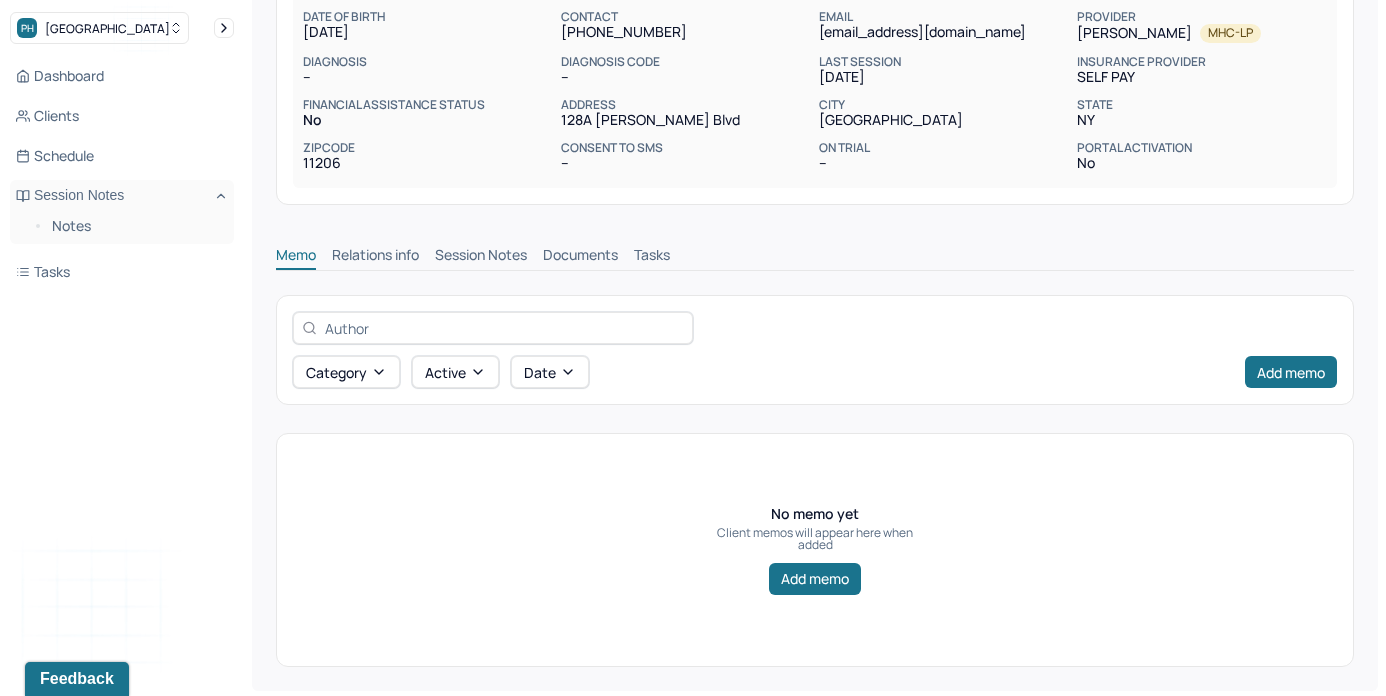 click on "Session Notes" at bounding box center (481, 257) 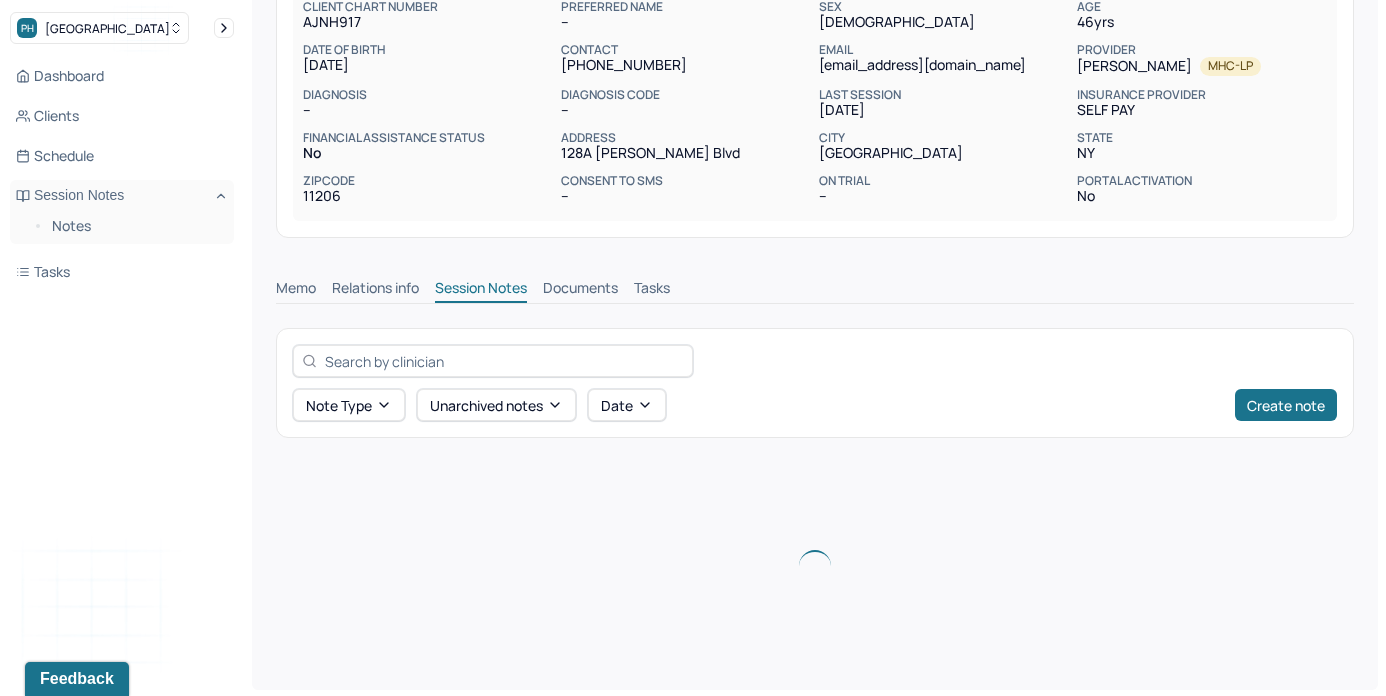 scroll, scrollTop: 264, scrollLeft: 0, axis: vertical 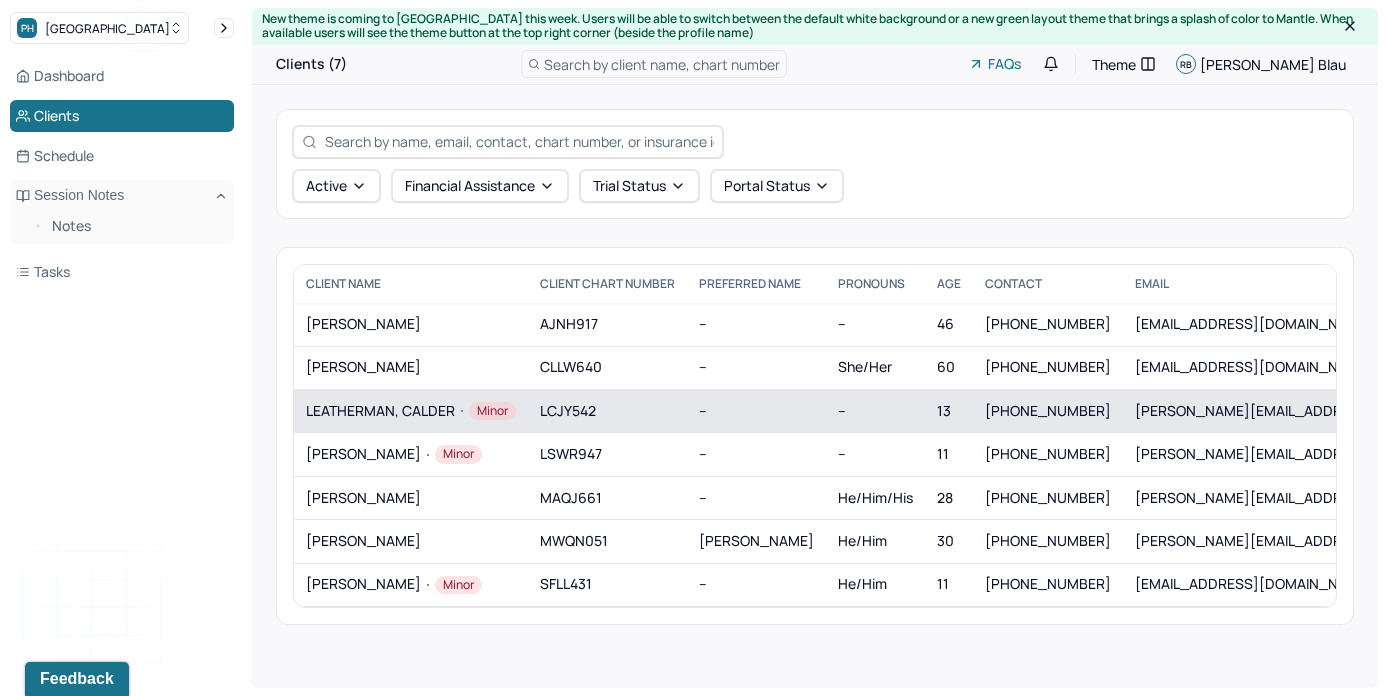 click on "LEATHERMAN, CALDER Minor" at bounding box center (411, 411) 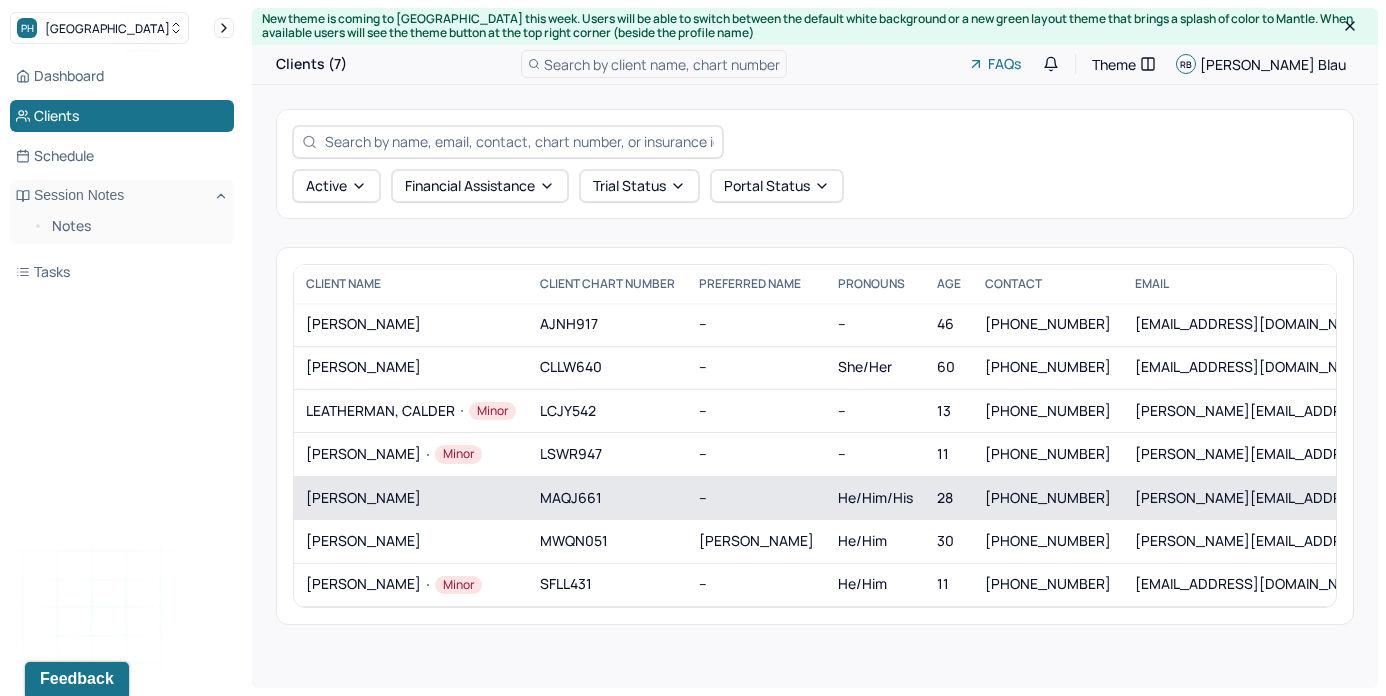 click on "MARTINEZ, HECTOR" at bounding box center (411, 497) 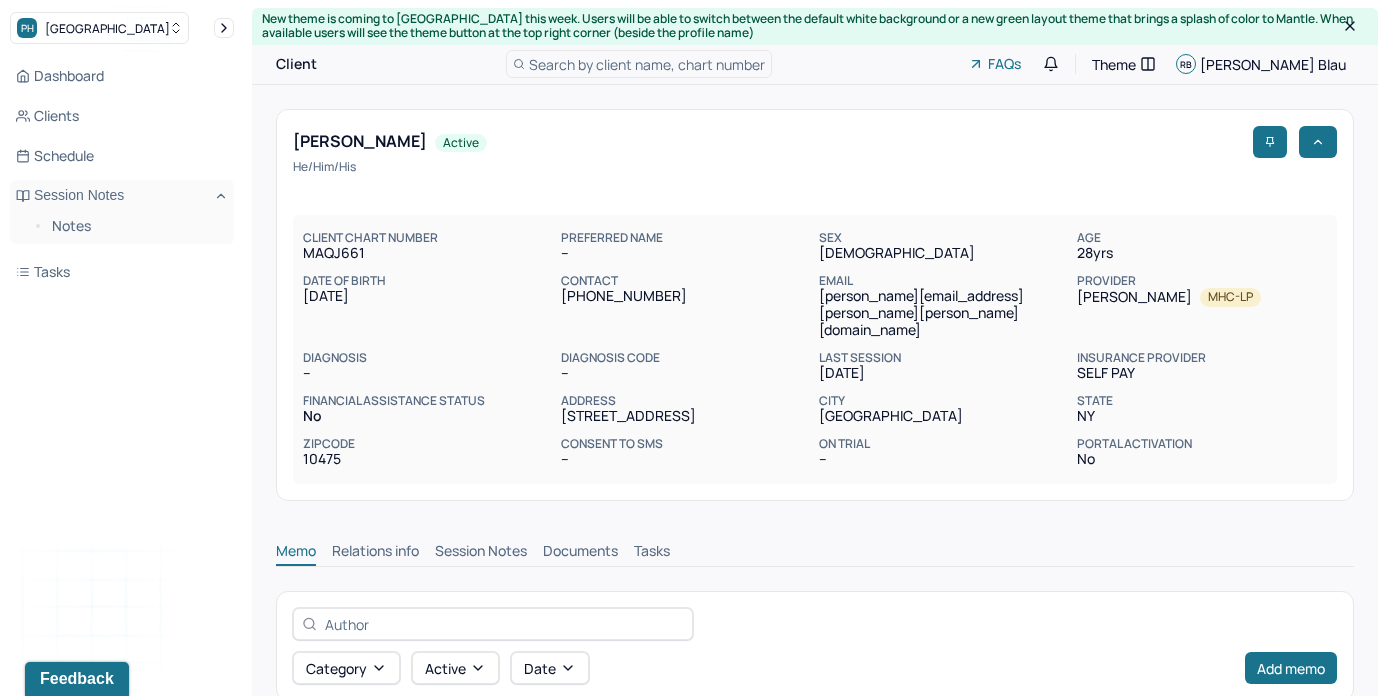 click on "Session Notes" at bounding box center (481, 553) 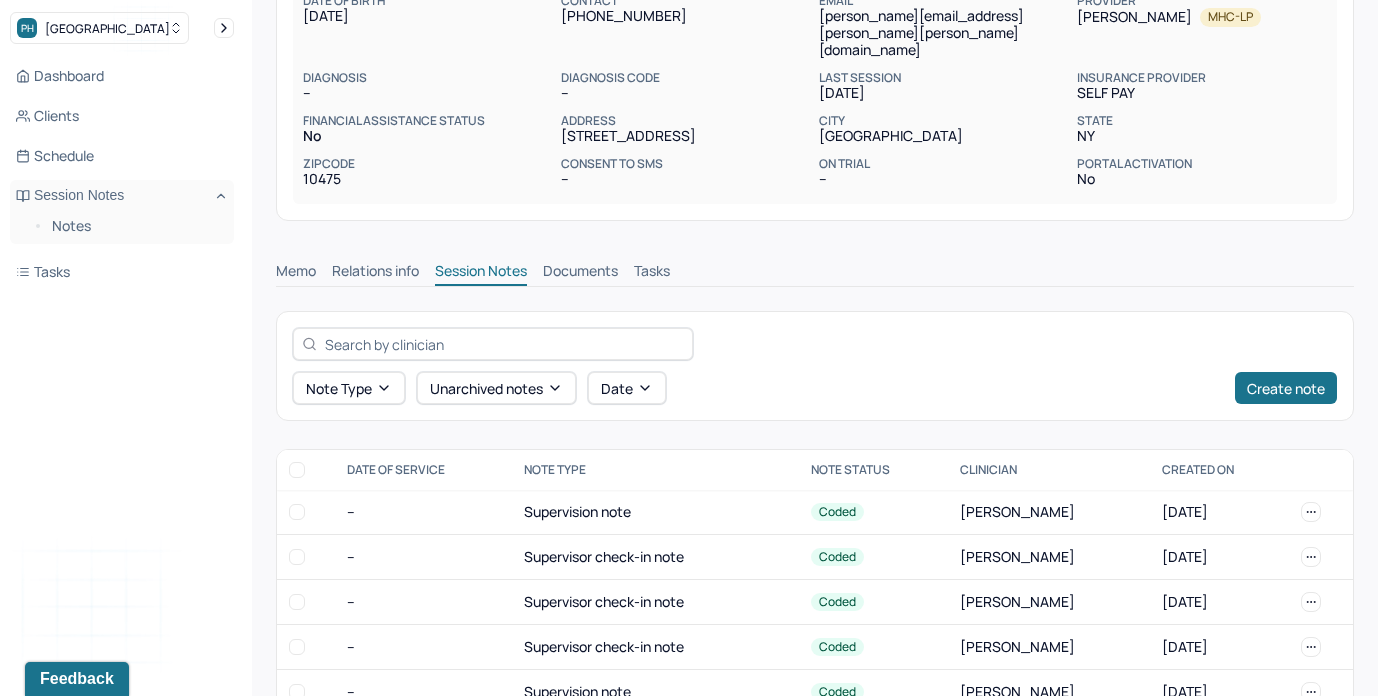 scroll, scrollTop: 286, scrollLeft: 0, axis: vertical 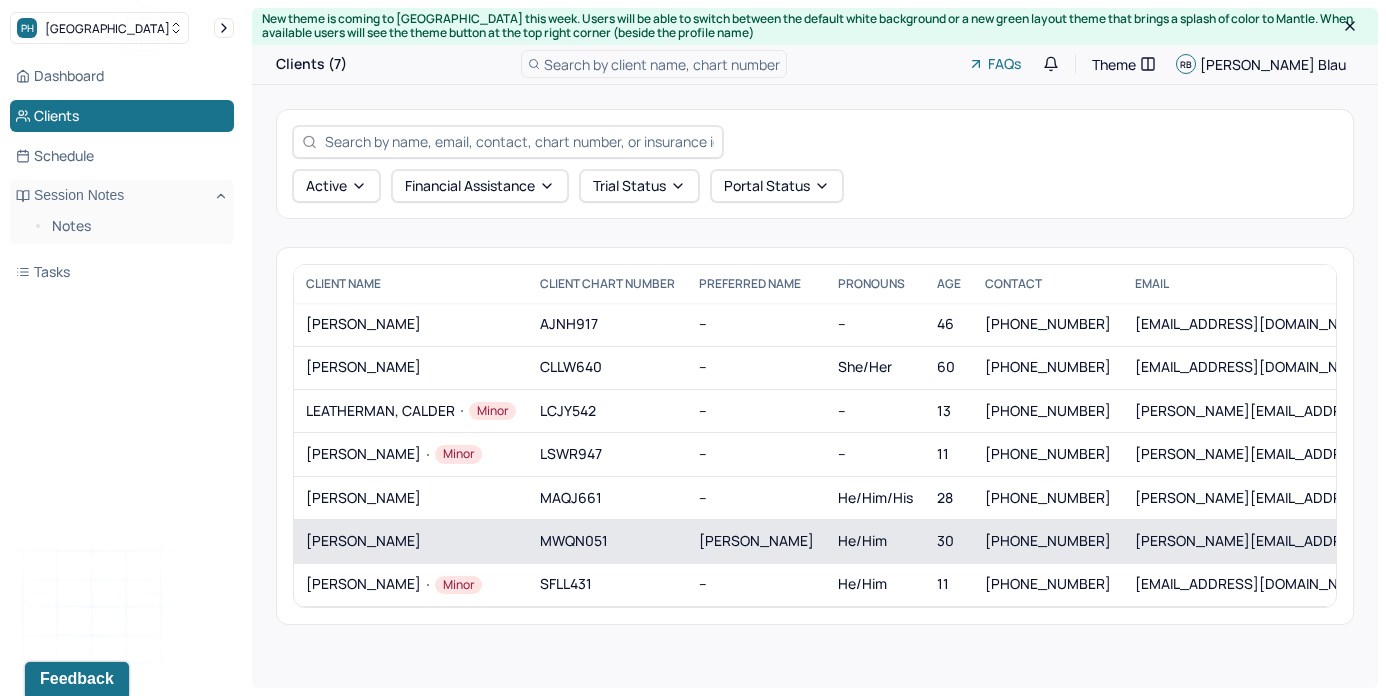 click on "MCKEE, JOSEPH" at bounding box center [411, 541] 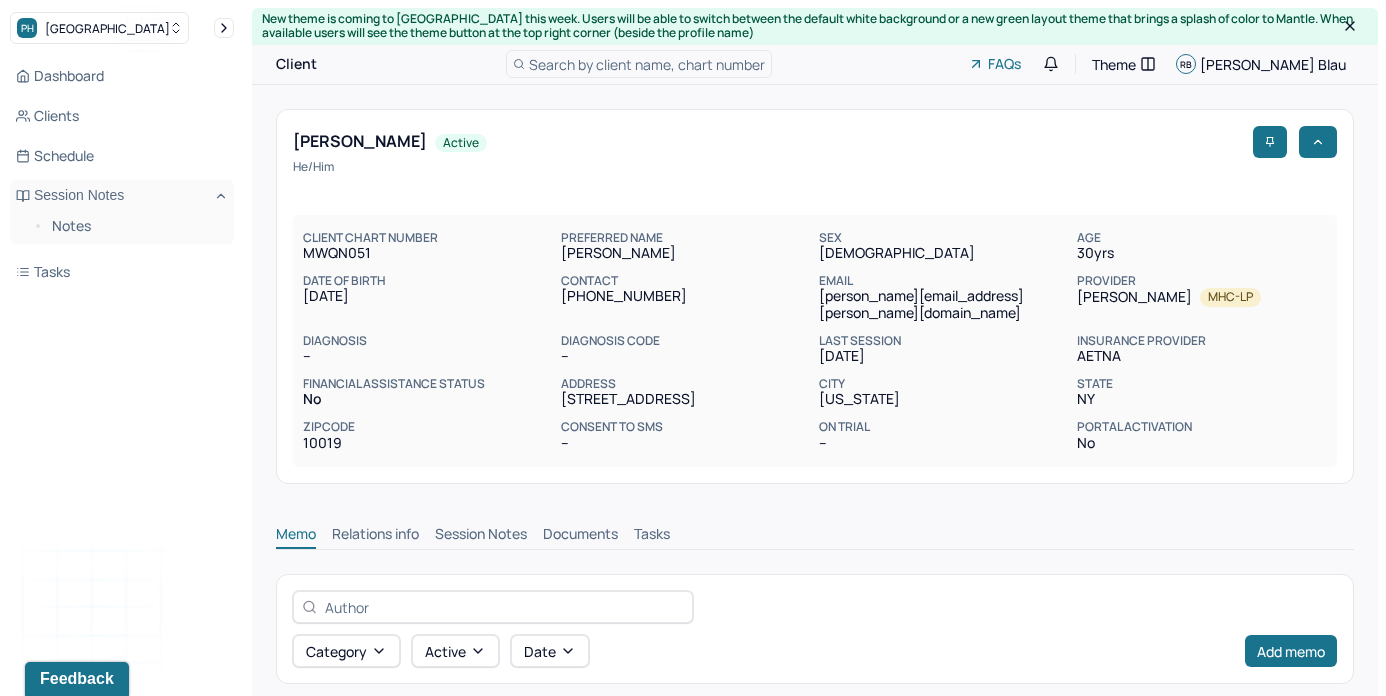 click on "Session Notes" at bounding box center (481, 536) 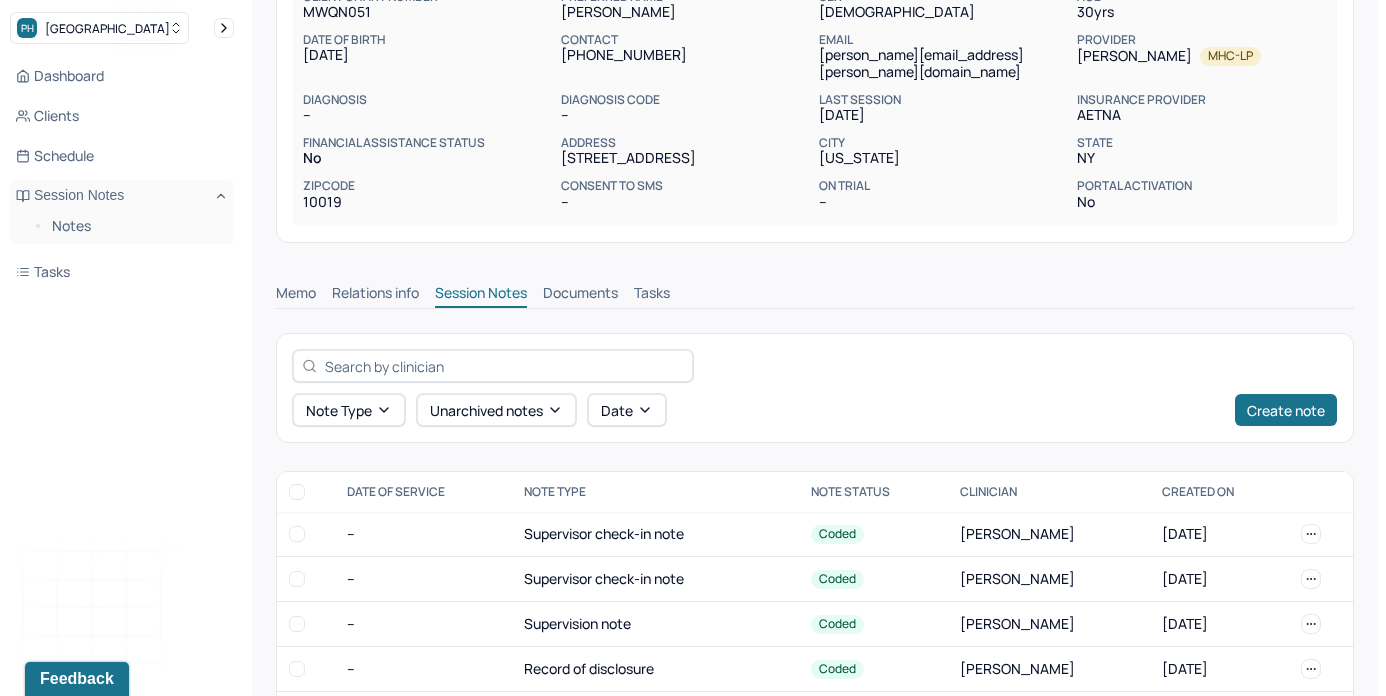 scroll, scrollTop: 242, scrollLeft: 0, axis: vertical 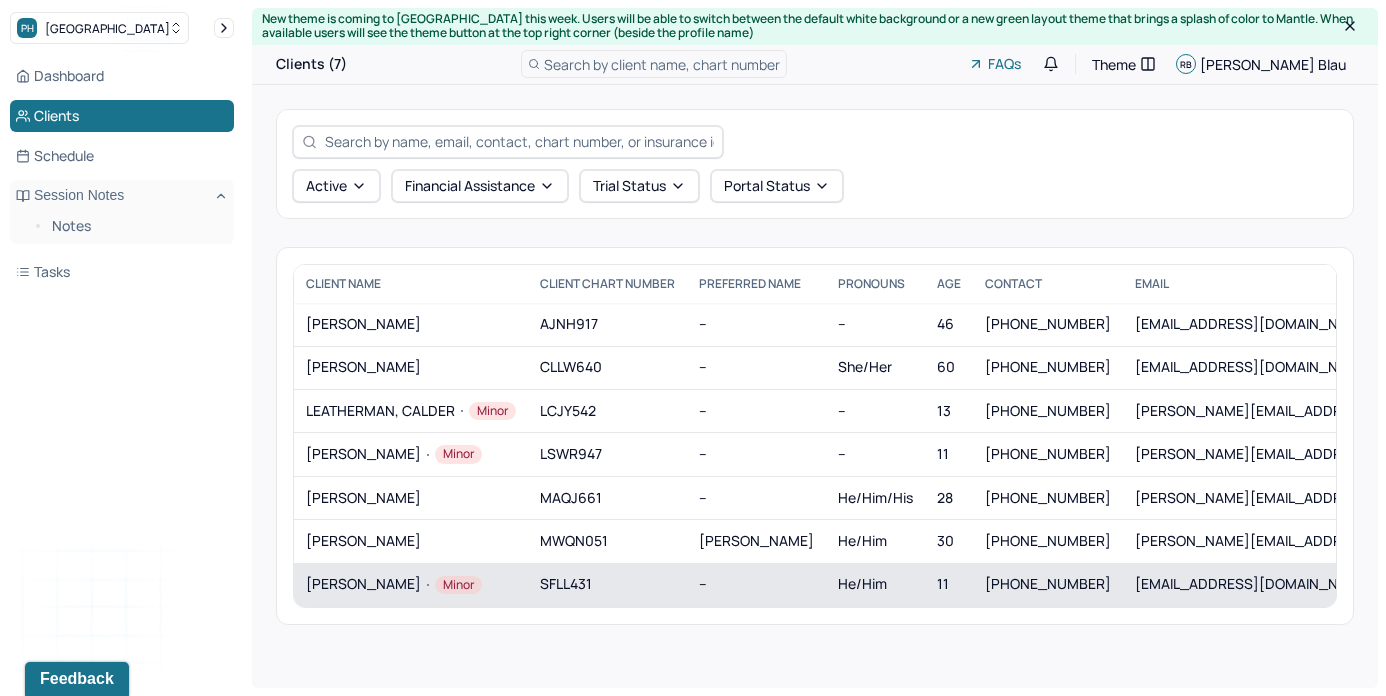 click on "SCHMITTROTH, XAVIER Minor" at bounding box center (411, 584) 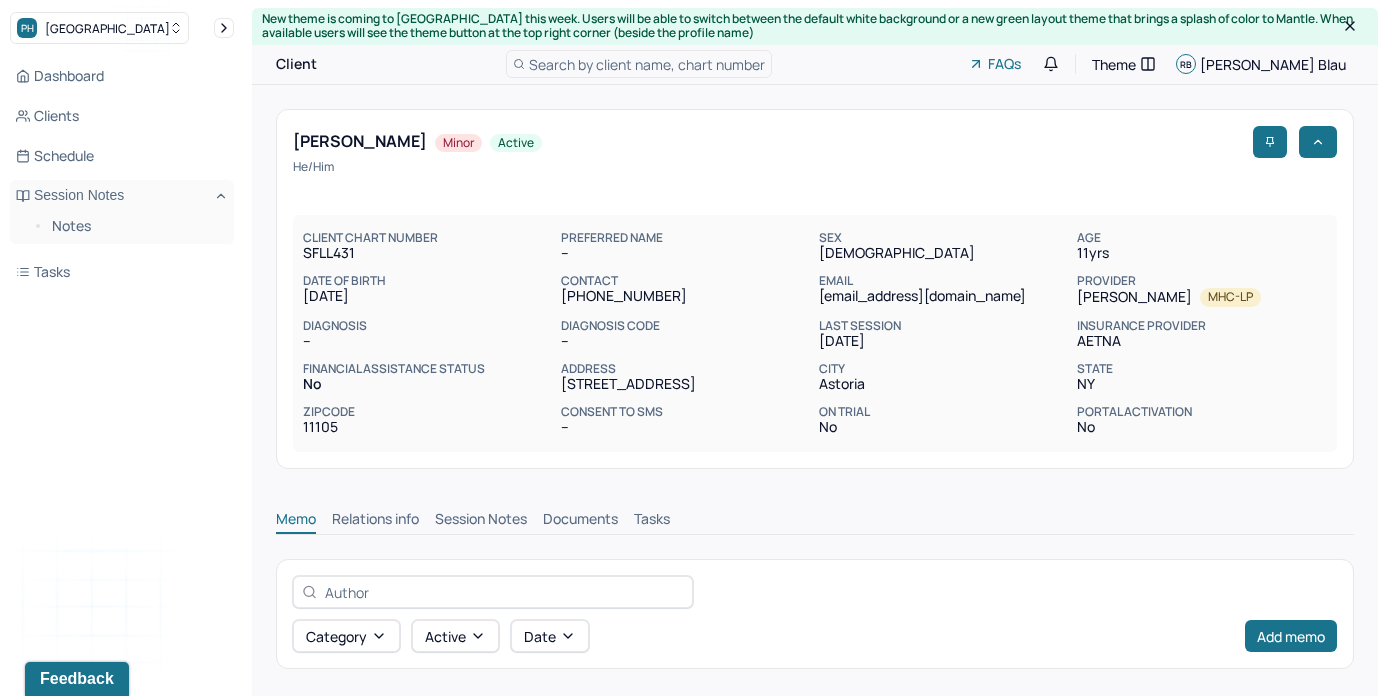 click on "Session Notes" at bounding box center (481, 521) 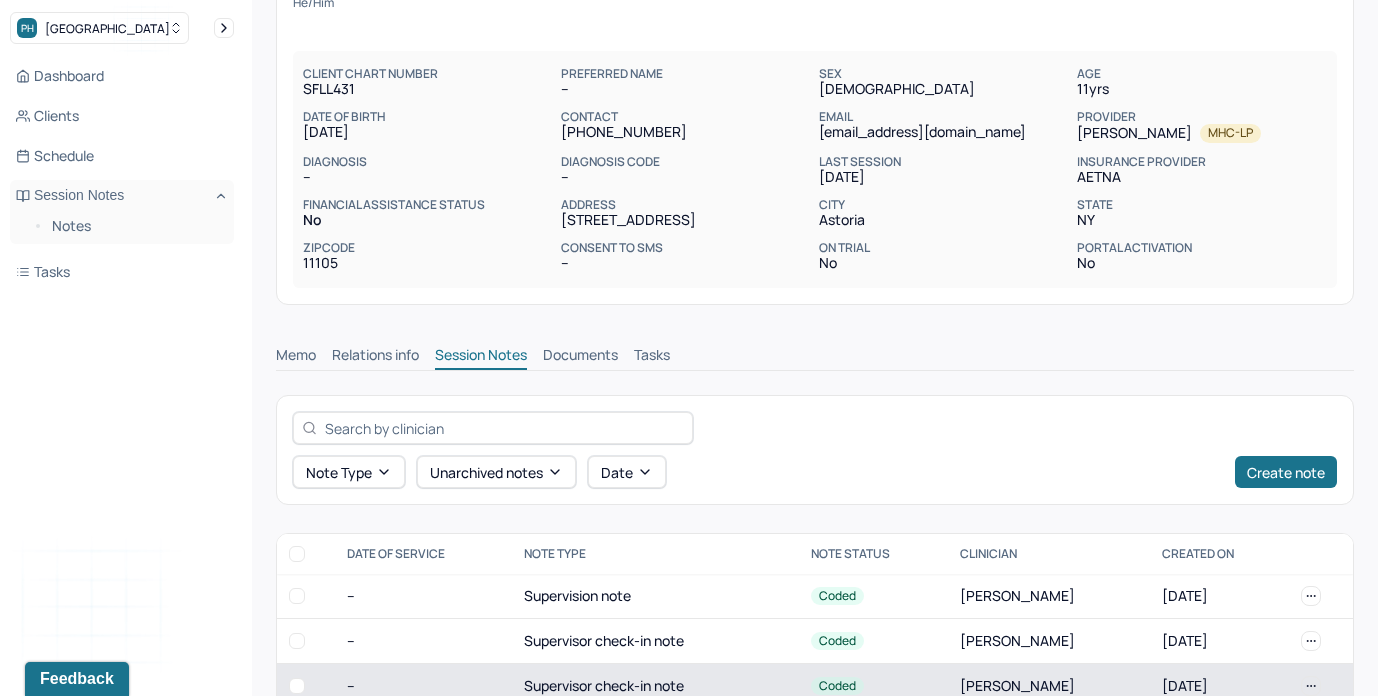 scroll, scrollTop: 0, scrollLeft: 0, axis: both 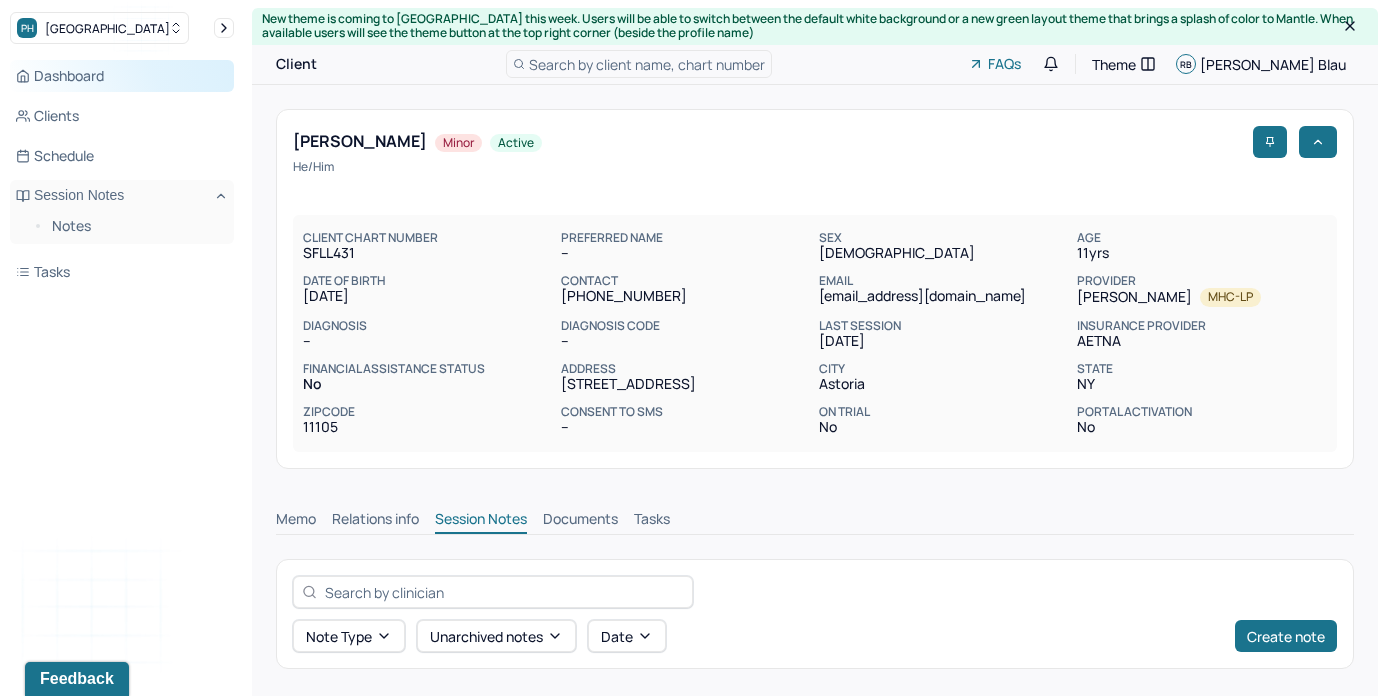 click on "Dashboard" at bounding box center [122, 76] 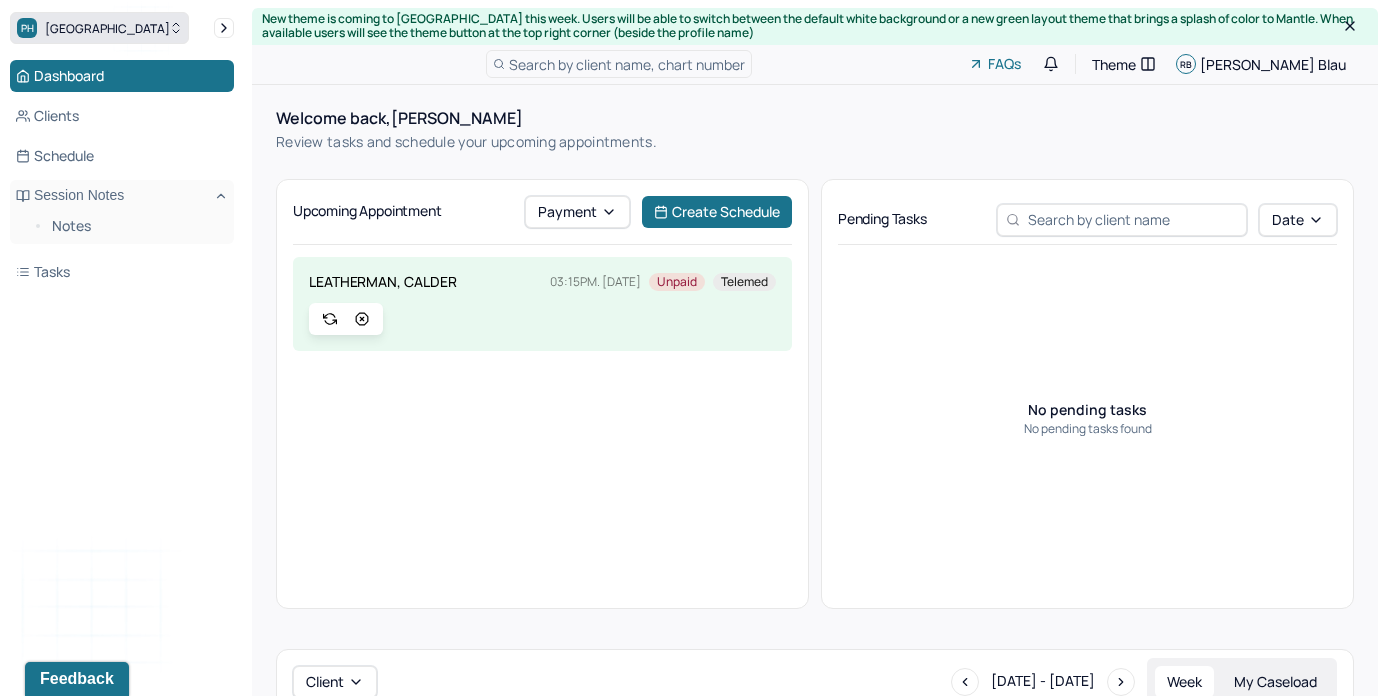click on "PH Park Hill" at bounding box center (99, 28) 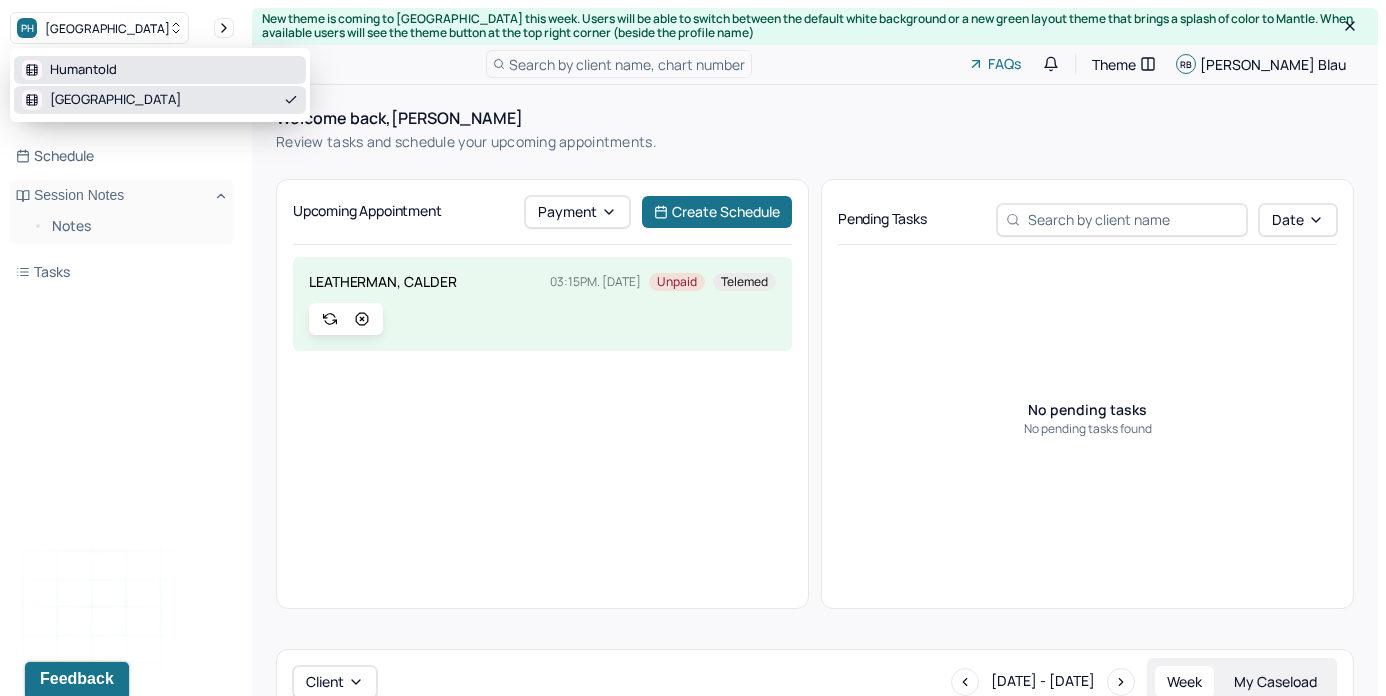 click on "Humantold" at bounding box center (83, 70) 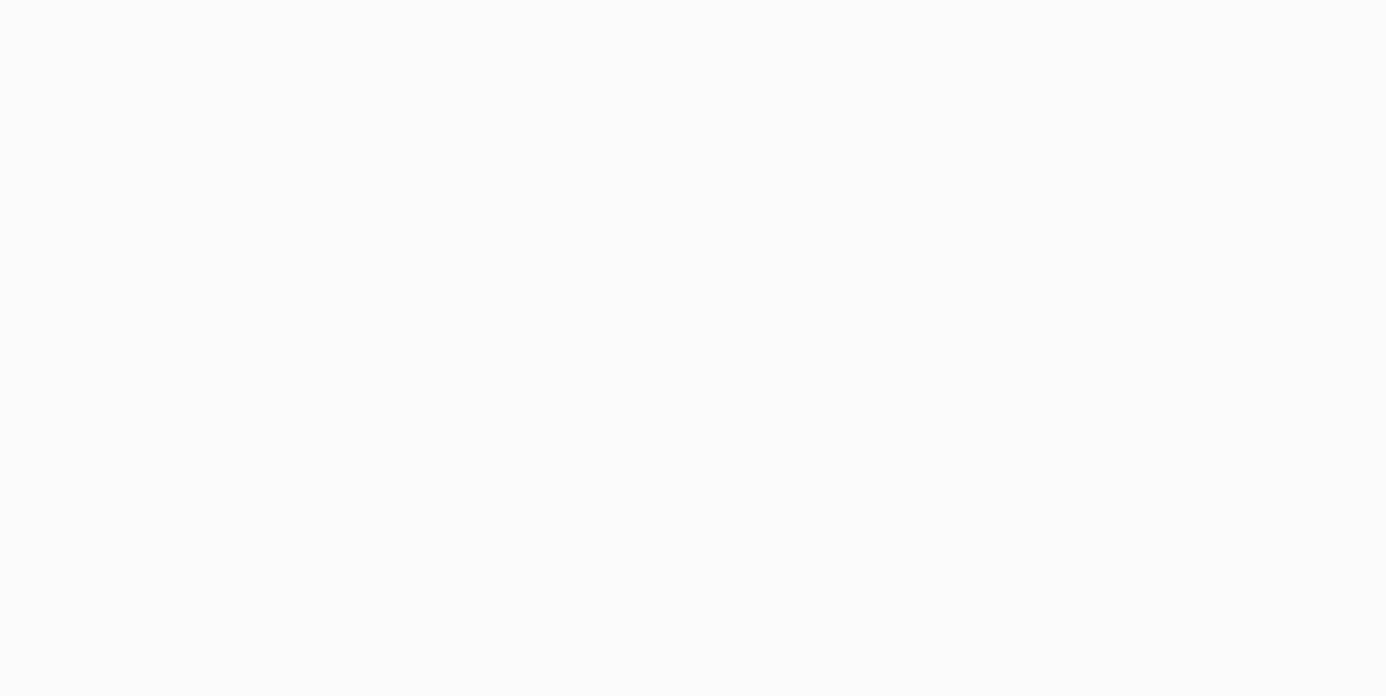 scroll, scrollTop: 0, scrollLeft: 0, axis: both 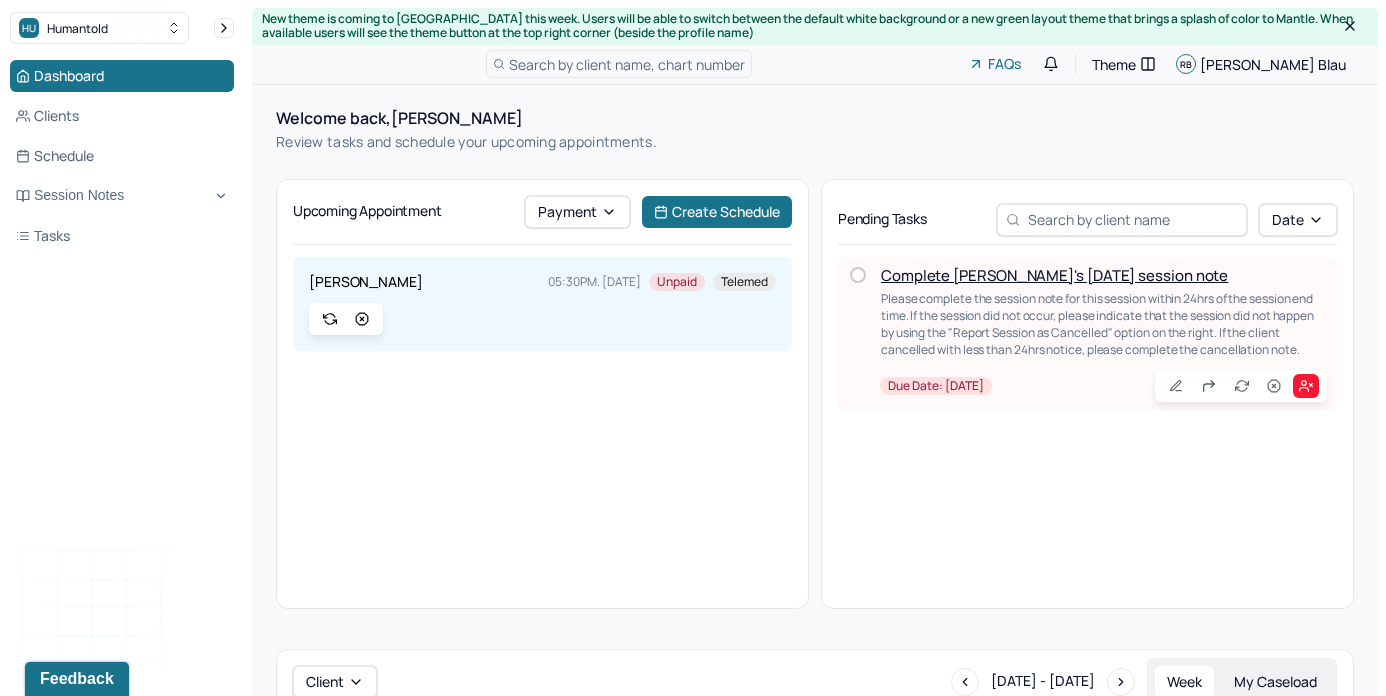 click on "Complete [PERSON_NAME]'s [DATE] session note" at bounding box center (1054, 275) 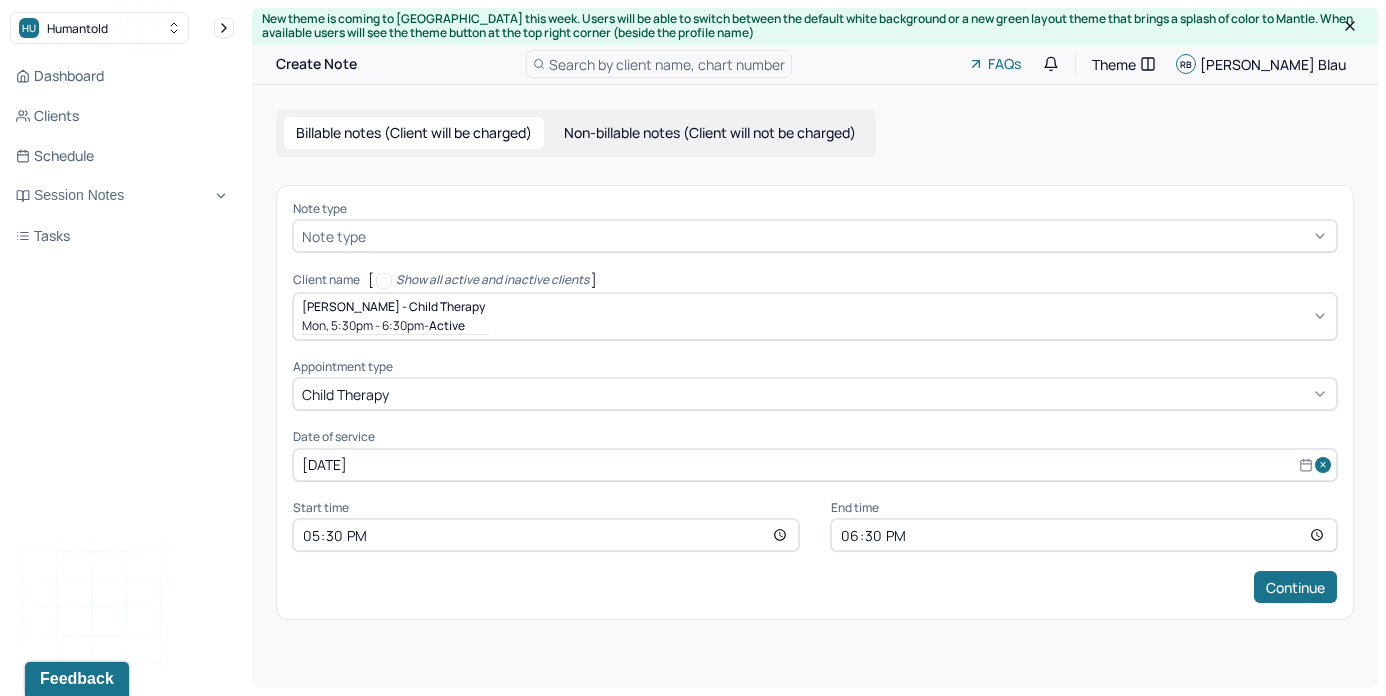 click at bounding box center [849, 236] 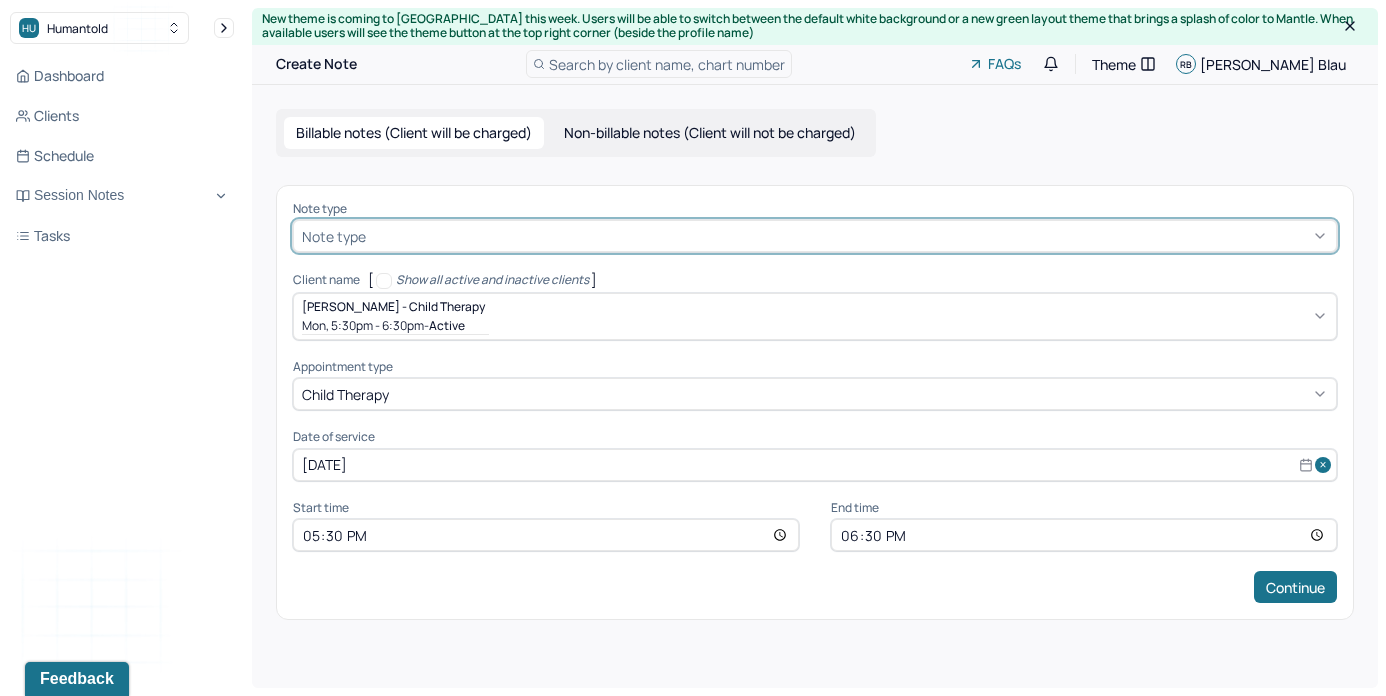 click at bounding box center (849, 236) 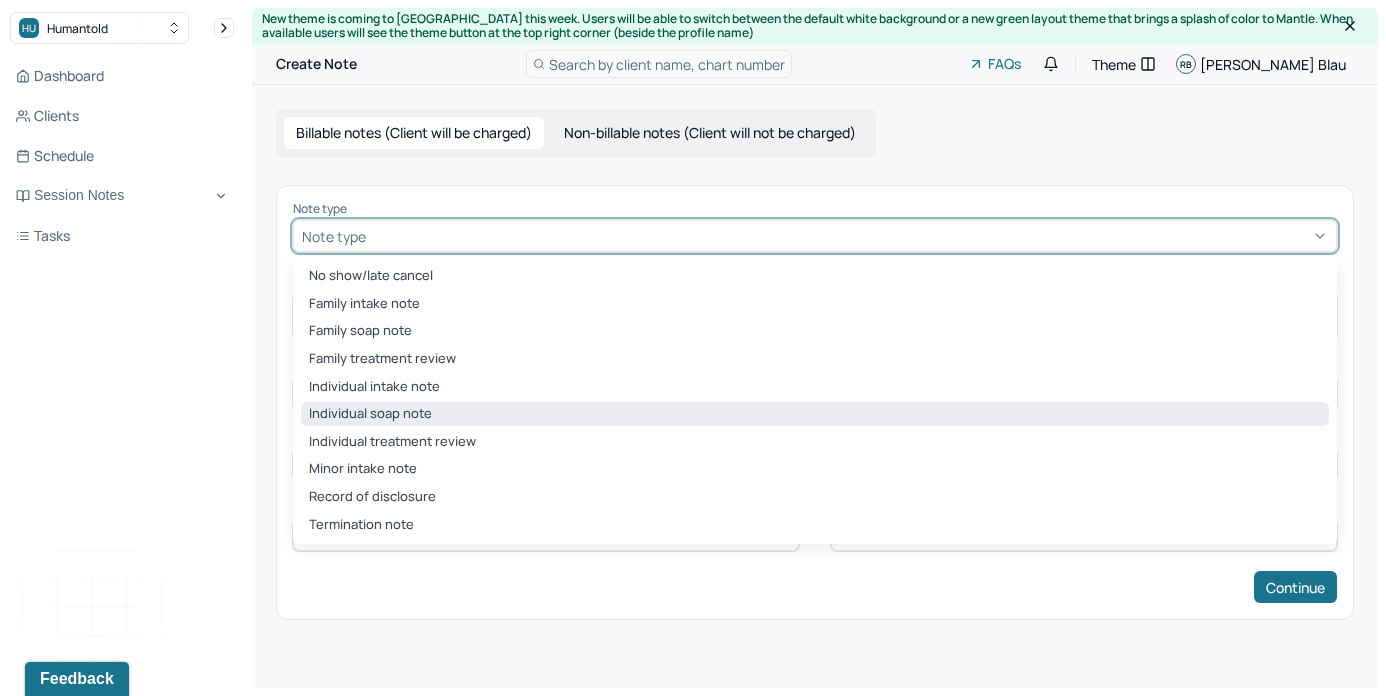 click on "Individual soap note" at bounding box center (815, 414) 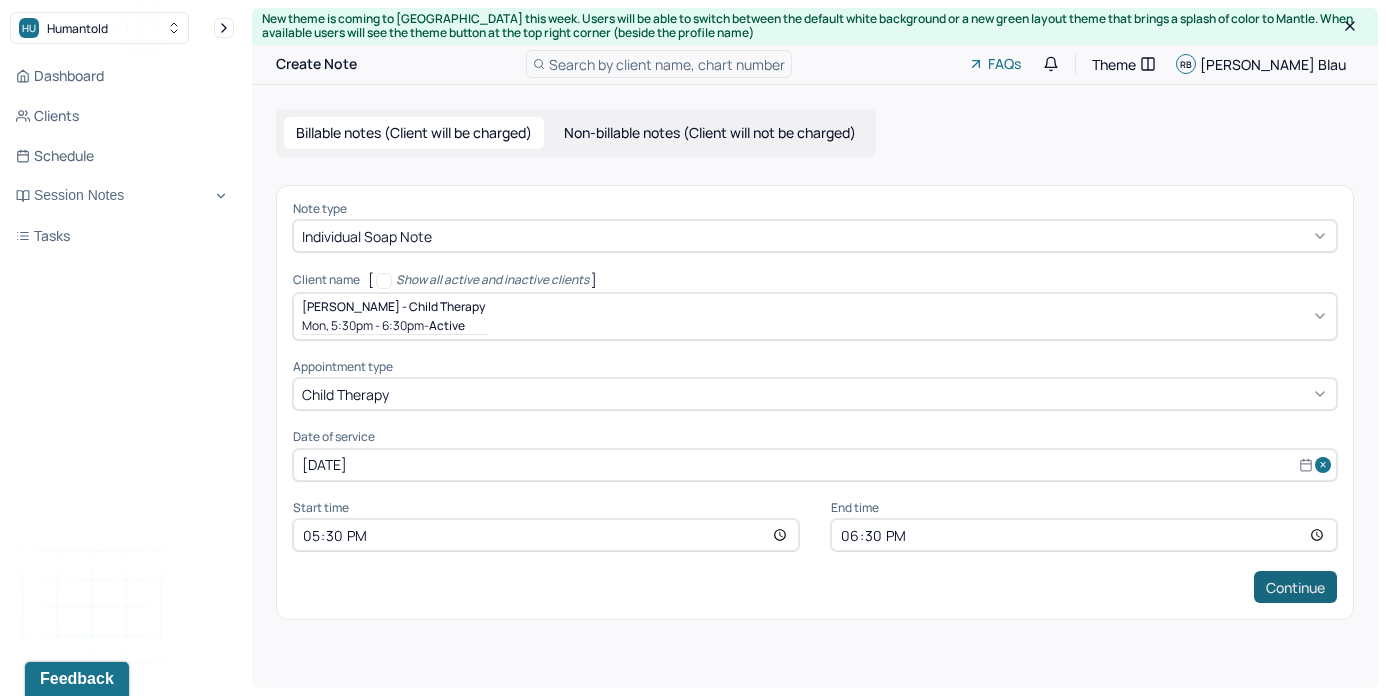 click on "Continue" at bounding box center (1295, 587) 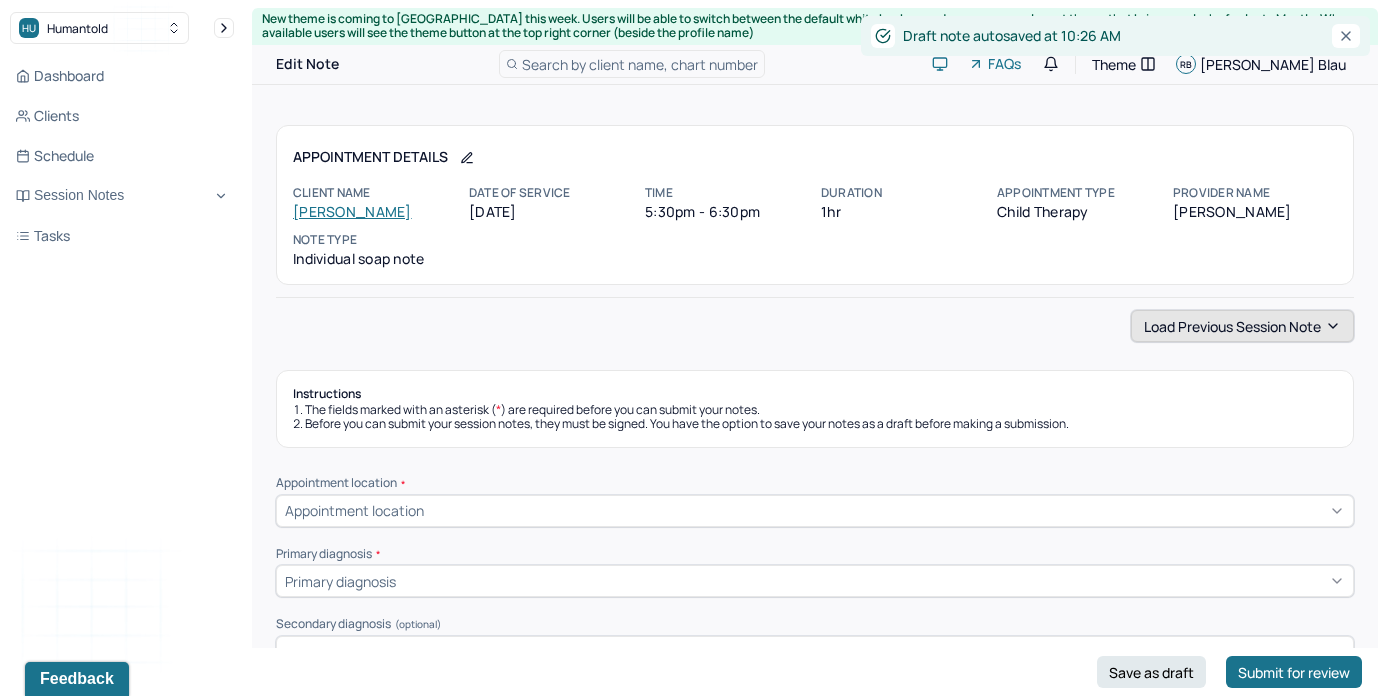 click on "Load previous session note" at bounding box center [1242, 326] 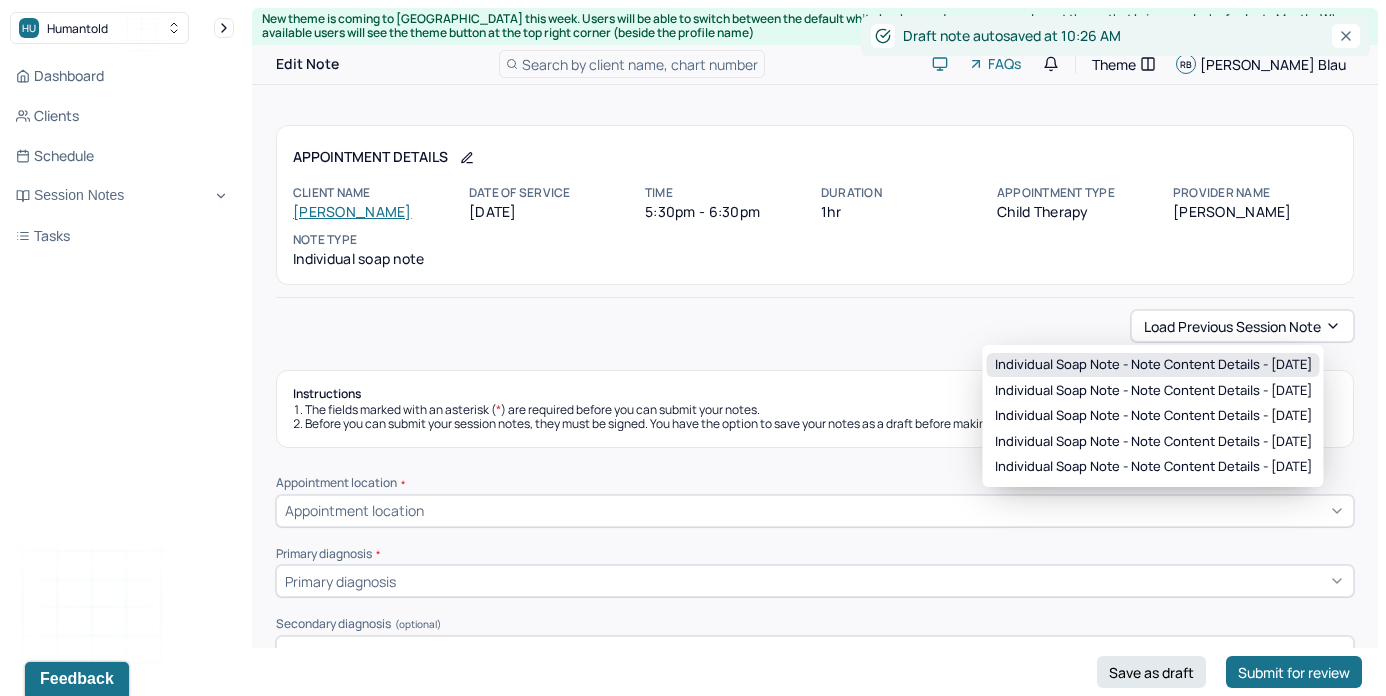 click on "Individual soap note   - Note content Details -   [DATE]" at bounding box center (1153, 365) 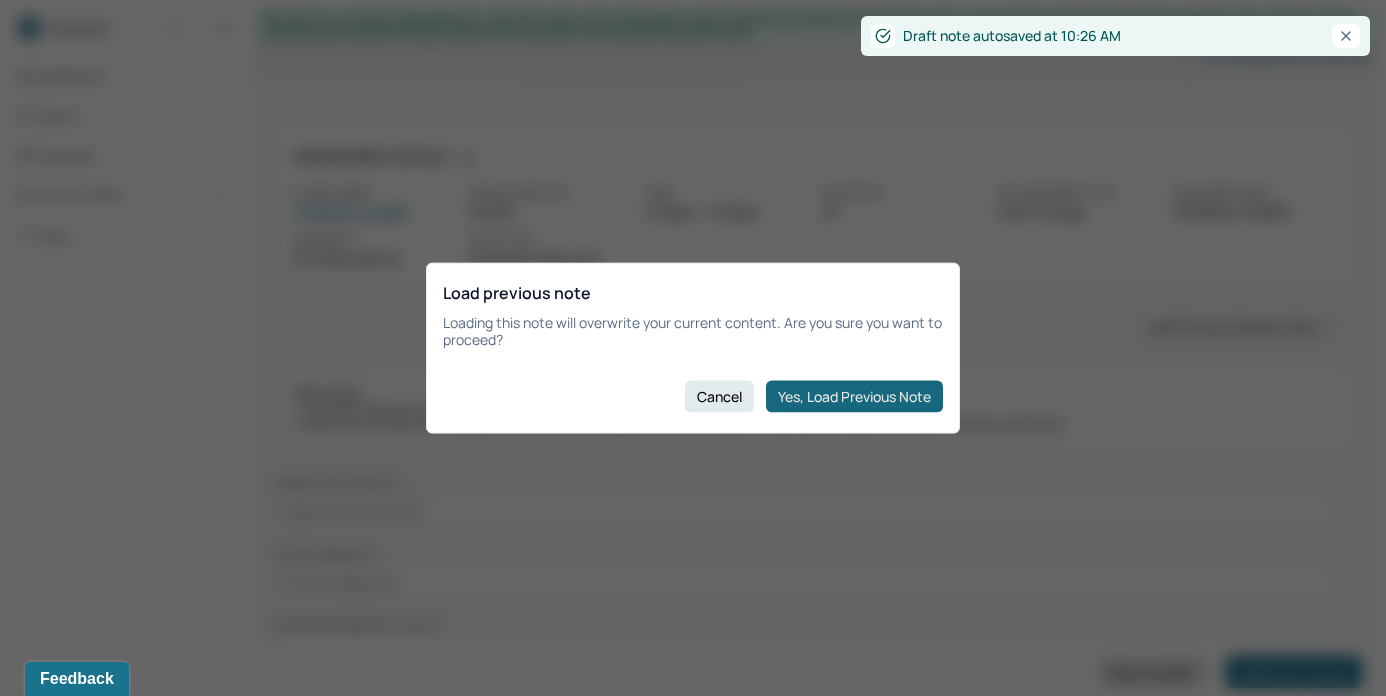 click on "Yes, Load Previous Note" at bounding box center [854, 396] 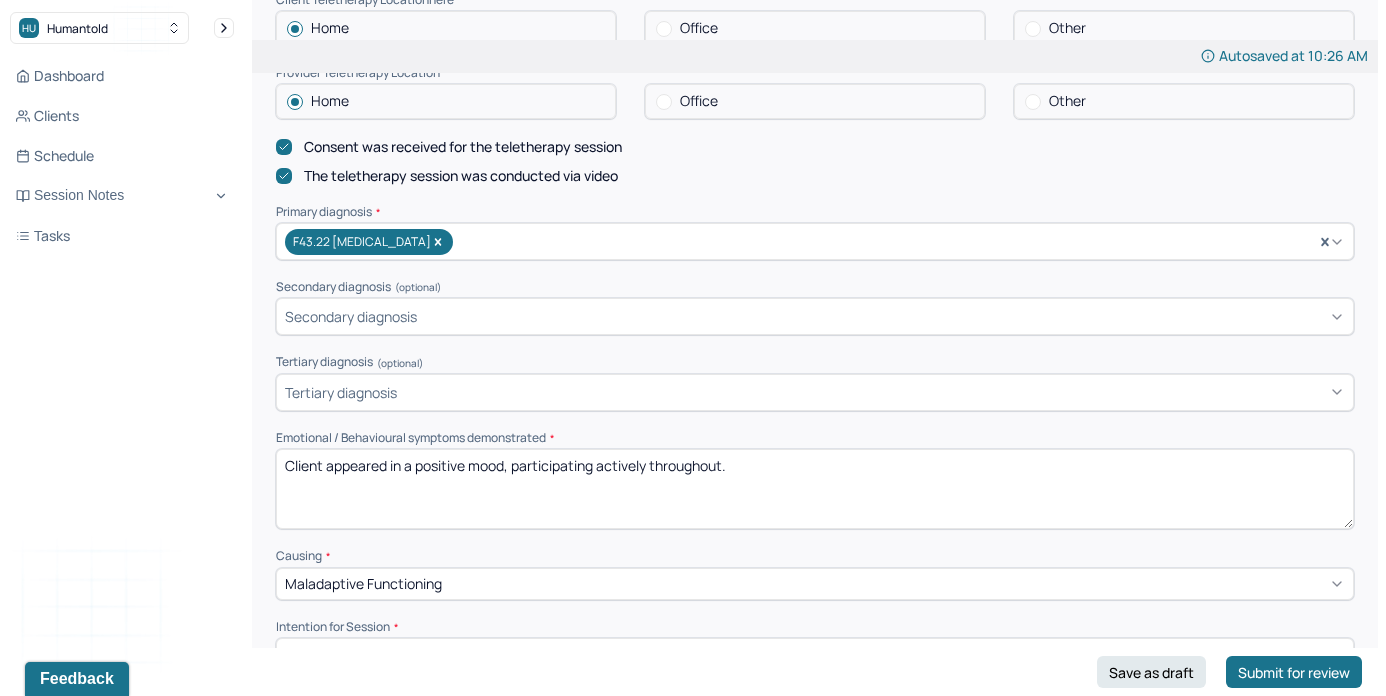 scroll, scrollTop: 555, scrollLeft: 0, axis: vertical 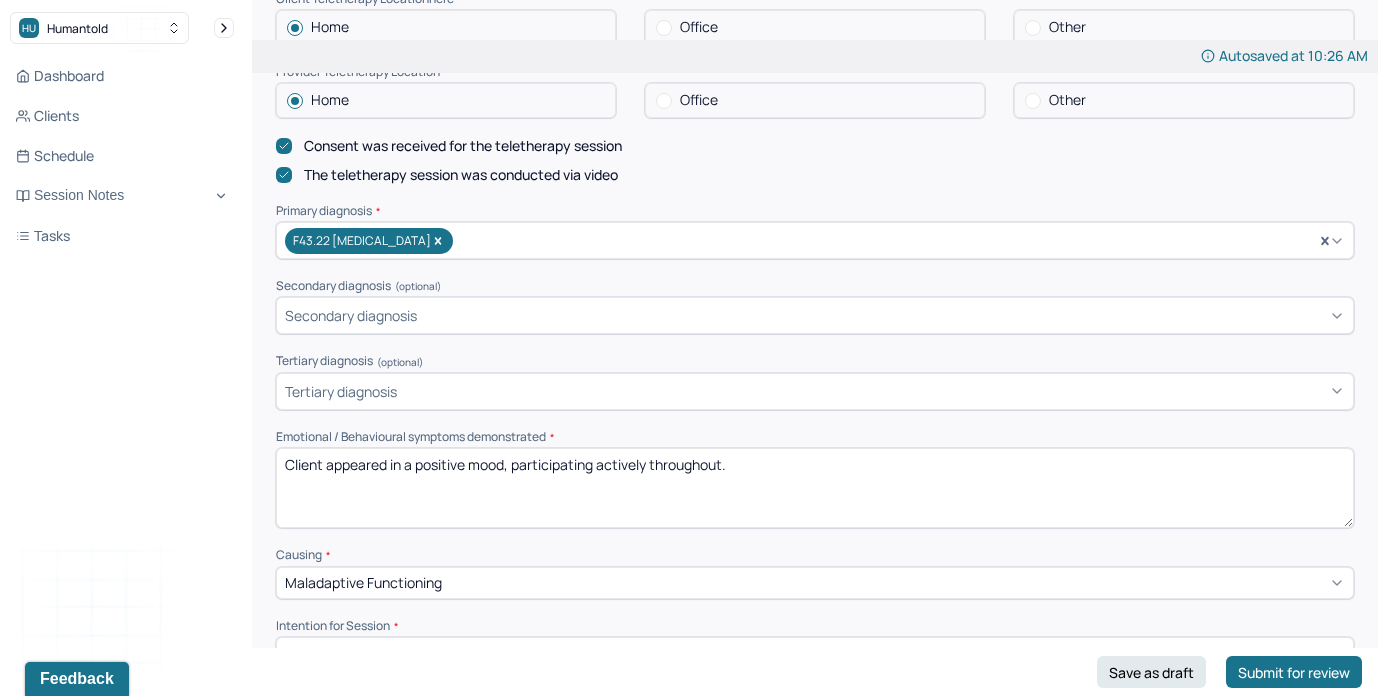 click on "Client appeared in a positive mood, participating actively throughout." at bounding box center (815, 488) 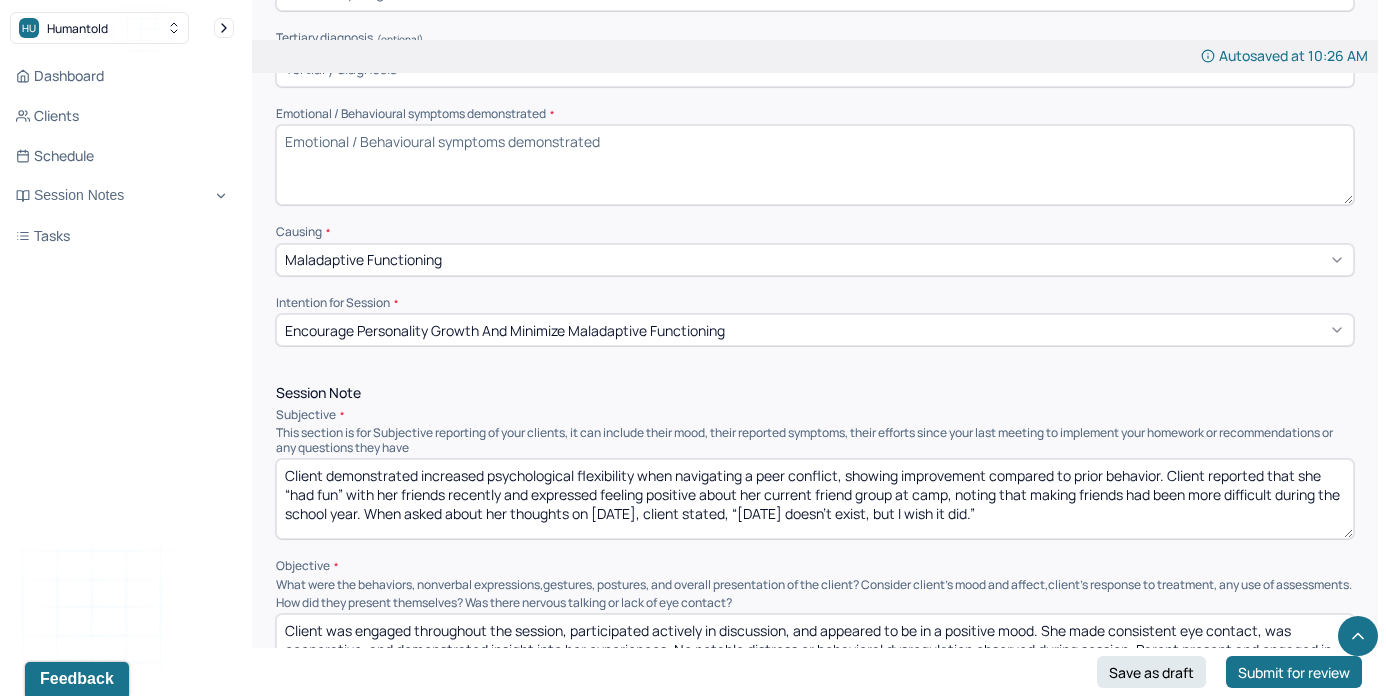 type 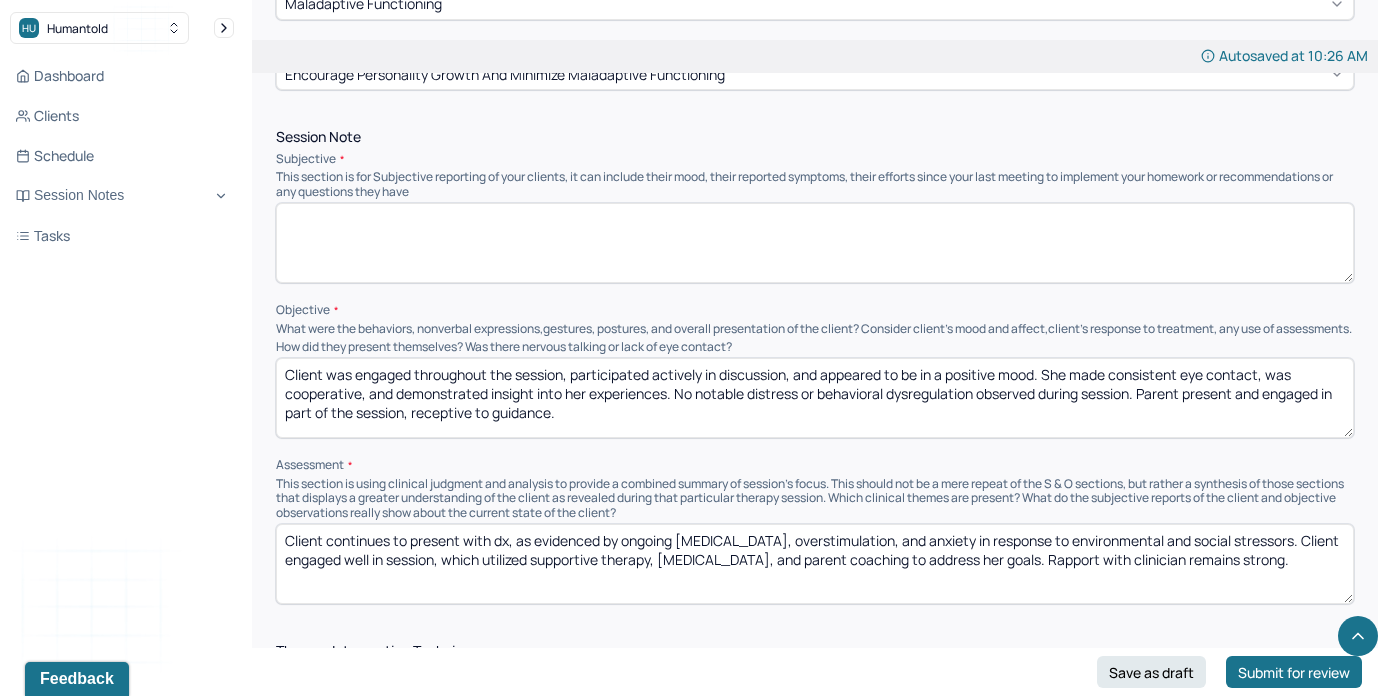 scroll, scrollTop: 1137, scrollLeft: 0, axis: vertical 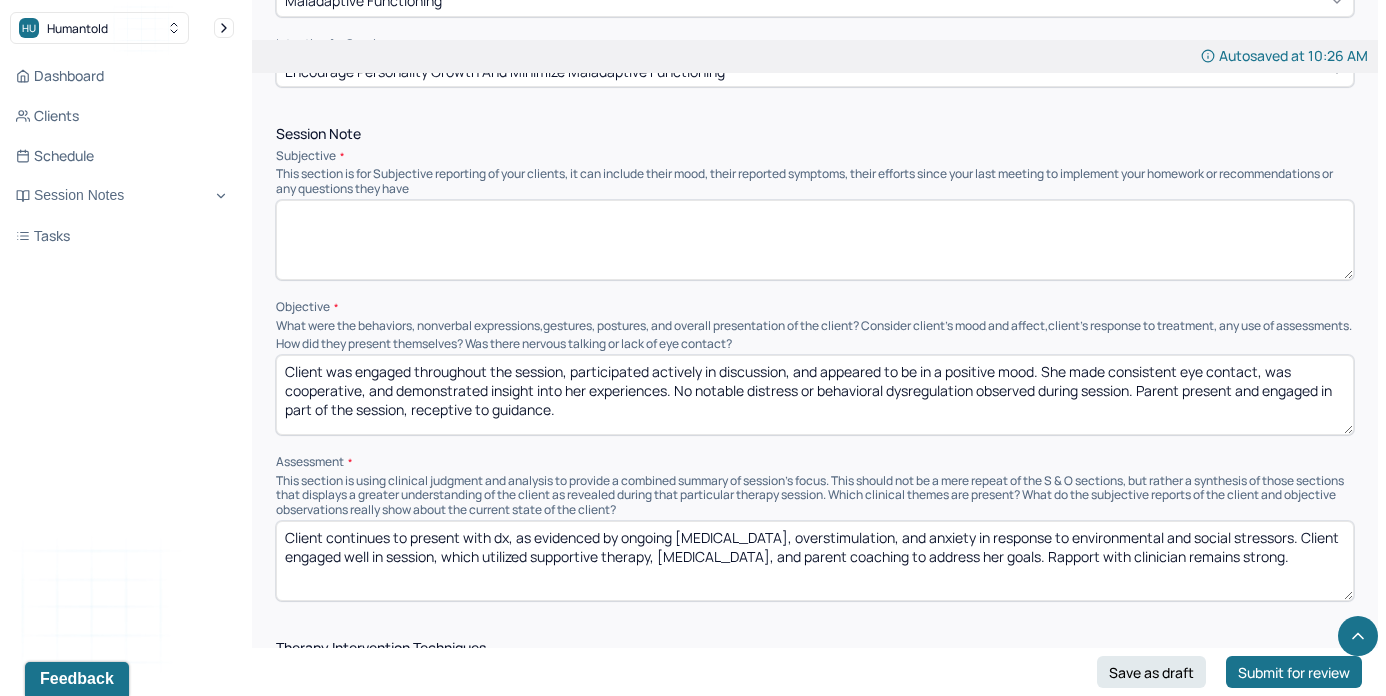 type 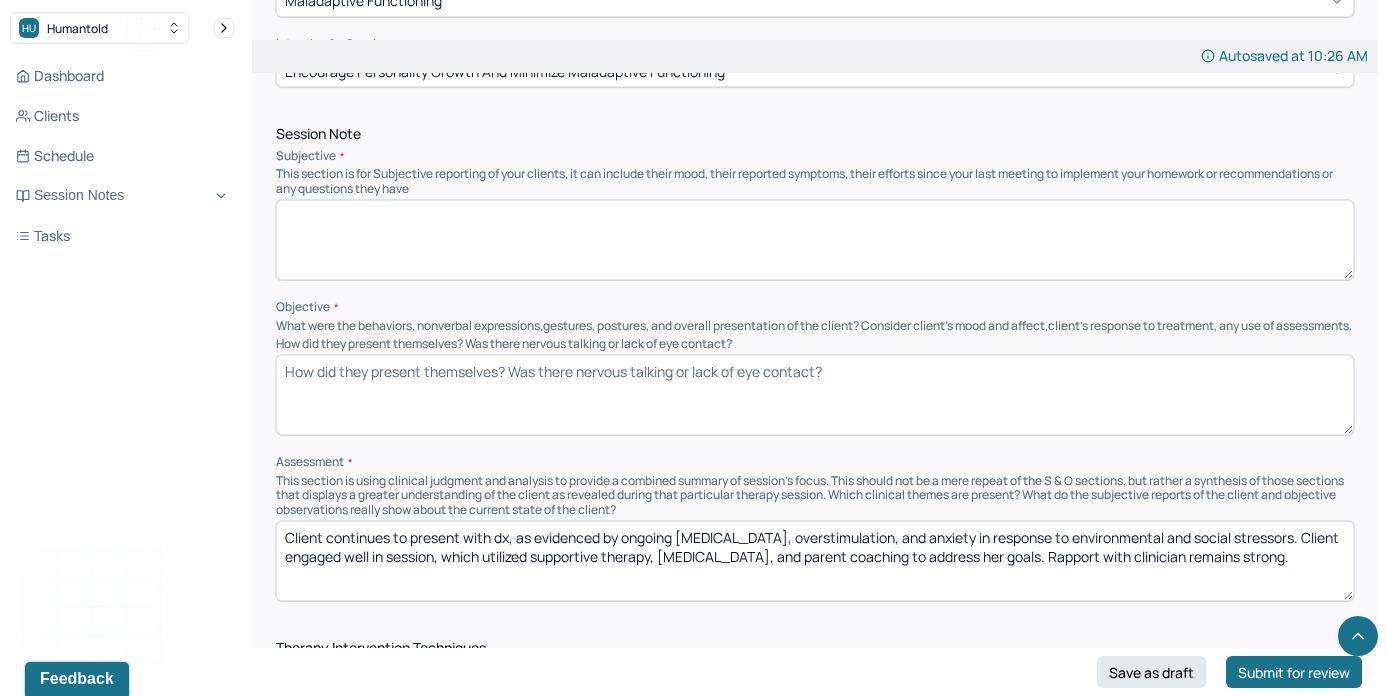type 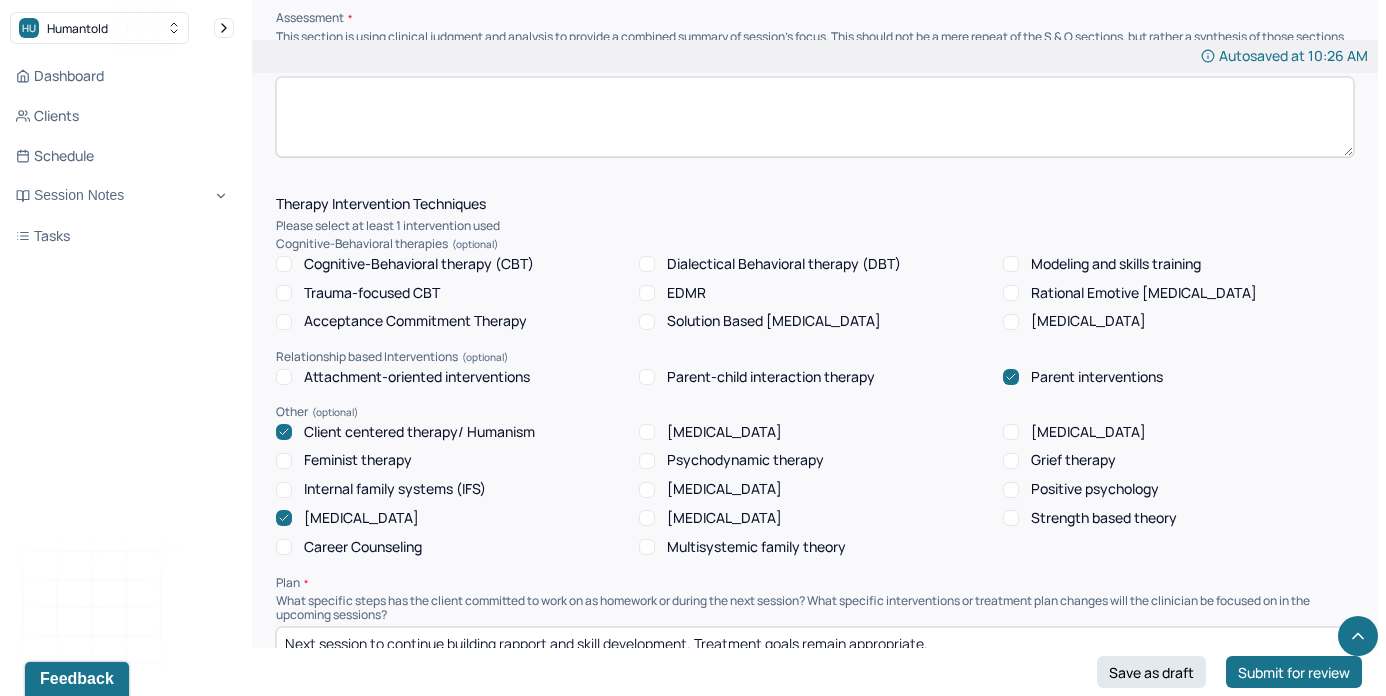 scroll, scrollTop: 1585, scrollLeft: 0, axis: vertical 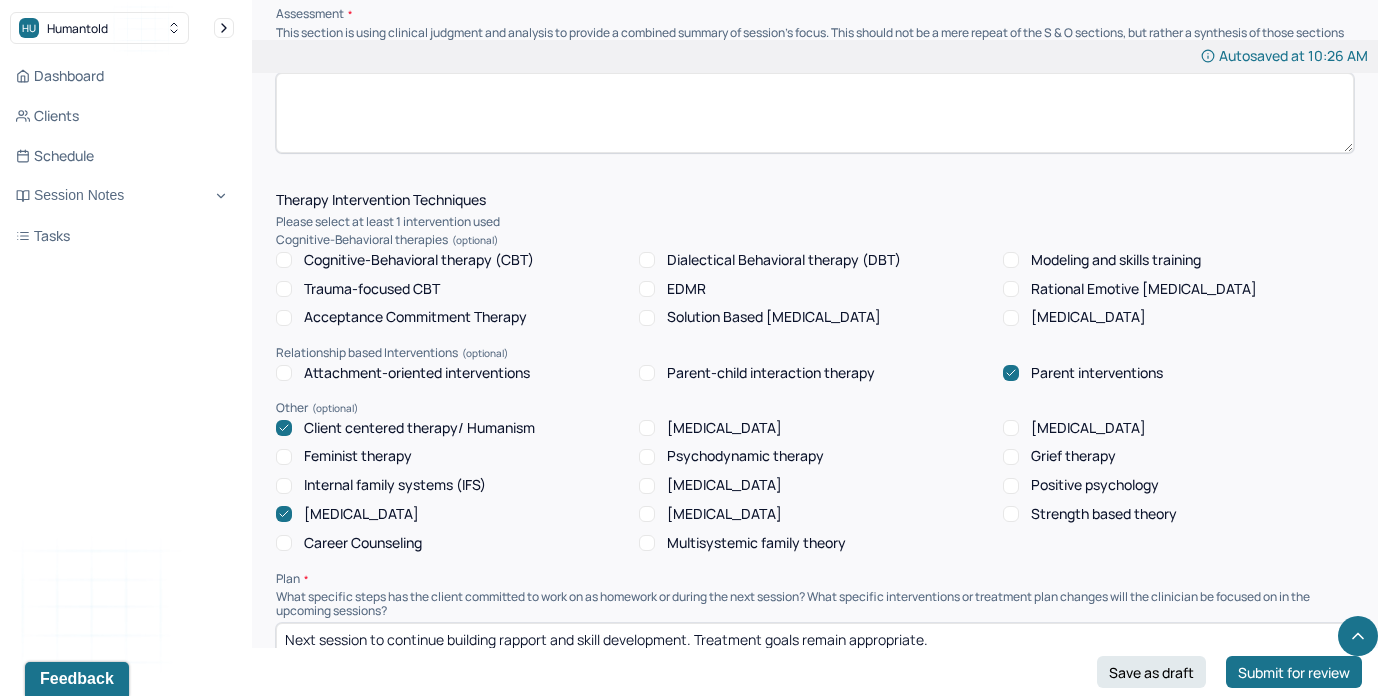type 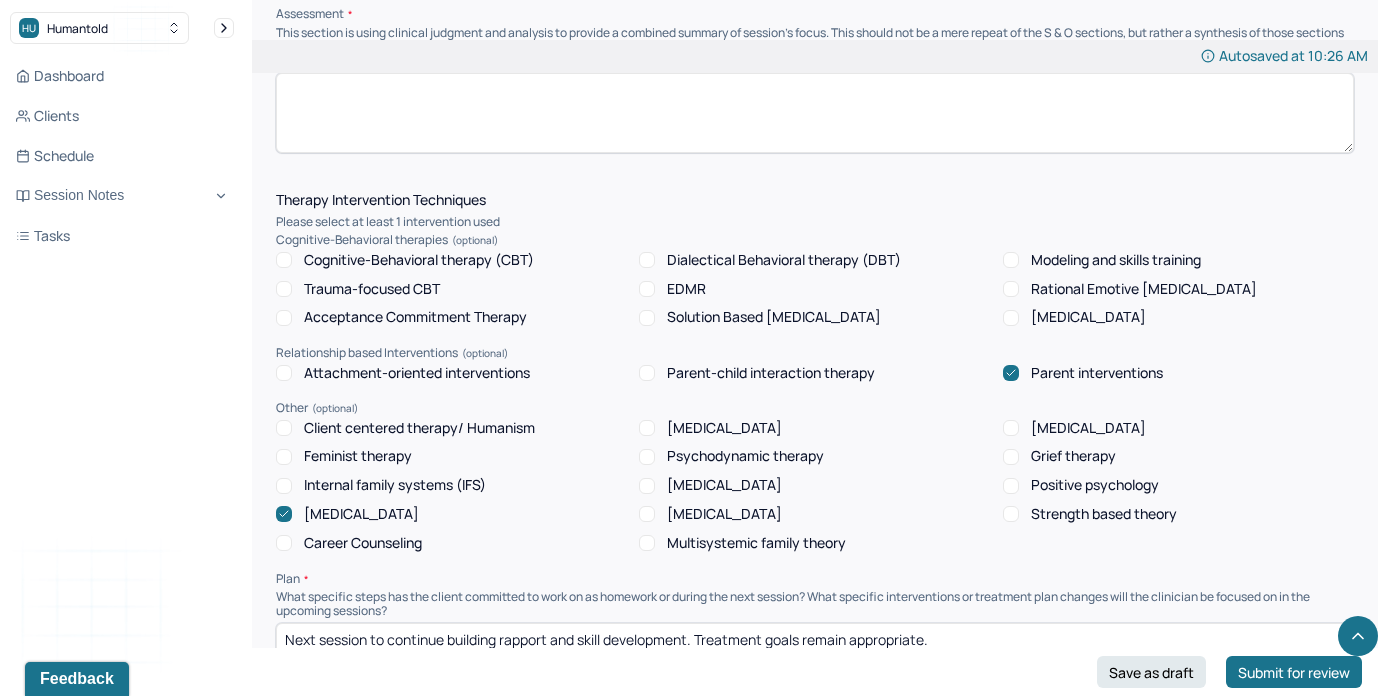 click on "[MEDICAL_DATA]" at bounding box center (361, 514) 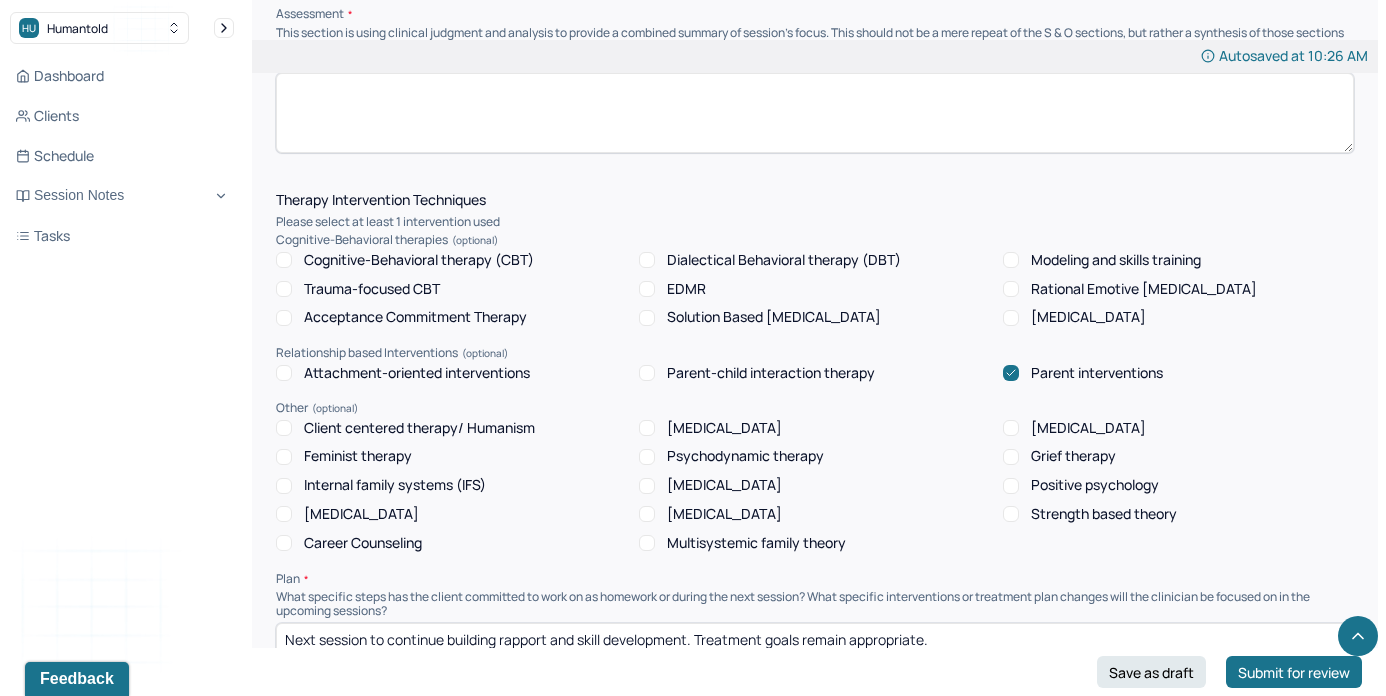 click on "Parent interventions" at bounding box center (1097, 373) 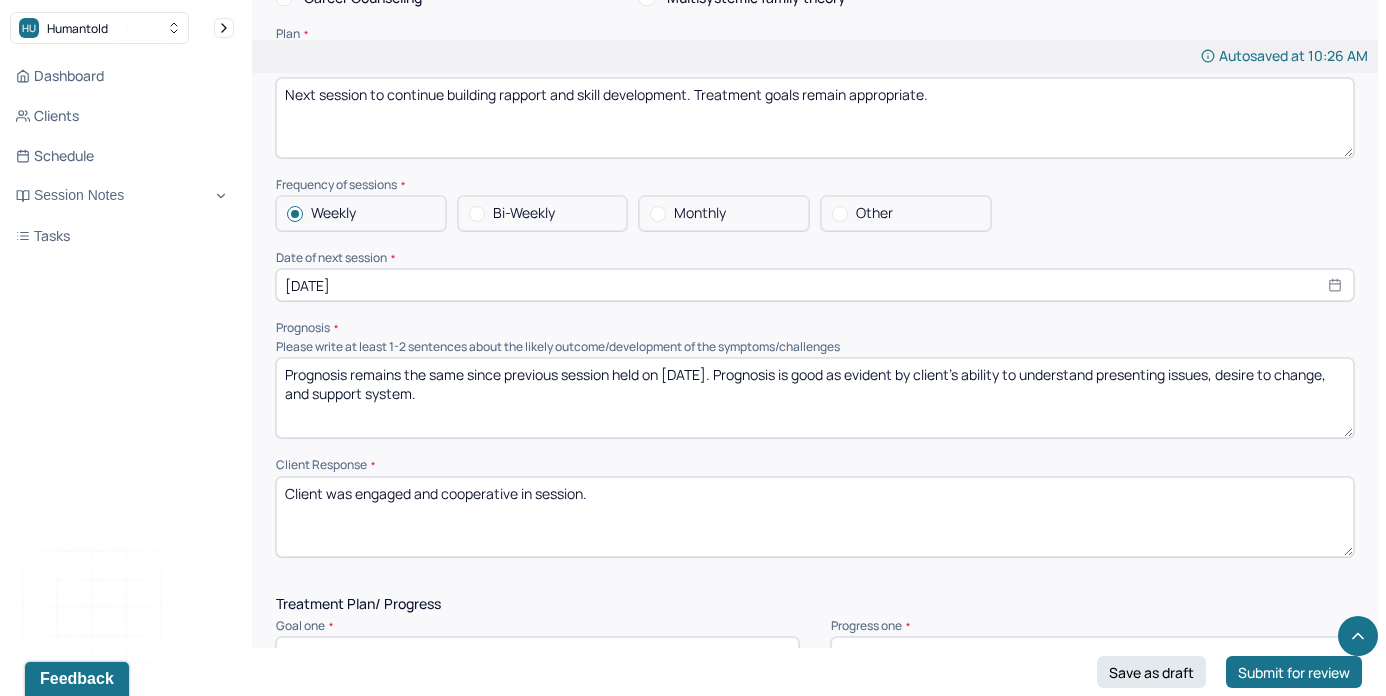 scroll, scrollTop: 0, scrollLeft: 0, axis: both 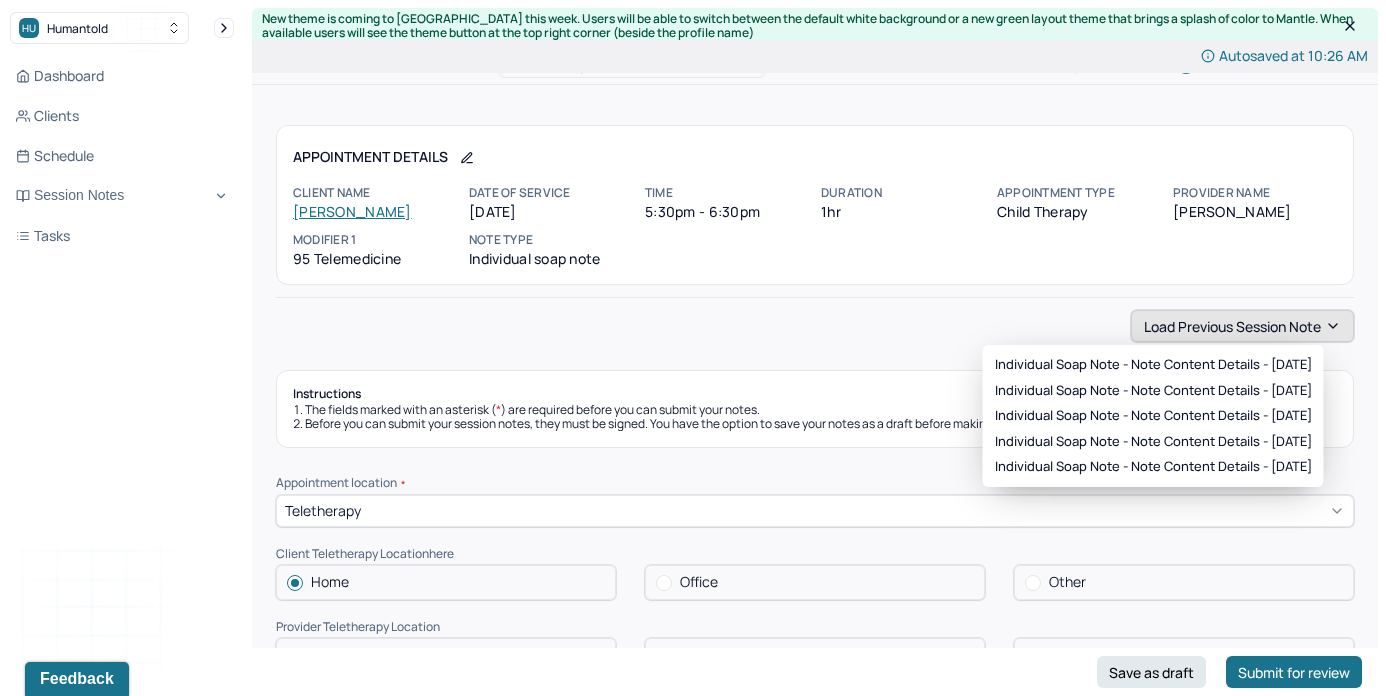 click on "Load previous session note" at bounding box center (1242, 326) 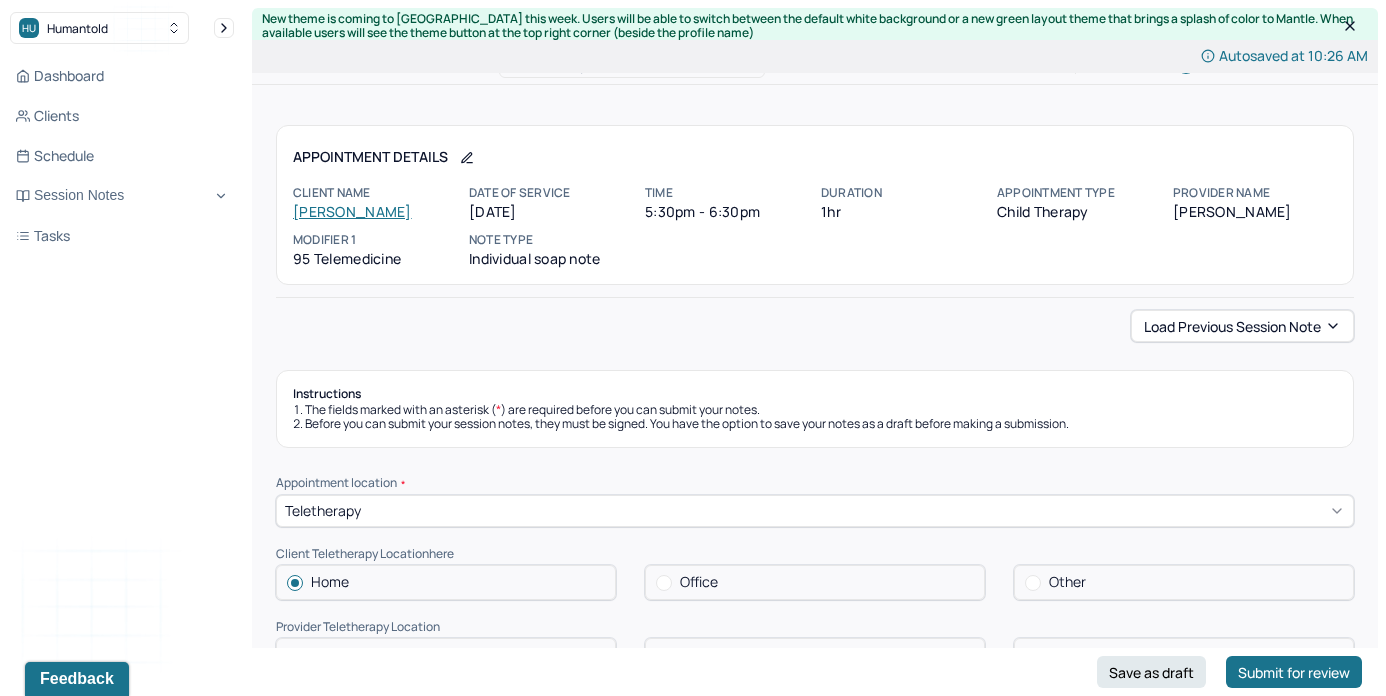 click on "Load previous session note Instructions The fields marked with an asterisk ( * ) are required before you can submit your notes. Before you can submit your session notes, they must be signed. You have the option to save your notes as a draft before making a submission. Appointment location * Teletherapy Client Teletherapy Location here Home Office Other Provider Teletherapy Location Home Office Other Consent was received for the teletherapy session The teletherapy session was conducted via video Primary diagnosis * F43.22 [MEDICAL_DATA] Secondary diagnosis (optional) Secondary diagnosis Tertiary diagnosis (optional) Tertiary diagnosis Emotional / Behavioural symptoms demonstrated * Causing * Maladaptive Functioning Intention for Session * Encourage personality growth and minimize maladaptive functioning Session Note Subjective Objective How did they present themselves? Was there nervous talking or lack of eye contact? Assessment Therapy Intervention Techniques Cognitive-Behavioral therapies" at bounding box center [815, 1925] 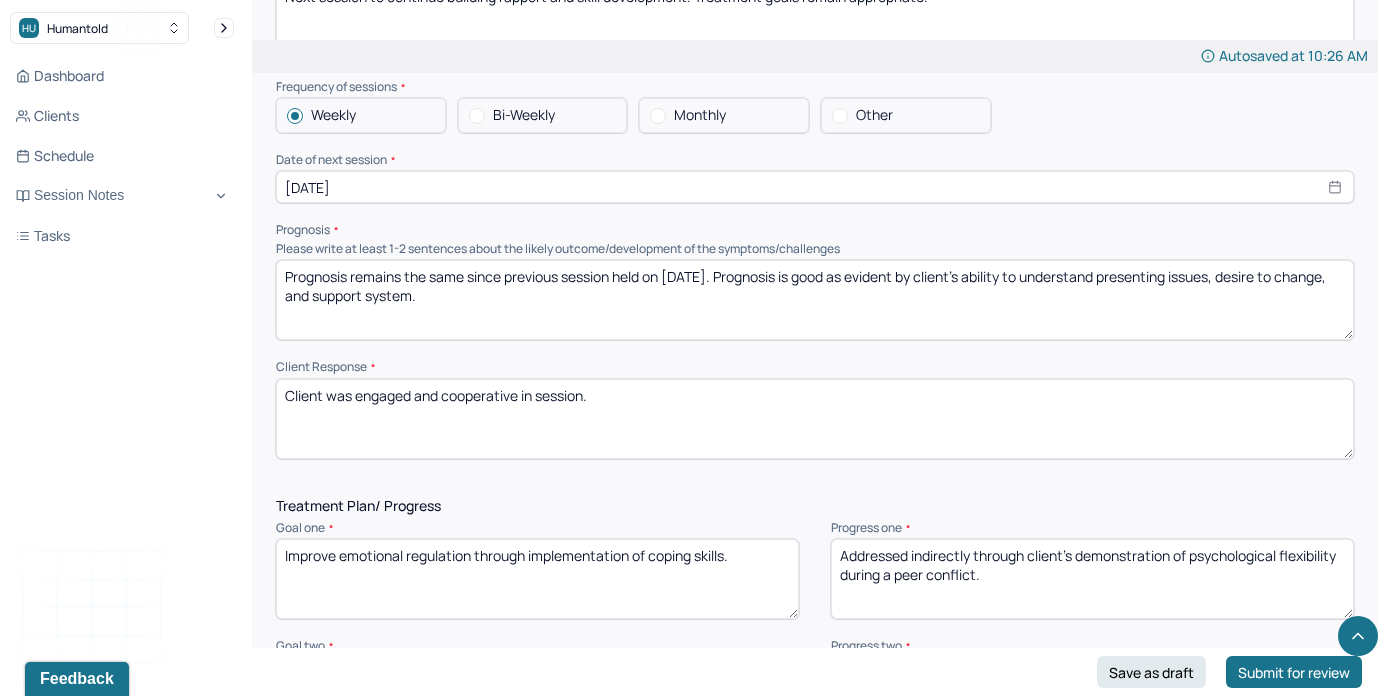 scroll, scrollTop: 2227, scrollLeft: 0, axis: vertical 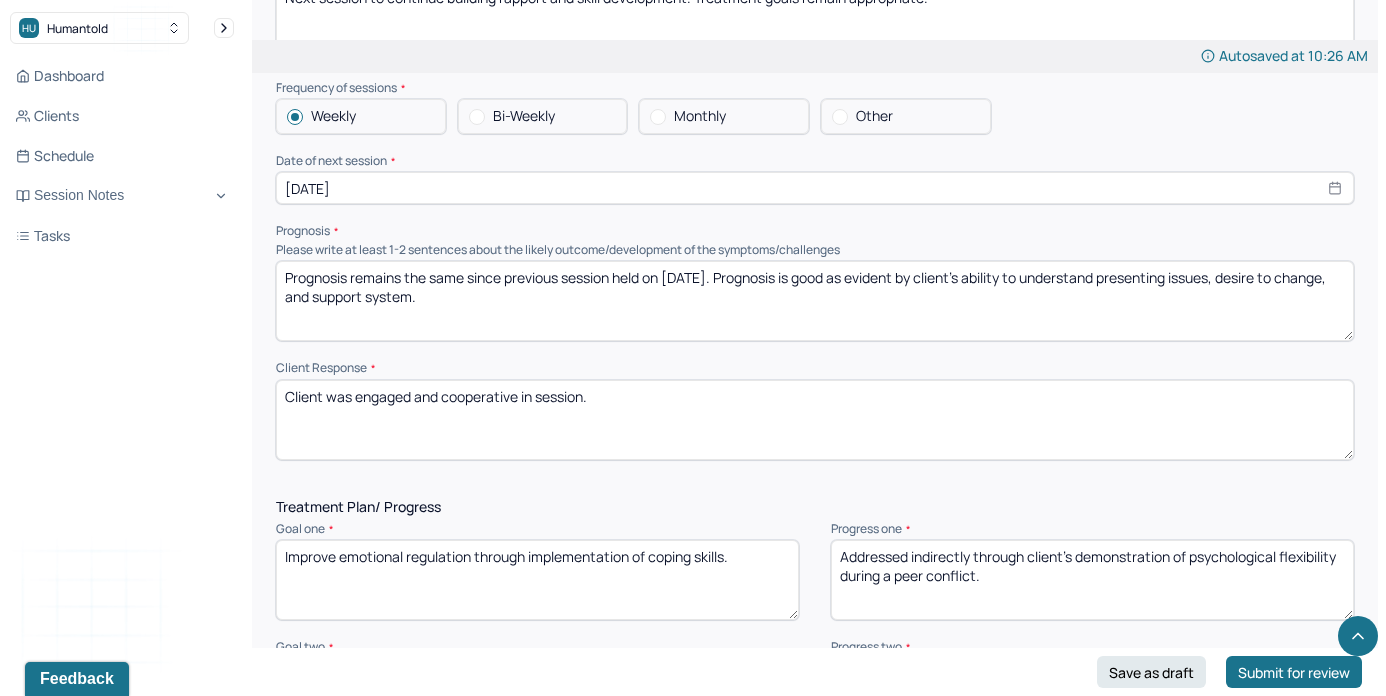 click on "Prognosis remains the same since previous session held on [DATE]. Prognosis is good as evident by client's ability to understand presenting issues, desire to change, and support system." at bounding box center (815, 301) 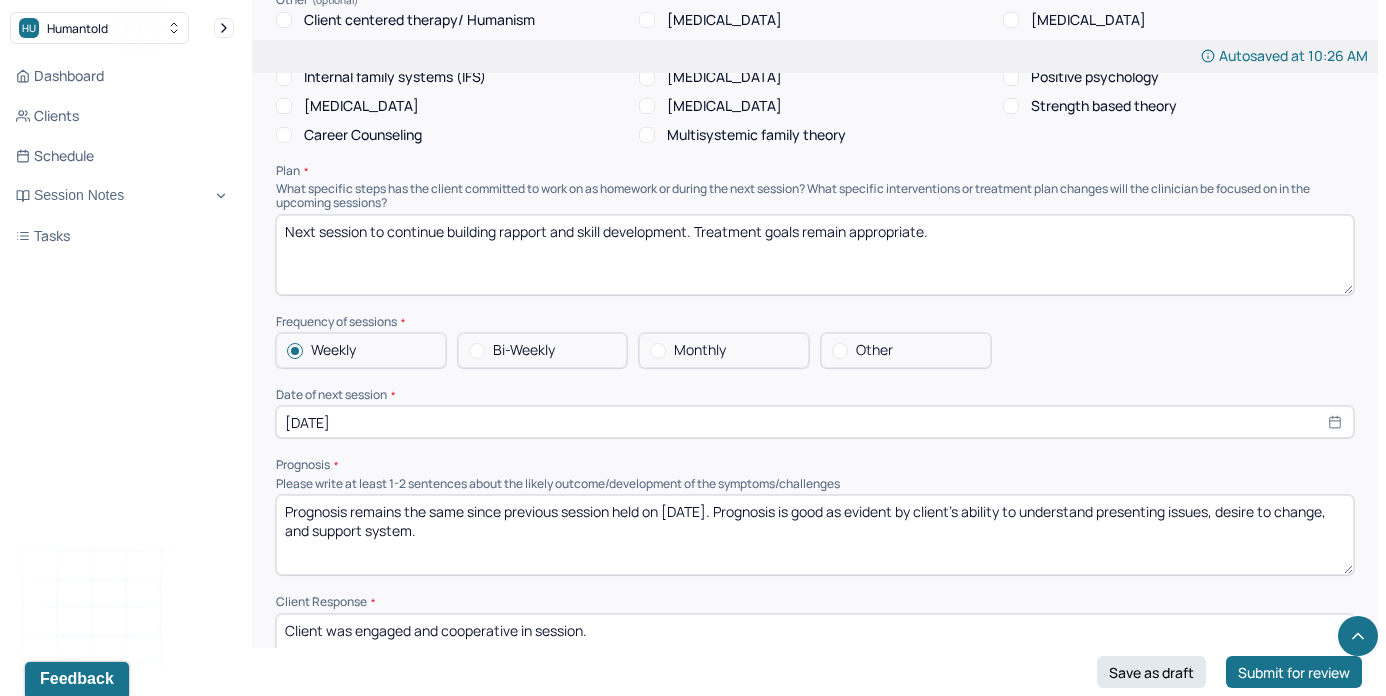 scroll, scrollTop: 1991, scrollLeft: 0, axis: vertical 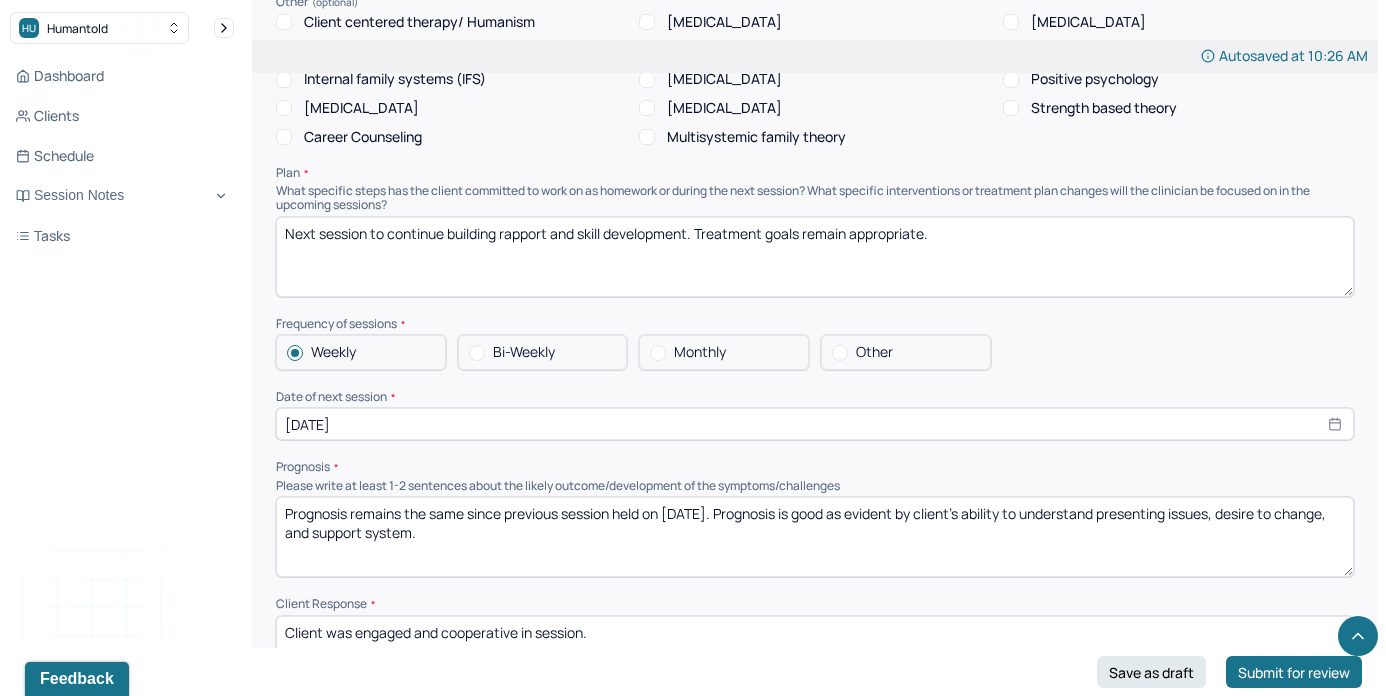 type on "Prognosis remains the same since previous session held on [DATE]. Prognosis is good as evident by client's ability to understand presenting issues, desire to change, and support system." 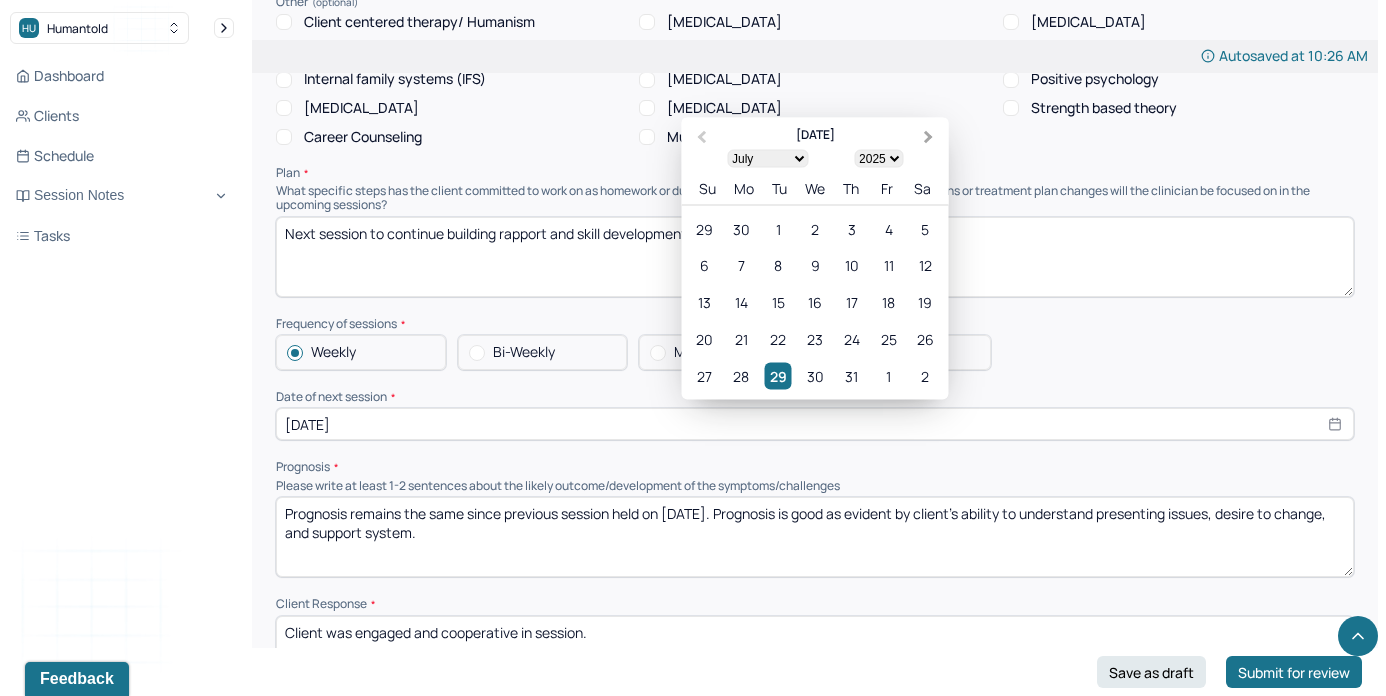 click on "Next Month" at bounding box center [931, 139] 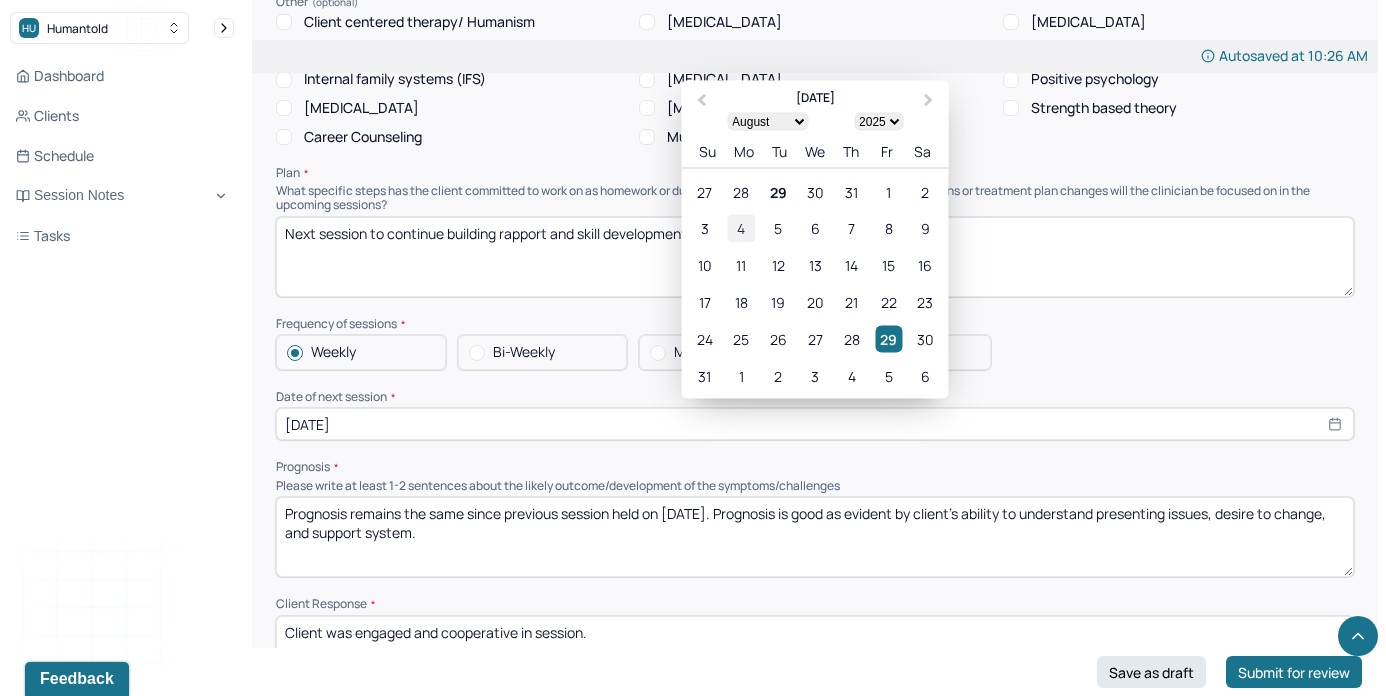 click on "4" at bounding box center [741, 228] 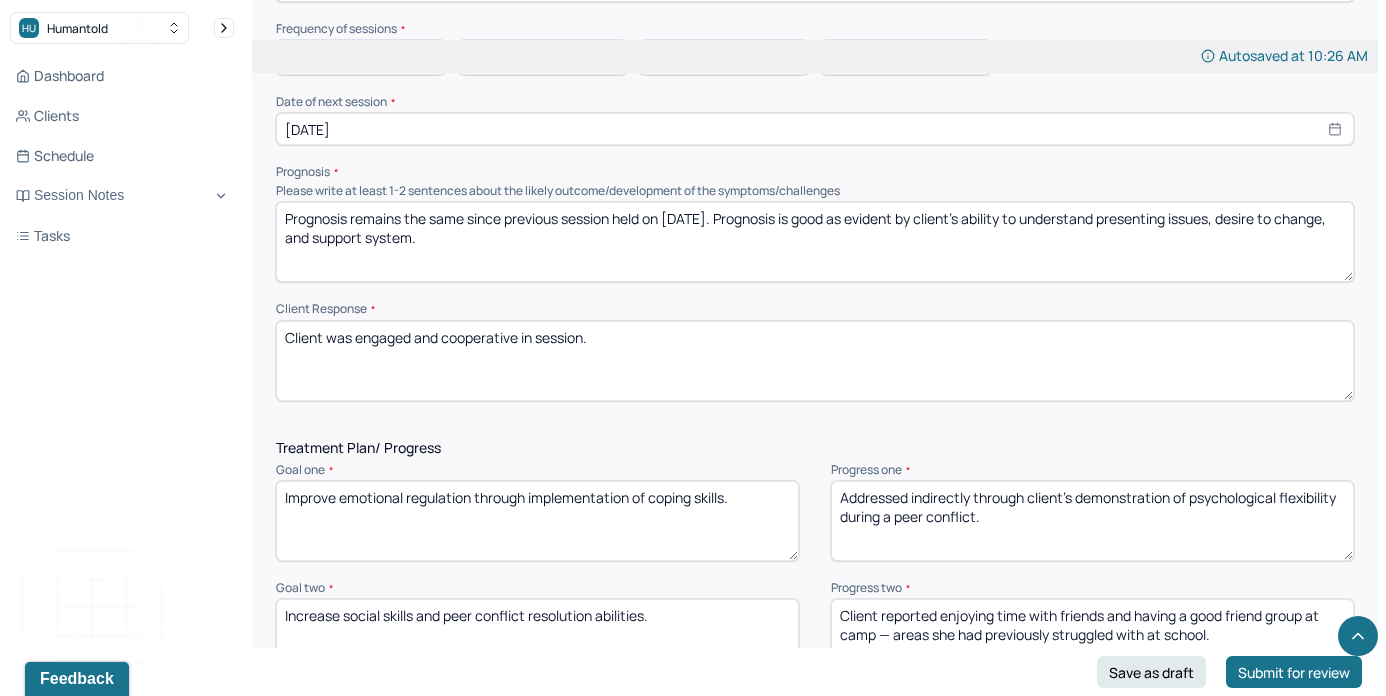 scroll, scrollTop: 2298, scrollLeft: 0, axis: vertical 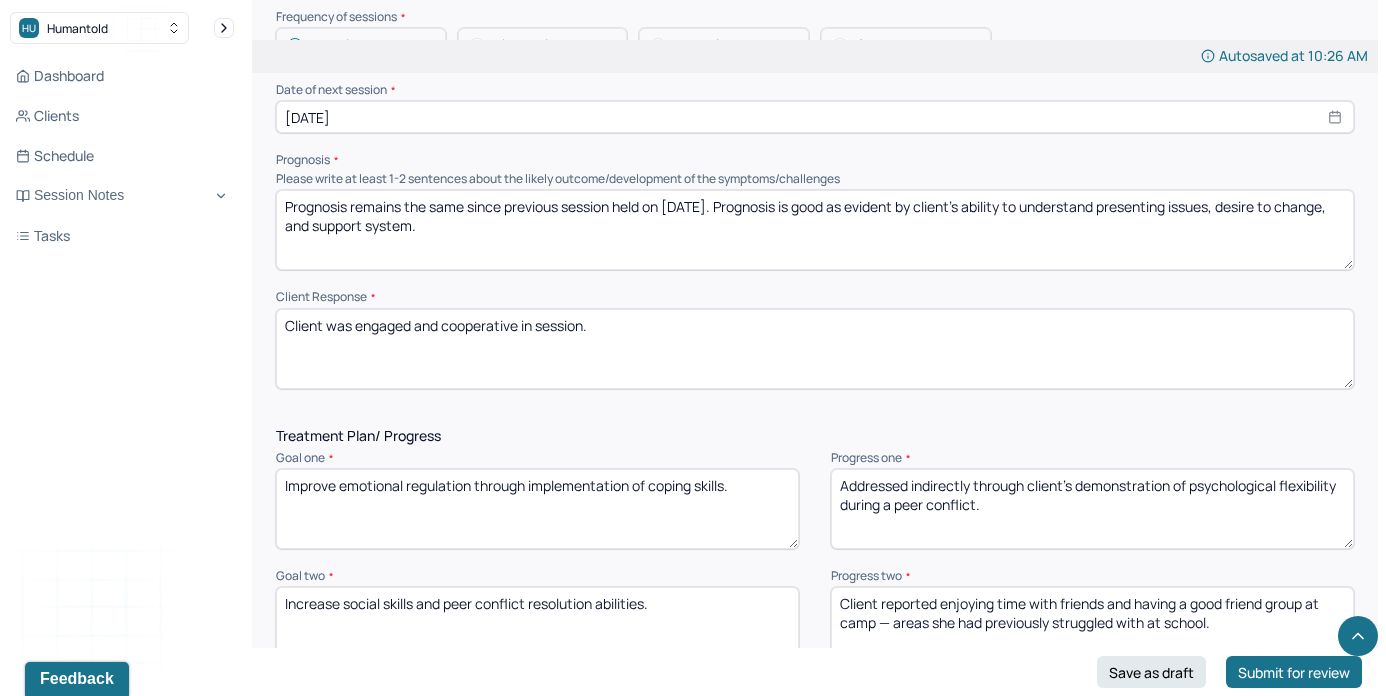 click on "Addressed indirectly through client’s demonstration of psychological flexibility during a peer conflict." at bounding box center (1092, 509) 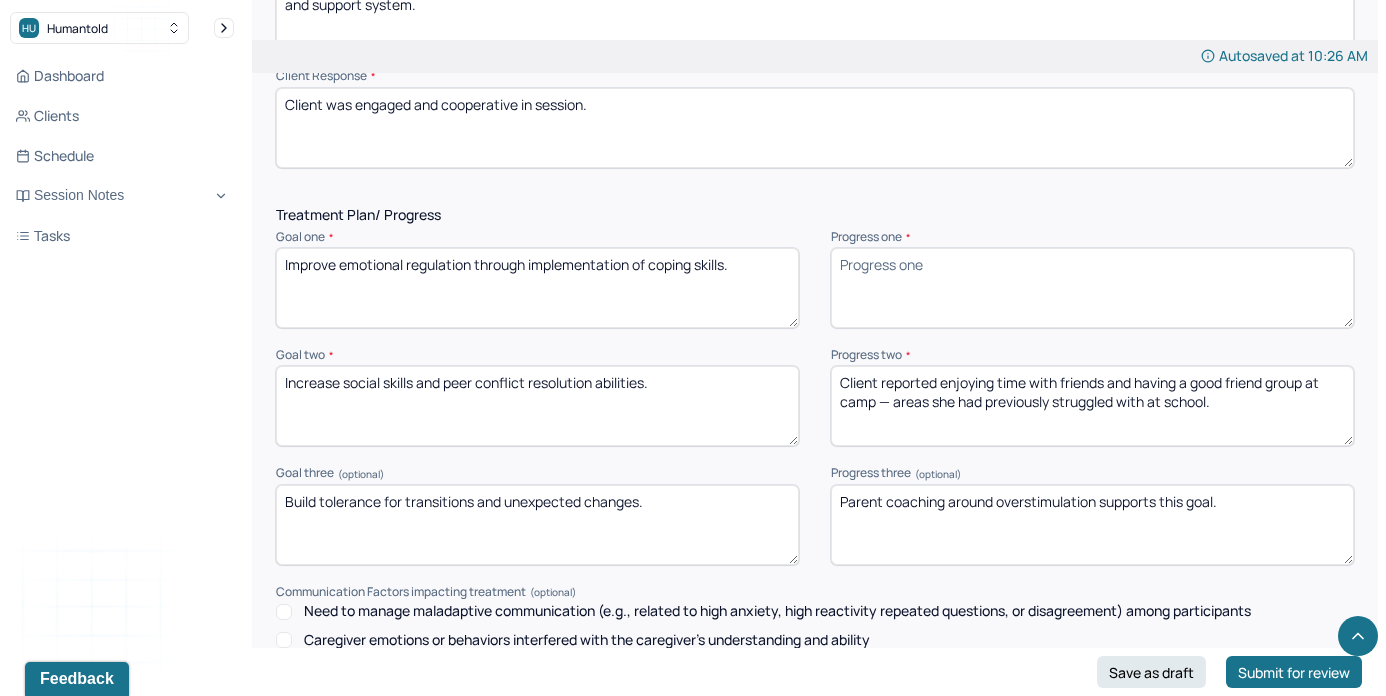 scroll, scrollTop: 2520, scrollLeft: 0, axis: vertical 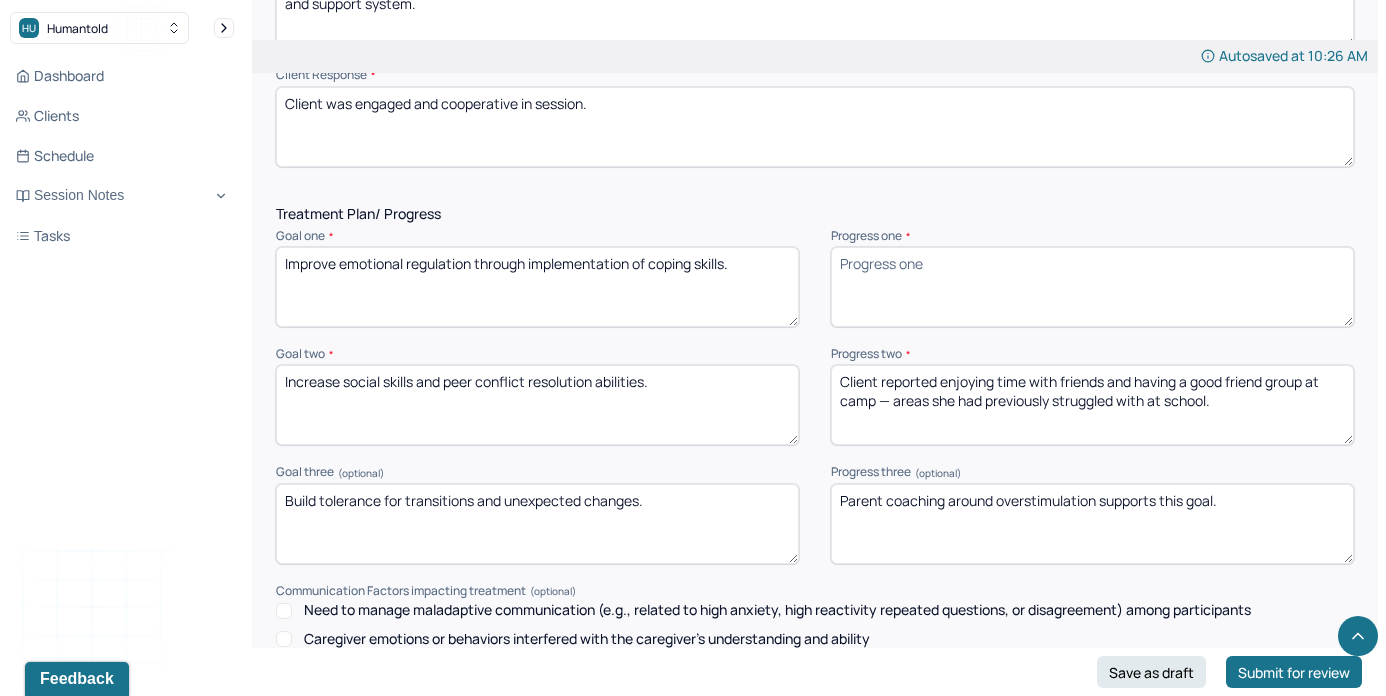 type 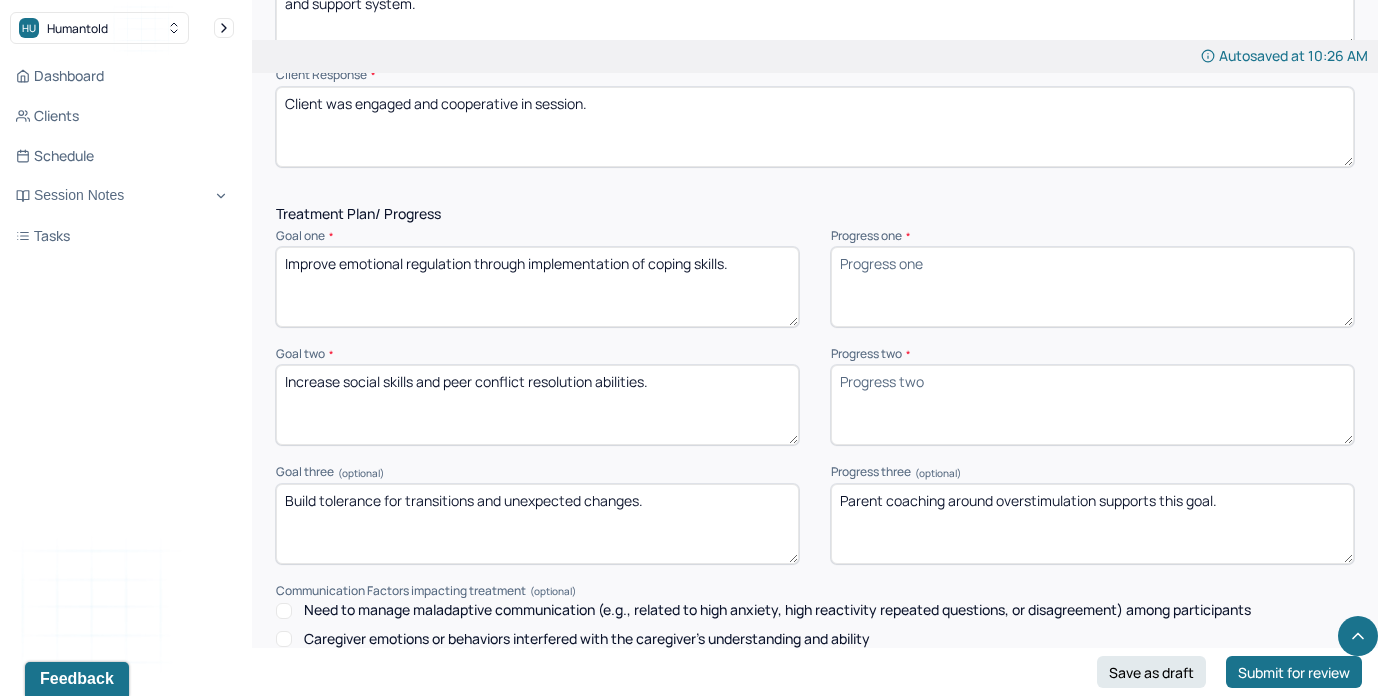 type 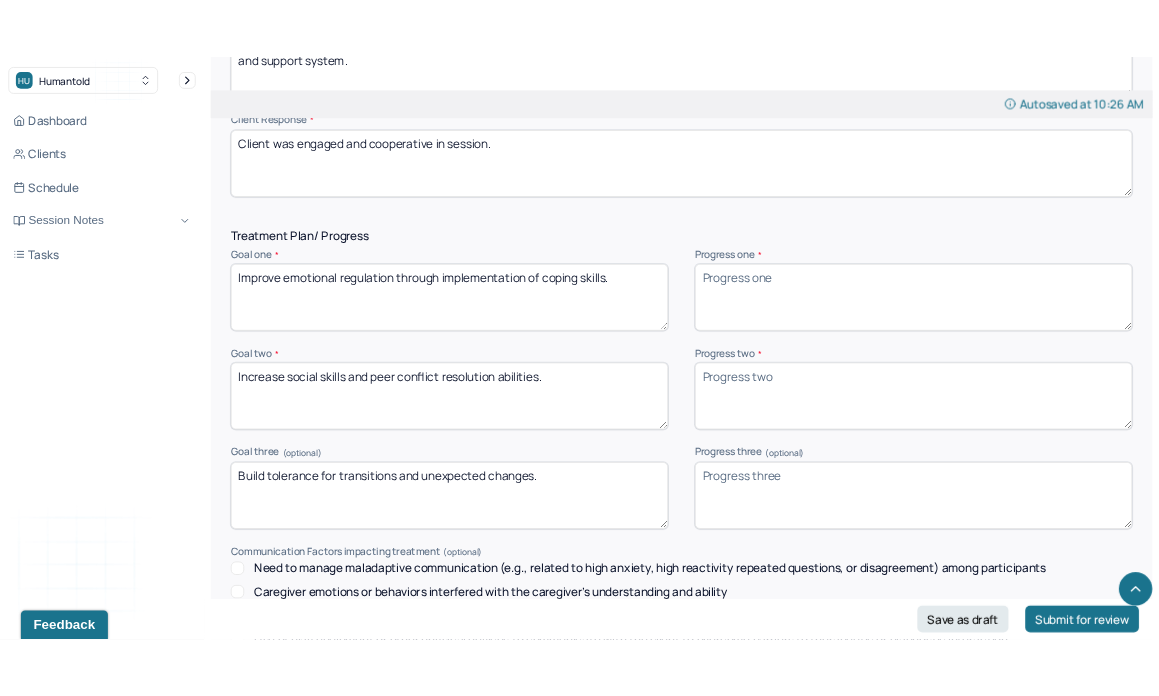 scroll, scrollTop: 0, scrollLeft: 0, axis: both 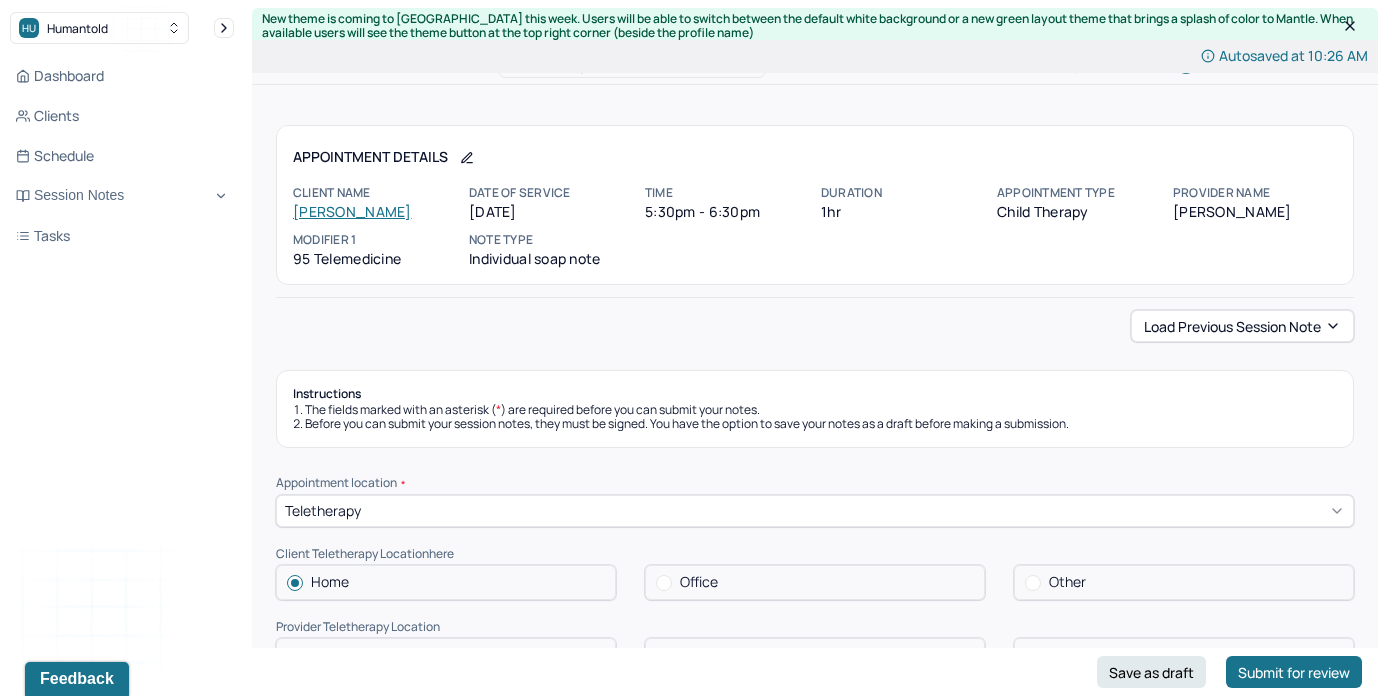 type 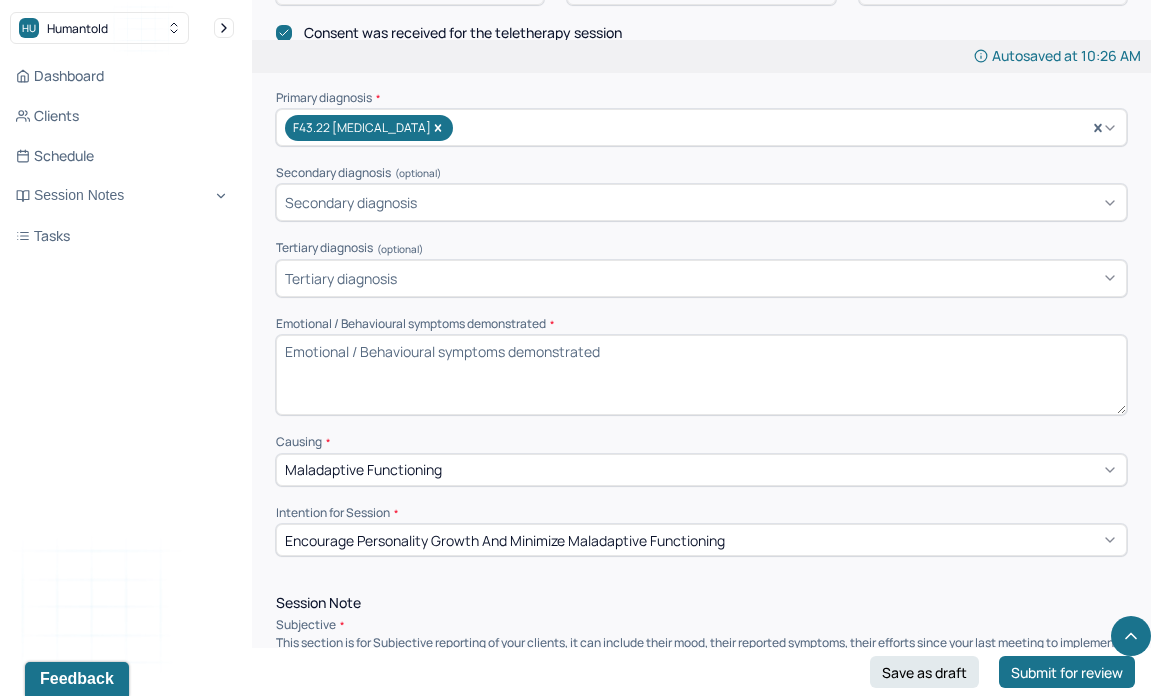 scroll, scrollTop: 1054, scrollLeft: 0, axis: vertical 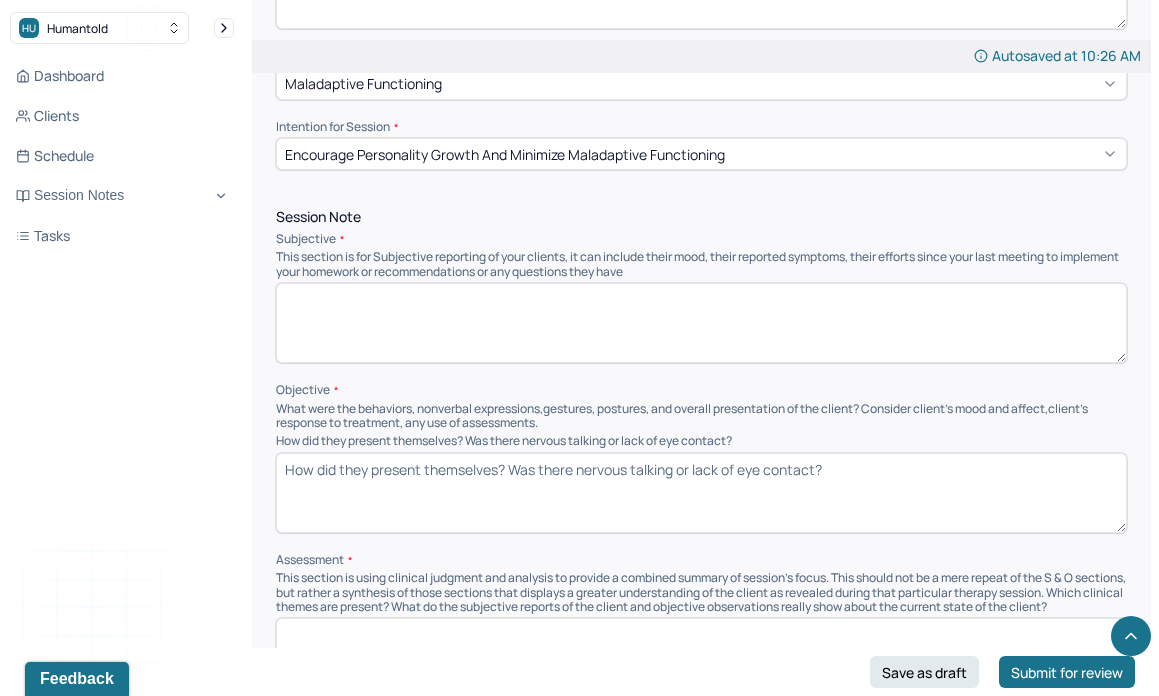 click at bounding box center [701, 323] 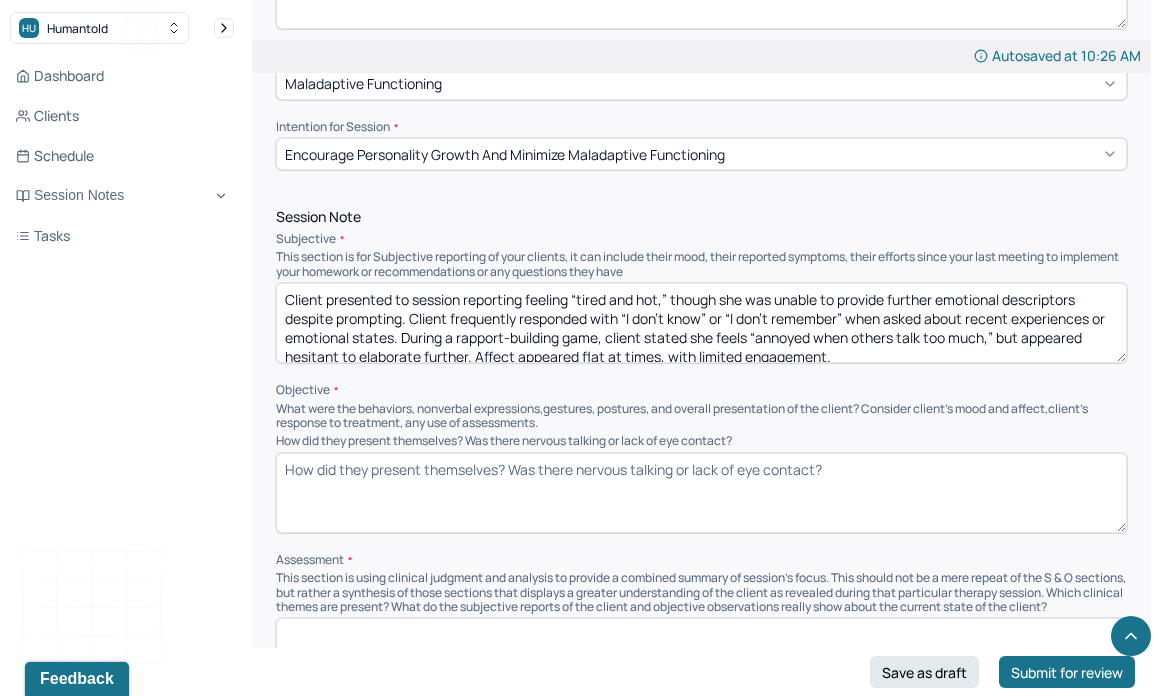 scroll, scrollTop: 3, scrollLeft: 0, axis: vertical 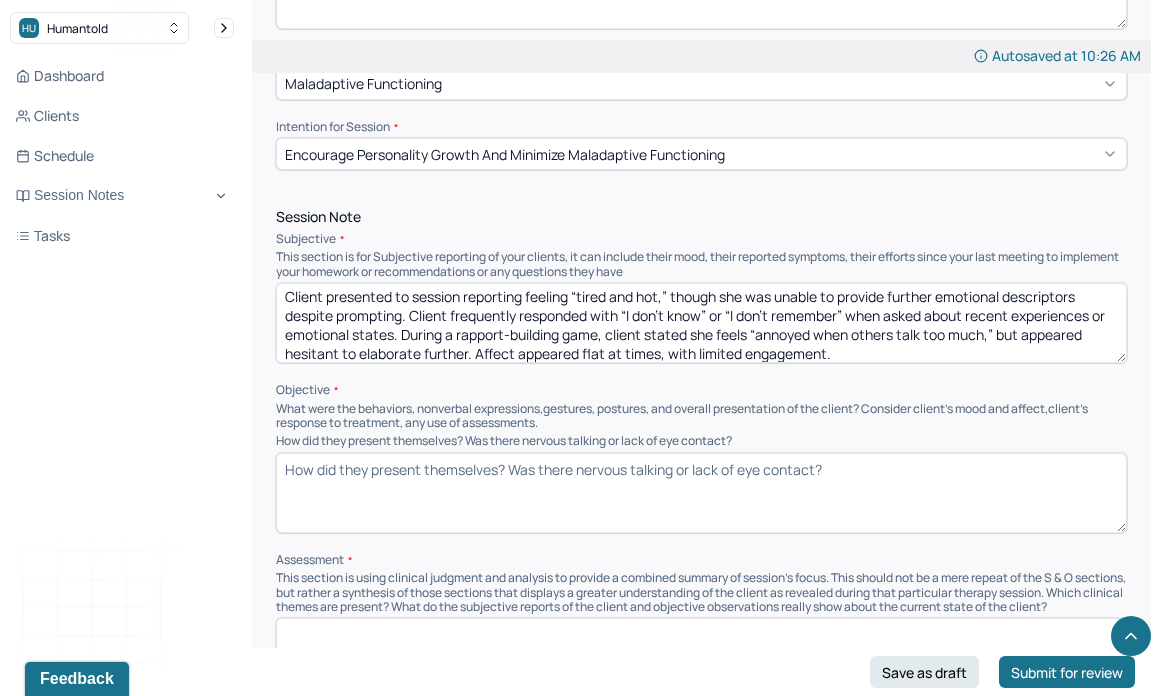 type on "Client presented to session reporting feeling “tired and hot,” though she was unable to provide further emotional descriptors despite prompting. Client frequently responded with “I don’t know” or “I don’t remember” when asked about recent experiences or emotional states. During a rapport-building game, client stated she feels “annoyed when others talk too much,” but appeared hesitant to elaborate further. Affect appeared flat at times, with limited engagement." 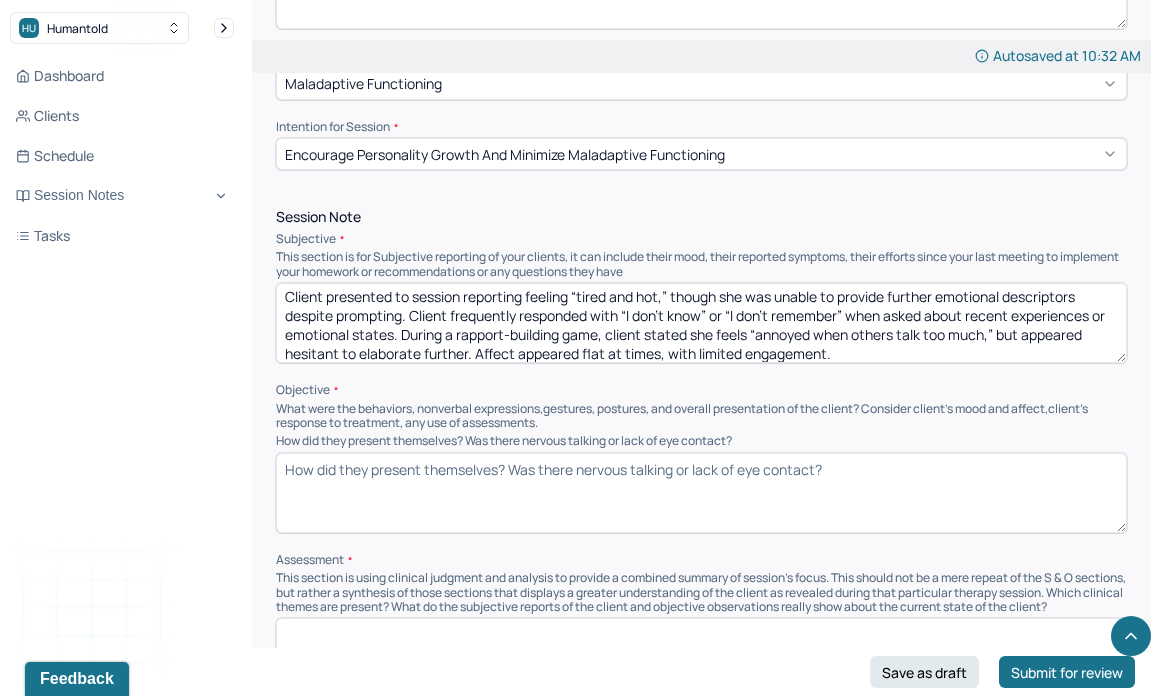 click on "How did they present themselves? Was there nervous talking or lack of eye contact?" at bounding box center (701, 493) 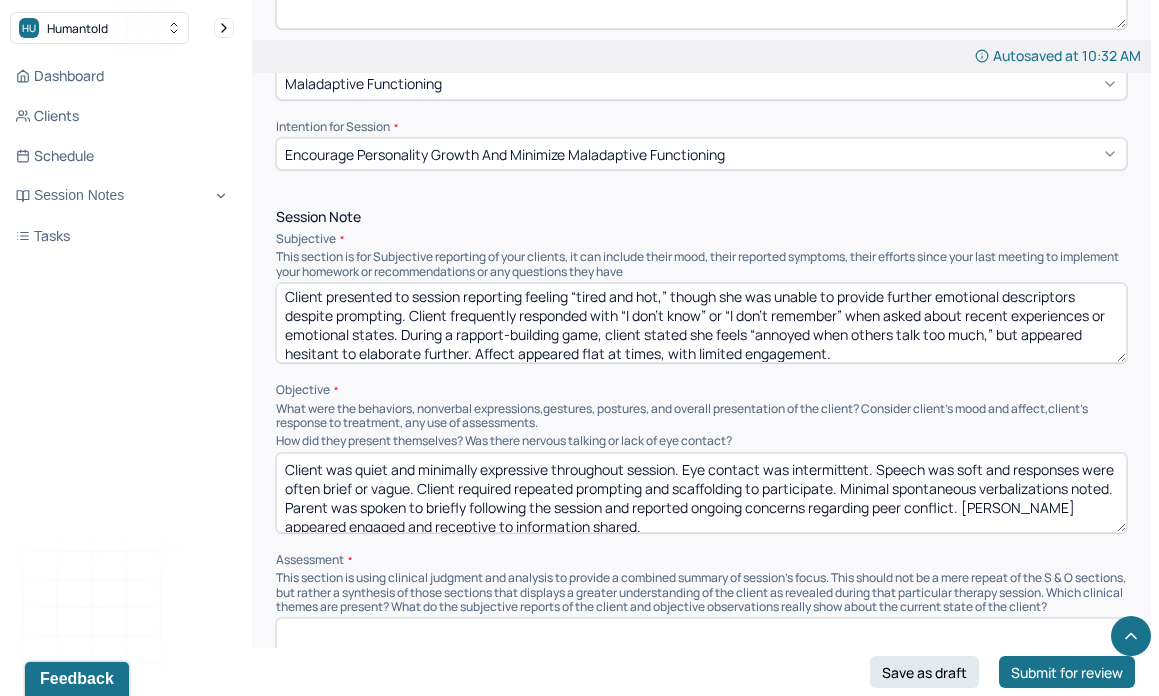scroll, scrollTop: 3, scrollLeft: 0, axis: vertical 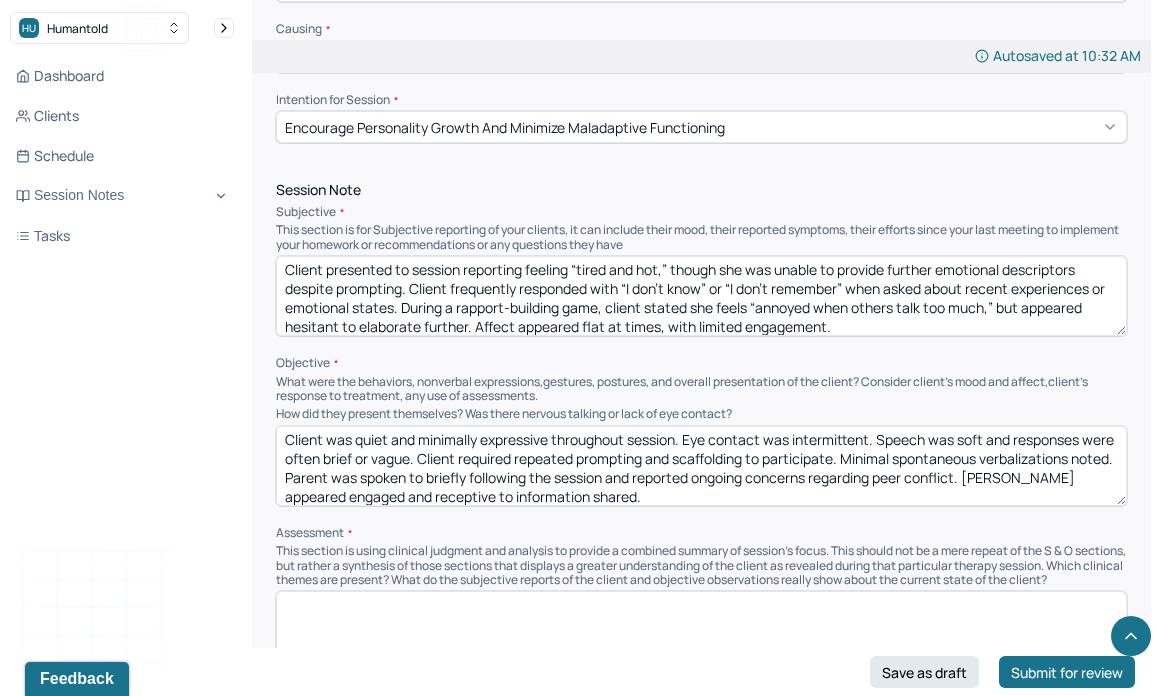 drag, startPoint x: 418, startPoint y: 432, endPoint x: 330, endPoint y: 433, distance: 88.005684 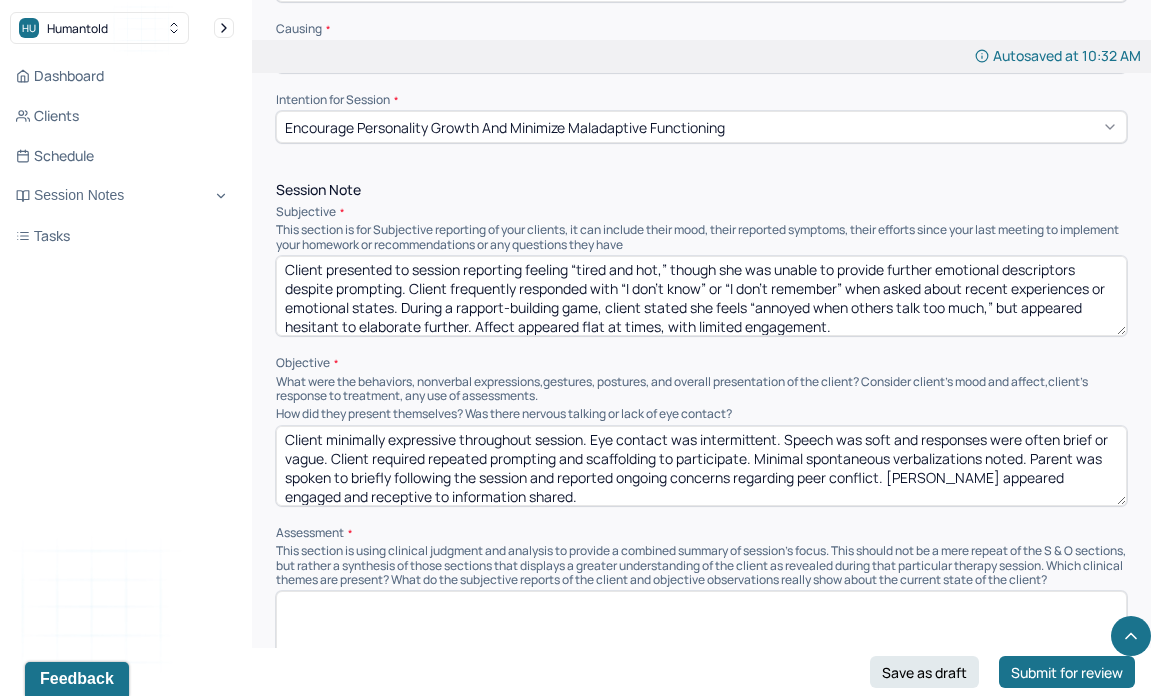 type on "Client minimally expressive throughout session. Eye contact was intermittent. Speech was soft and responses were often brief or vague. Client required repeated prompting and scaffolding to participate. Minimal spontaneous verbalizations noted. Parent was spoken to briefly following the session and reported ongoing concerns regarding peer conflict. [PERSON_NAME] appeared engaged and receptive to information shared." 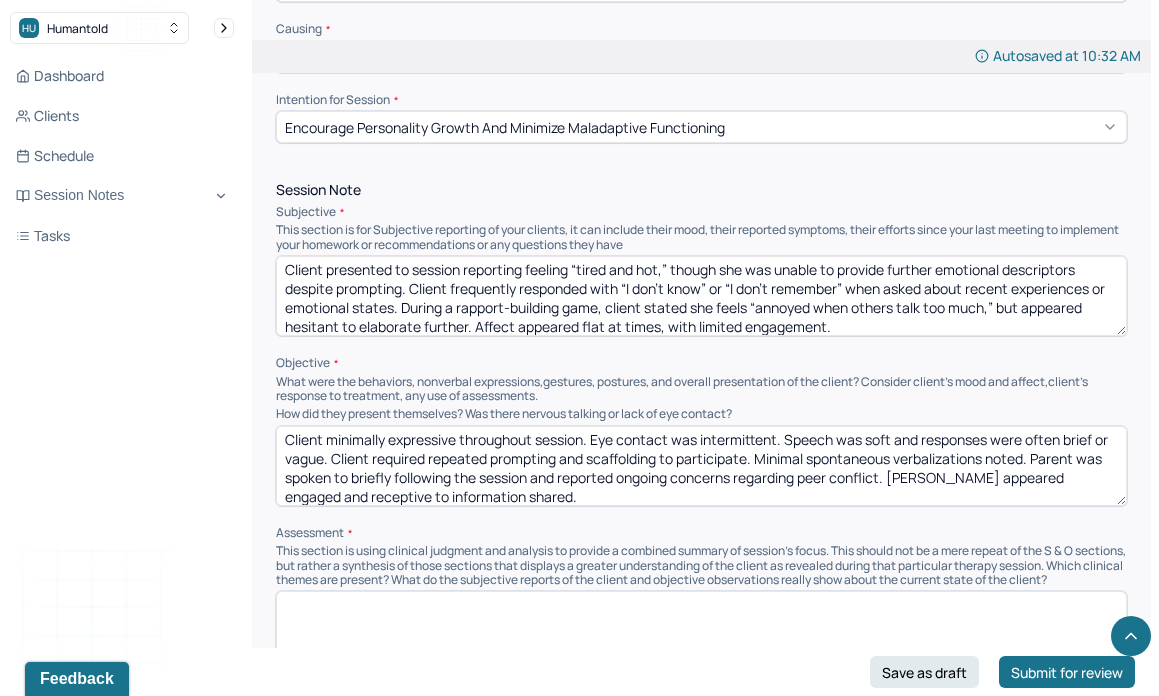drag, startPoint x: 545, startPoint y: 470, endPoint x: 327, endPoint y: 383, distance: 234.71898 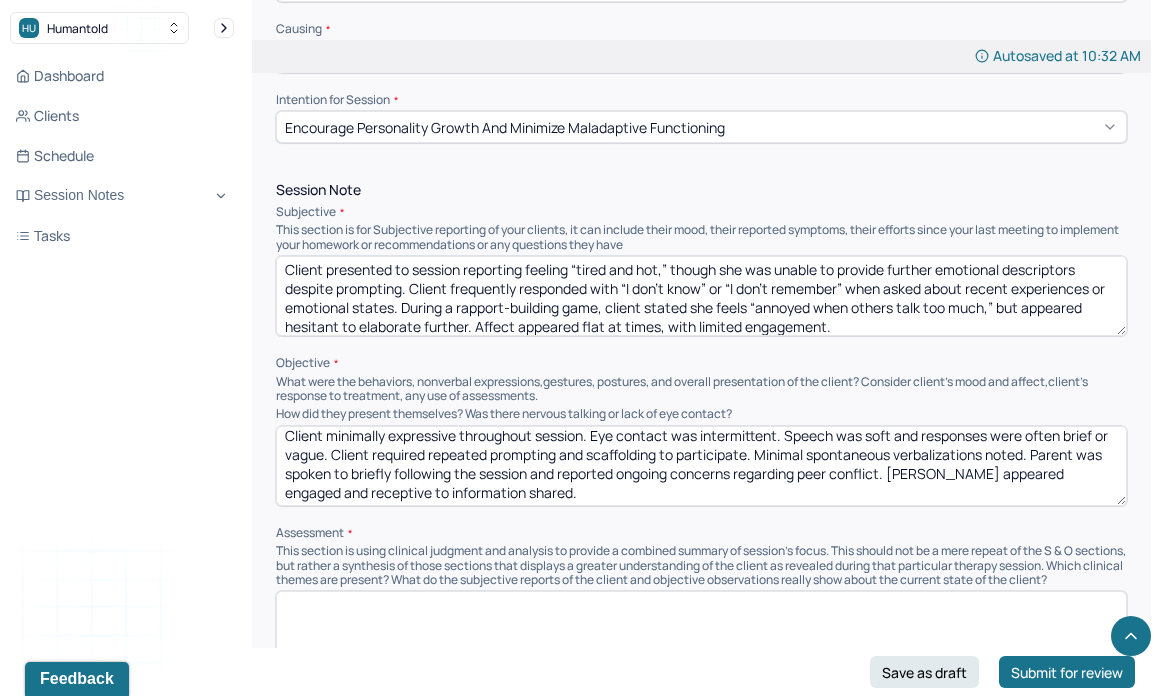 scroll, scrollTop: 0, scrollLeft: 0, axis: both 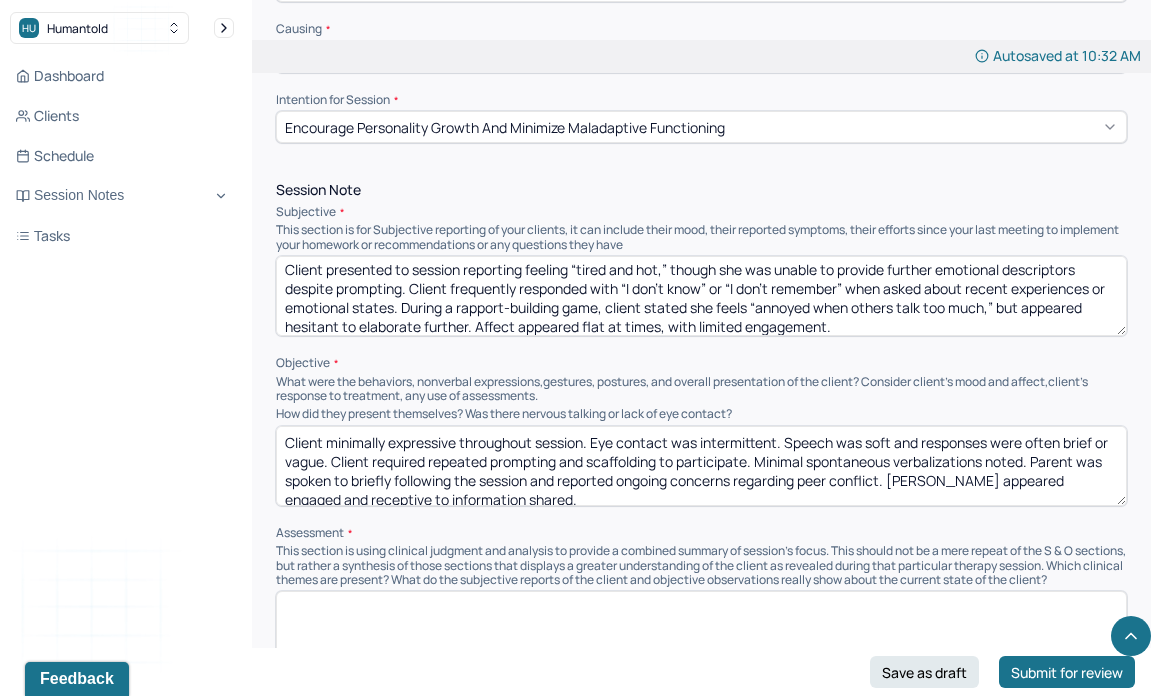 drag, startPoint x: 523, startPoint y: 494, endPoint x: 267, endPoint y: 408, distance: 270.05927 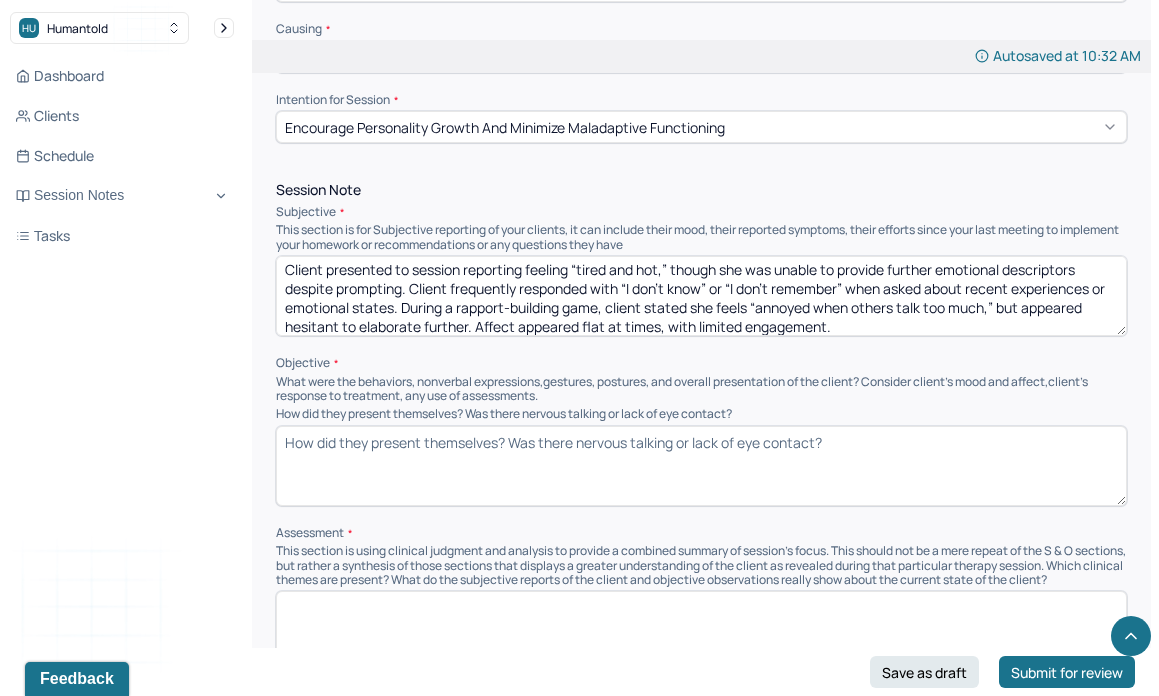 type 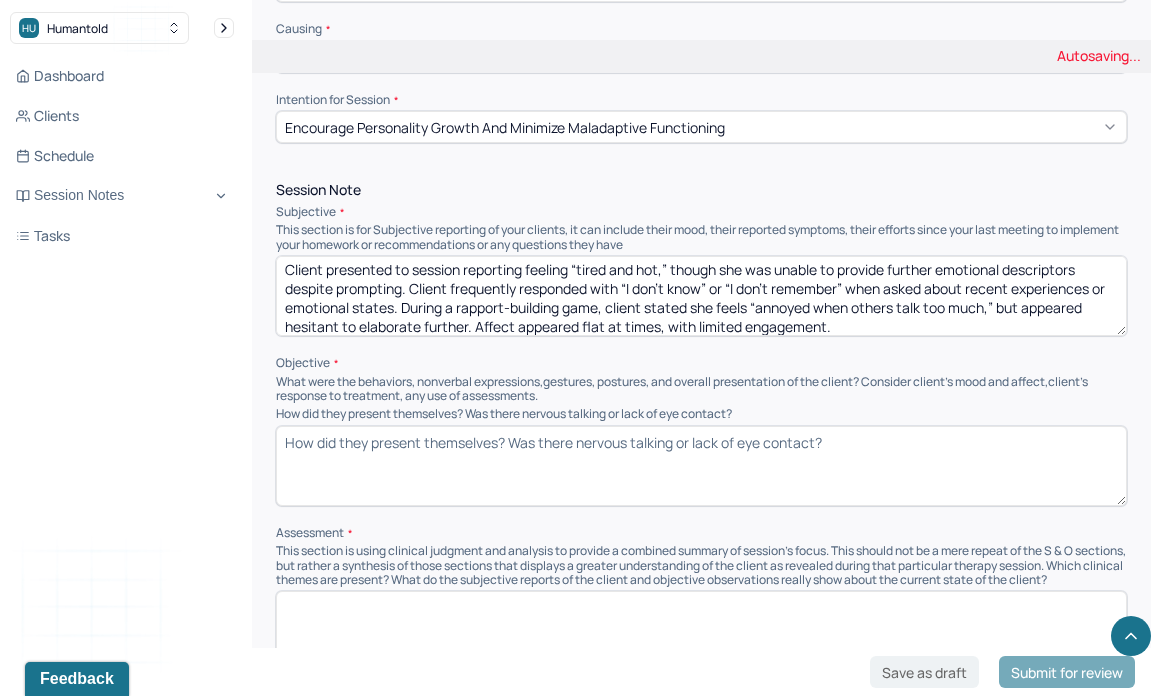 click on "Client presented to session reporting feeling “tired and hot,” though she was unable to provide further emotional descriptors despite prompting. Client frequently responded with “I don’t know” or “I don’t remember” when asked about recent experiences or emotional states. During a rapport-building game, client stated she feels “annoyed when others talk too much,” but appeared hesitant to elaborate further. Affect appeared flat at times, with limited engagement." at bounding box center [701, 296] 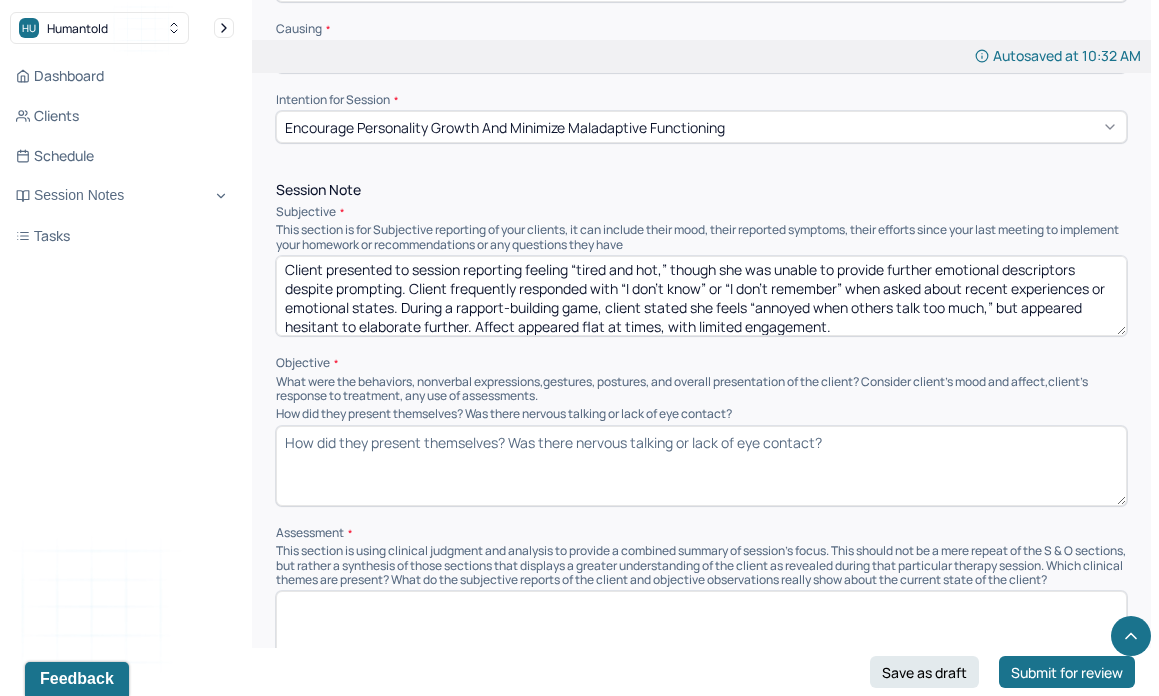 click on "Client presented to session reporting feeling “tired and hot,” though she was unable to provide further emotional descriptors despite prompting. Client frequently responded with “I don’t know” or “I don’t remember” when asked about recent experiences or emotional states. During a rapport-building game, client stated she feels “annoyed when others talk too much,” but appeared hesitant to elaborate further. Affect appeared flat at times, with limited engagement." at bounding box center (701, 296) 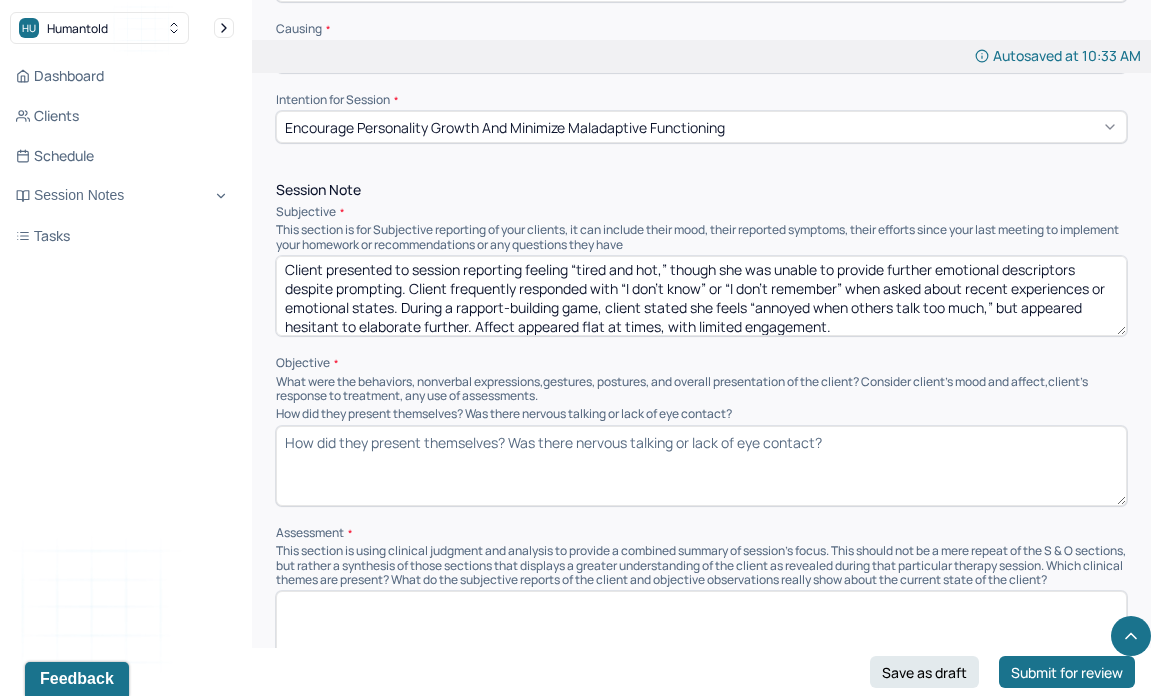 click on "Client presented to session reporting feeling “tired and hot,” though she was unable to provide further emotional descriptors despite prompting. Client frequently responded with “I don’t know” or “I don’t remember” when asked about recent experiences or emotional states. During a rapport-building game, client stated she feels “annoyed when others talk too much,” but appeared hesitant to elaborate further. Affect appeared flat at times, with limited engagement." at bounding box center [701, 296] 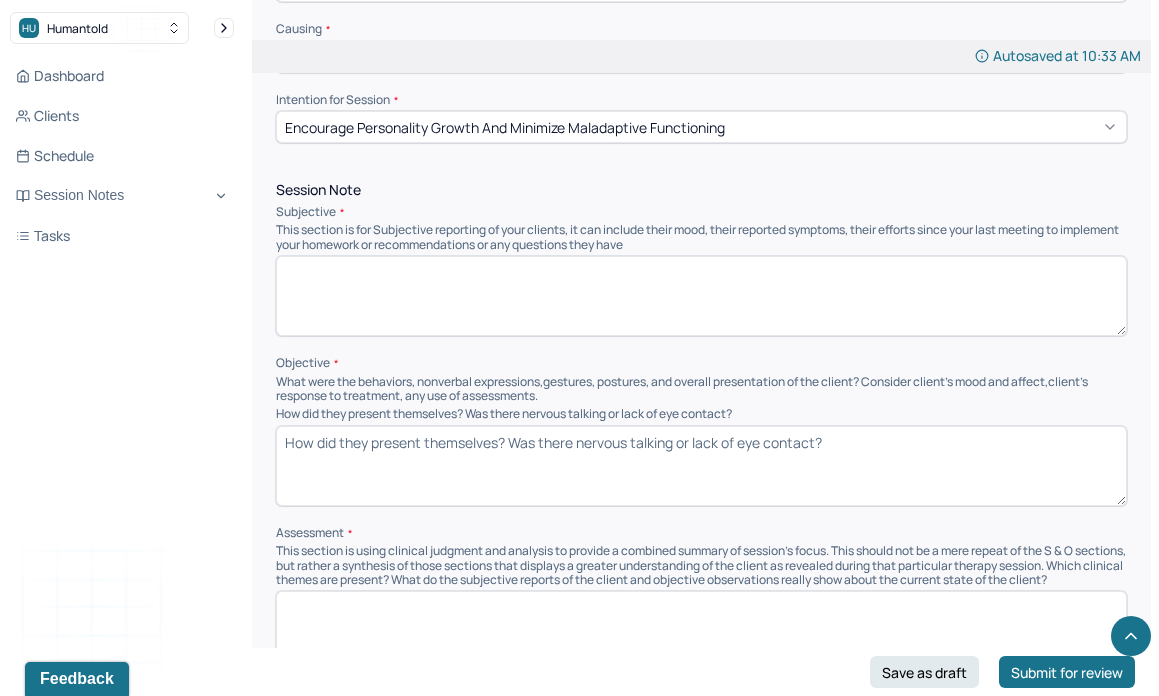 scroll, scrollTop: 0, scrollLeft: 0, axis: both 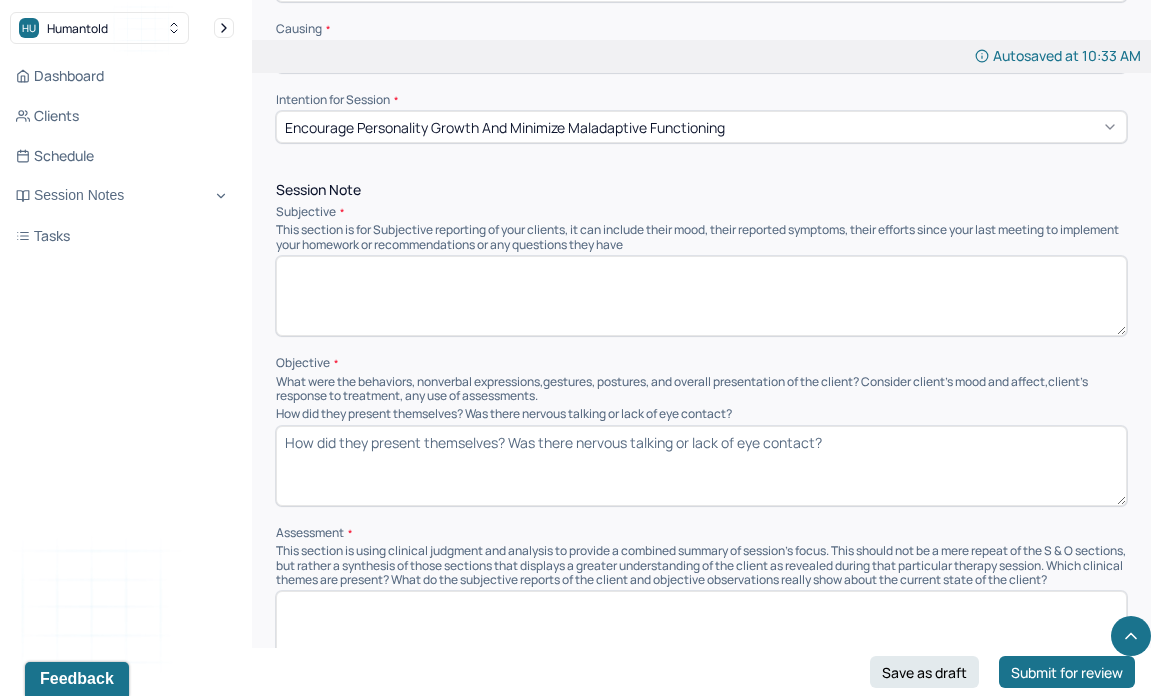 paste on "Client reported feeling “tired and hot” but was unable to elaborate further when prompted about her emotional state. She frequently responded with “I don’t know” or “I don’t remember” when asked about recent experiences or emotions. Client shared that she had fun spending time with friends earlier in the day and was eager to talk about her interests. During a rapport-building game, she stated she feels “annoyed when others talk too much,” though she did not elaborate further. Client expressed interest in playing Roblox with the clinician and appeared excited about the idea" 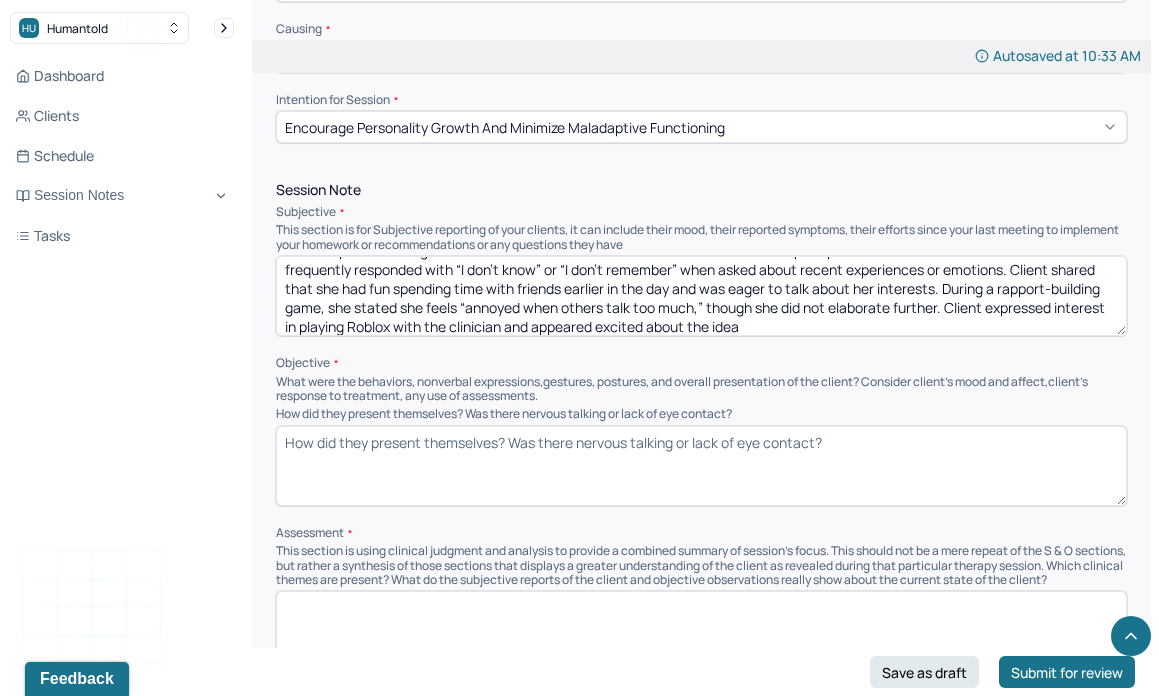 scroll, scrollTop: 0, scrollLeft: 0, axis: both 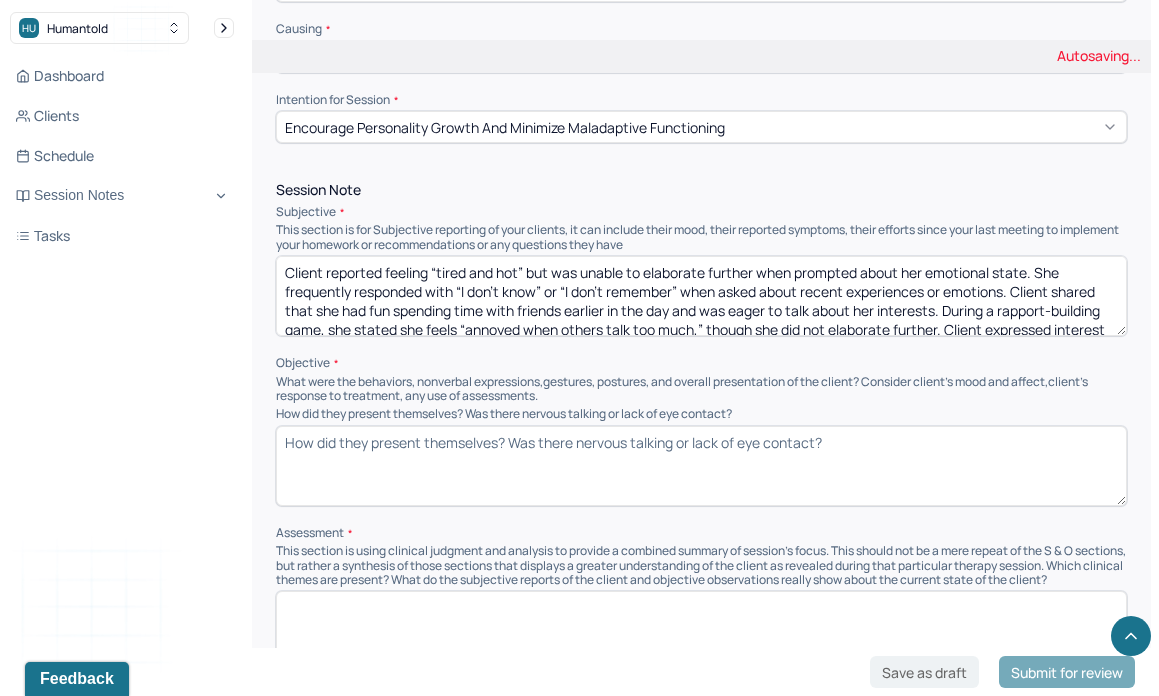 type on "Client reported feeling “tired and hot” but was unable to elaborate further when prompted about her emotional state. She frequently responded with “I don’t know” or “I don’t remember” when asked about recent experiences or emotions. Client shared that she had fun spending time with friends earlier in the day and was eager to talk about her interests. During a rapport-building game, she stated she feels “annoyed when others talk too much,” though she did not elaborate further. Client expressed interest in playing Roblox with the clinician and appeared excited about the idea." 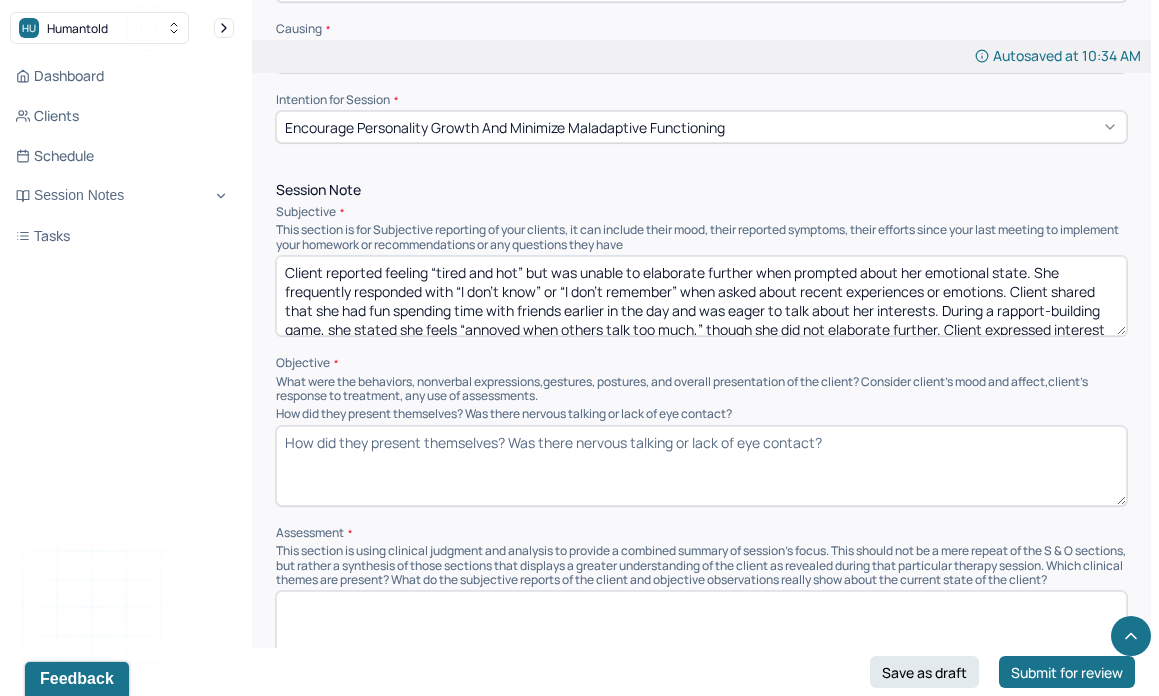 paste on "Client presented with low energy and limited affect during some parts of the session but demonstrated increased engagement and animation when discussing her interests and positive peer experiences." 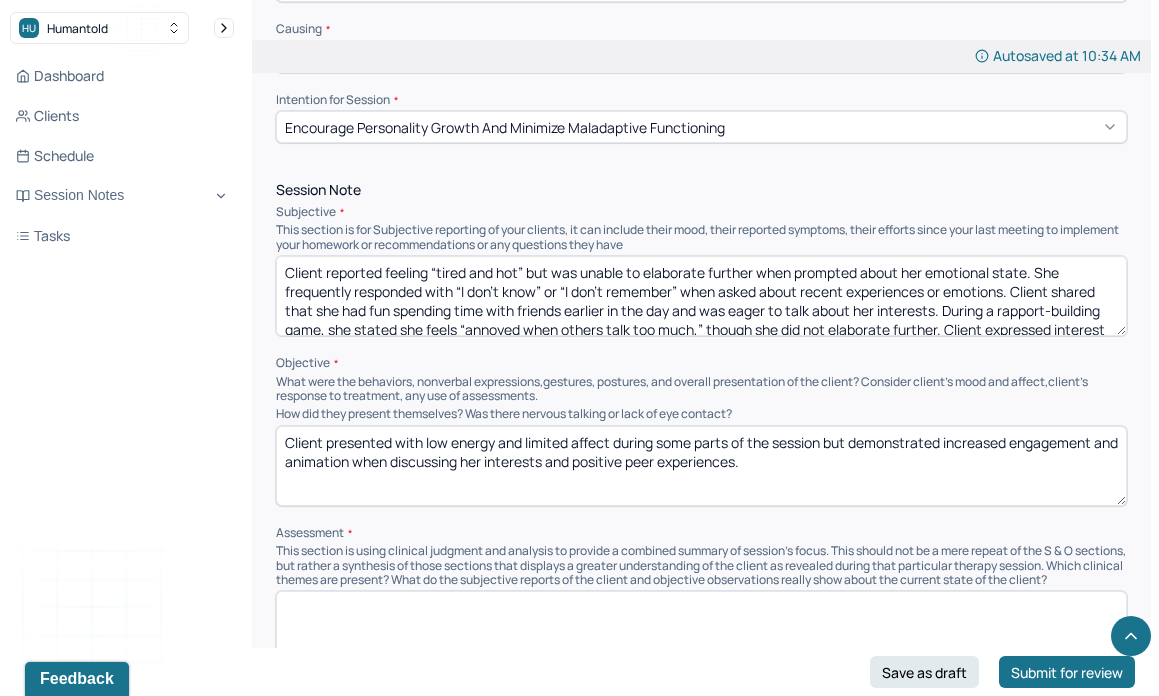 paste on "client required prompting for participation except when engaged in preferred topics or activities." 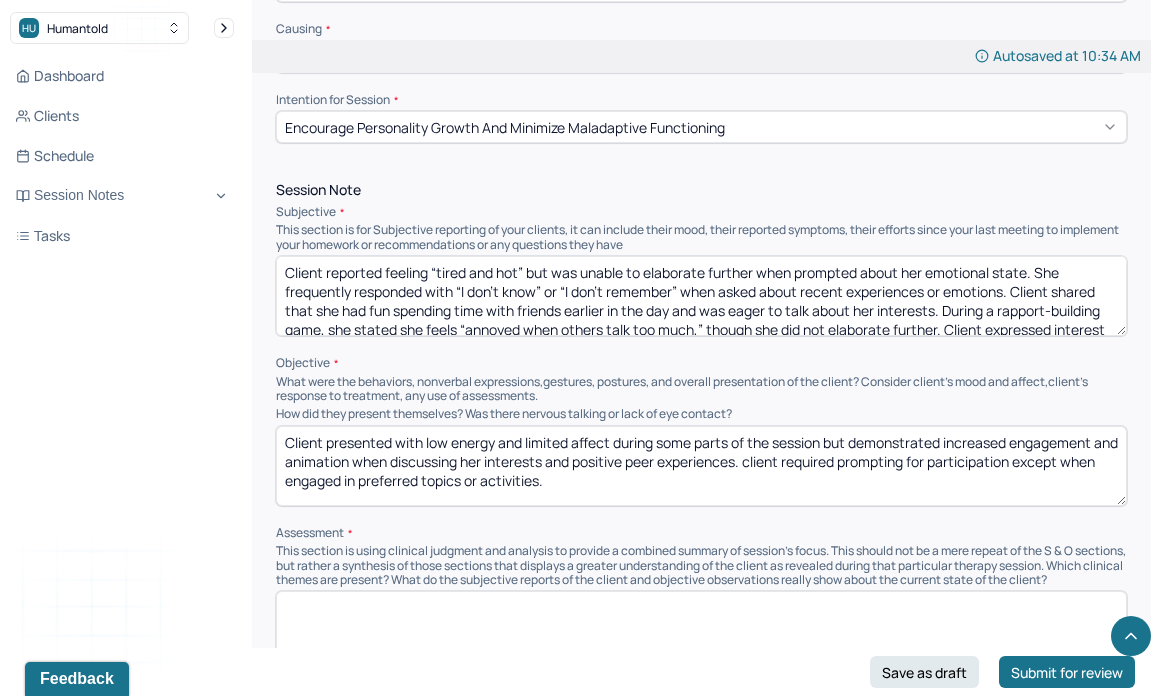 click on "Client presented with low energy and limited affect during some parts of the session but demonstrated increased engagement and animation when discussing her interests and positive peer experiences." at bounding box center (701, 466) 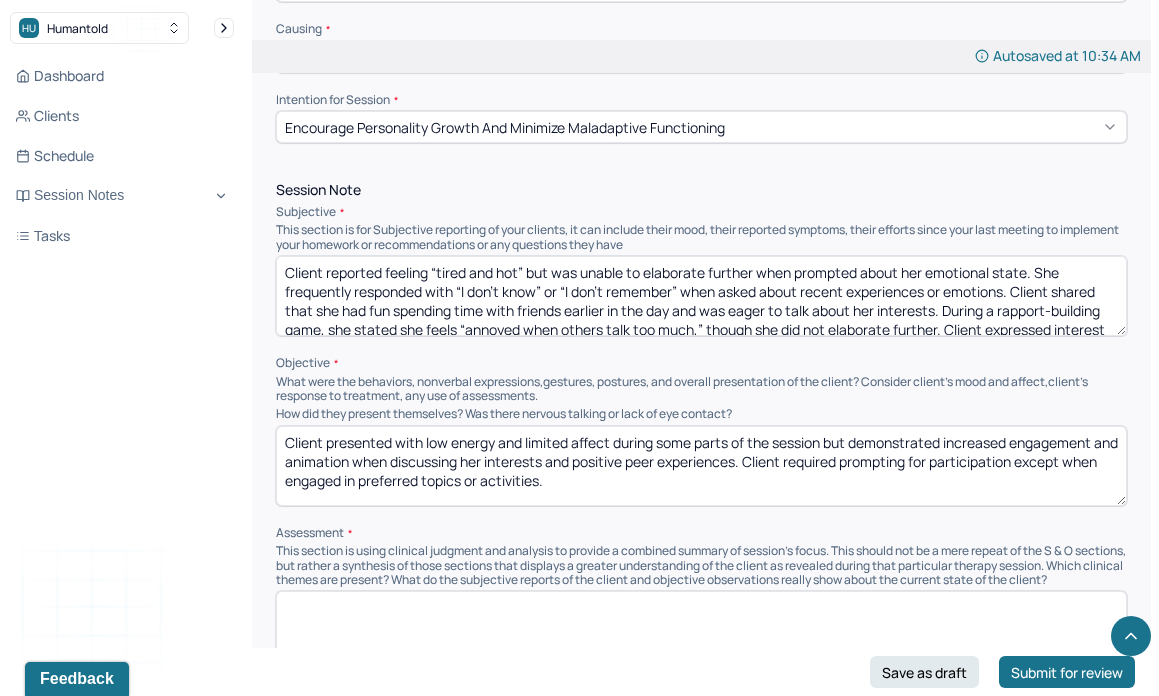 paste on "Following the session, clinician consulted with client’s parent, who shared ongoing concerns regarding peer conflict. Parent was open and receptive to [MEDICAL_DATA] provided regarding upcoming [MEDICAL_DATA]." 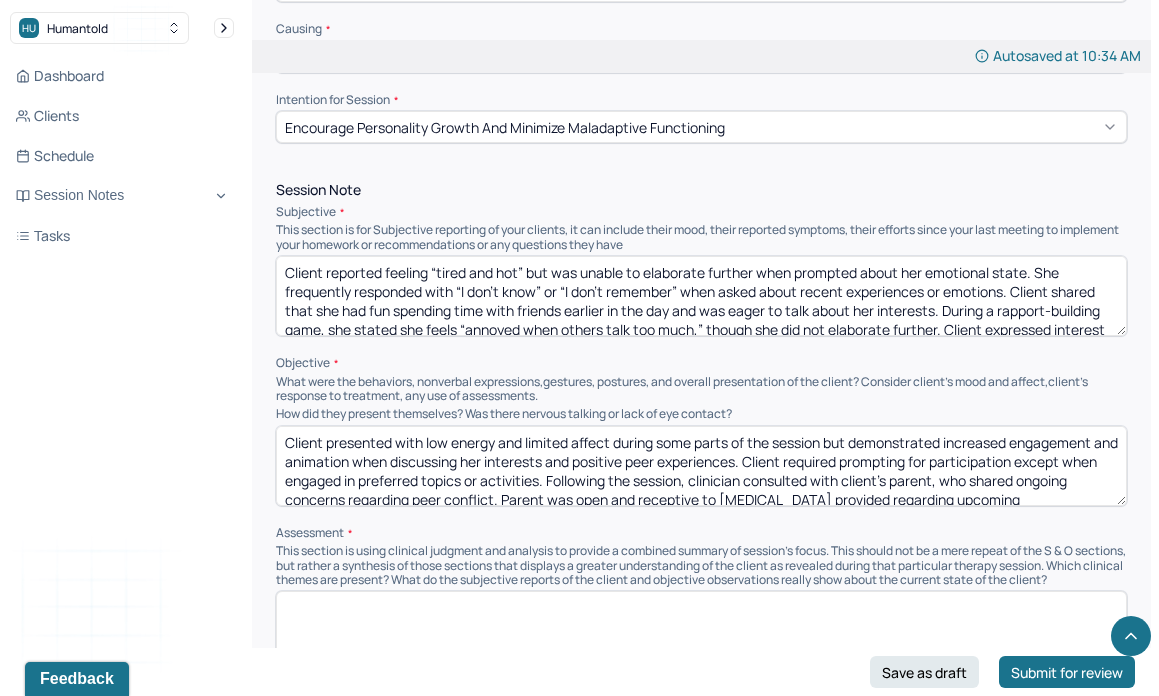 scroll, scrollTop: 22, scrollLeft: 0, axis: vertical 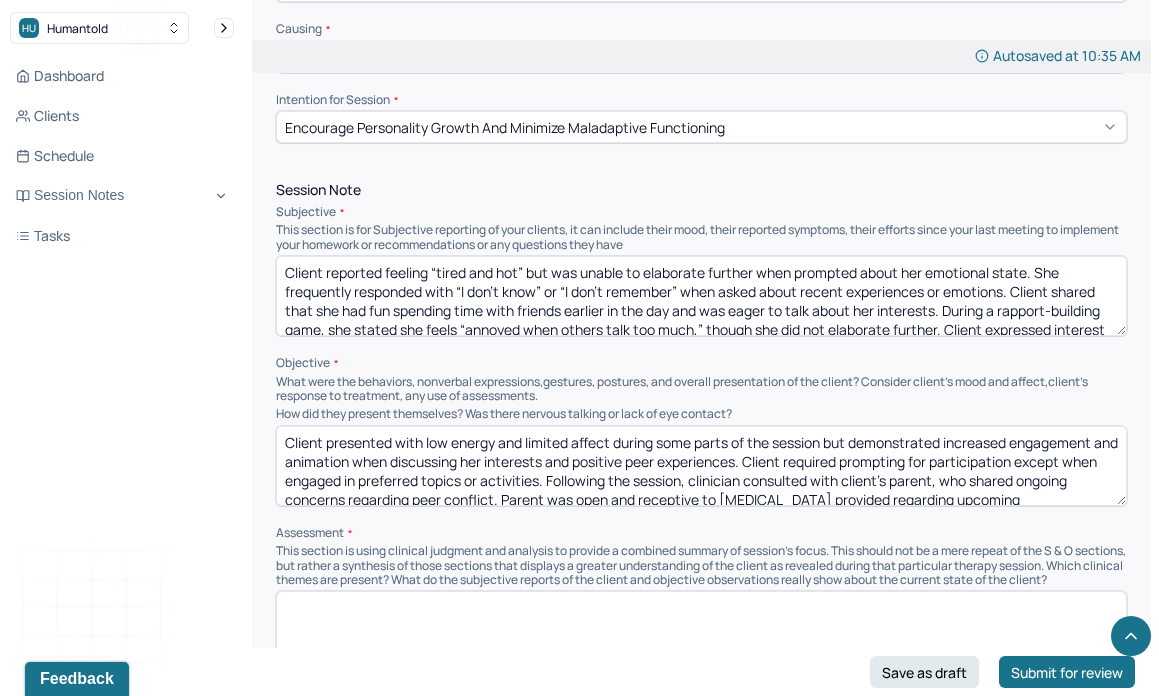 type on "Client presented with low energy and limited affect during some parts of the session but demonstrated increased engagement and animation when discussing her interests and positive peer experiences. Client required prompting for participation except when engaged in preferred topics or activities. Following the session, clinician consulted with client’s parent, who shared ongoing concerns regarding peer conflict. Parent was open and receptive to [MEDICAL_DATA] provided regarding upcoming [MEDICAL_DATA]." 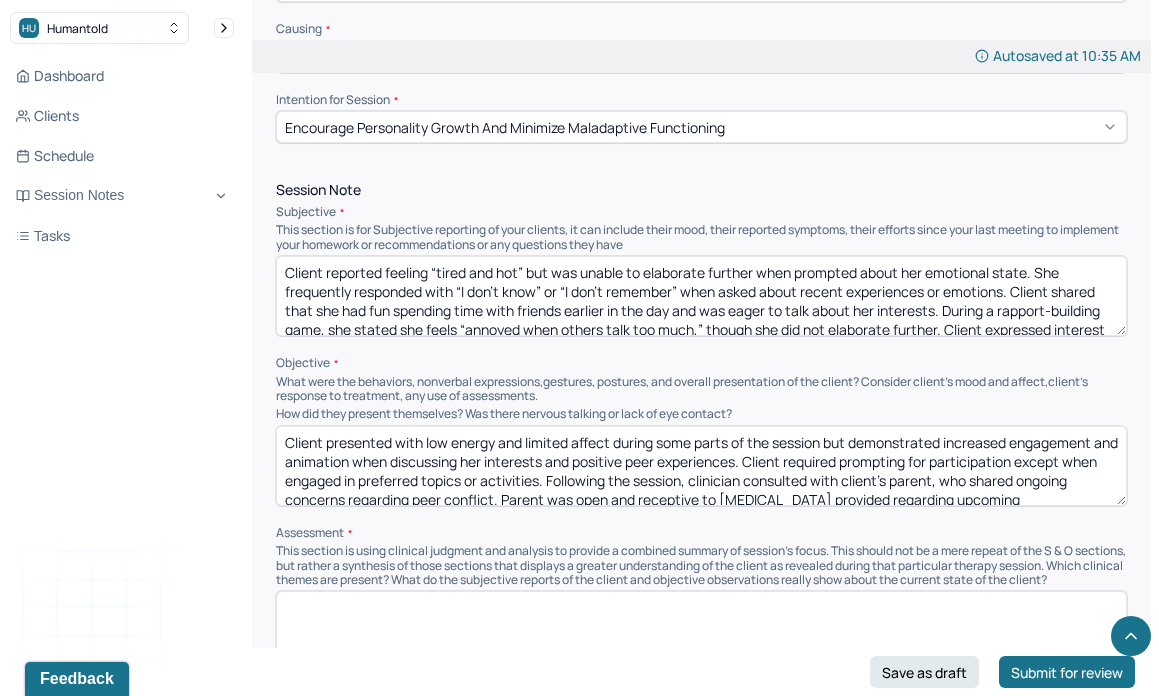 scroll, scrollTop: 7, scrollLeft: 0, axis: vertical 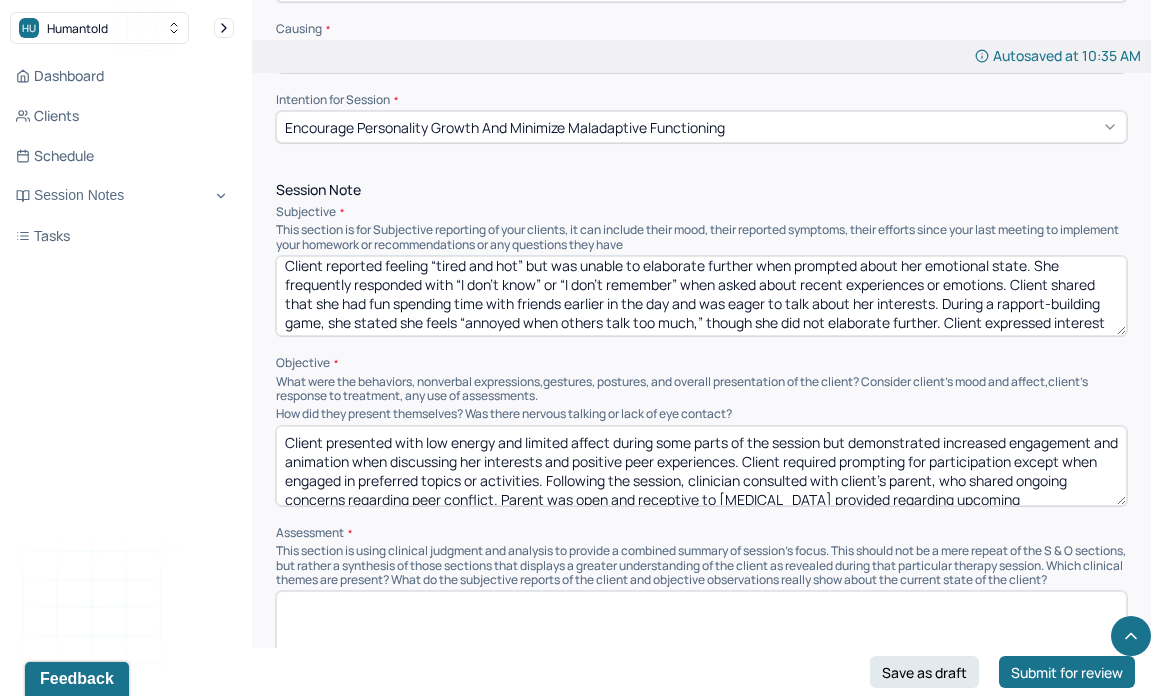 click on "Objective" at bounding box center (701, 363) 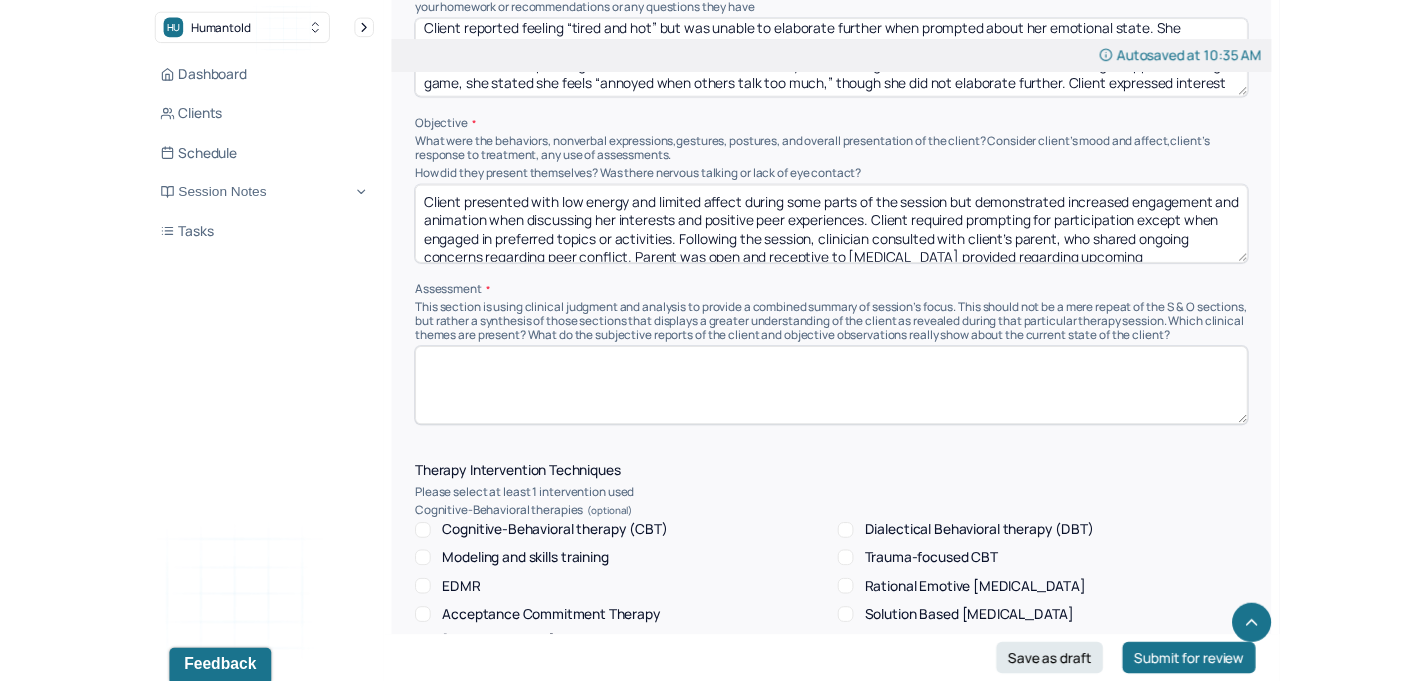 scroll, scrollTop: 1327, scrollLeft: 0, axis: vertical 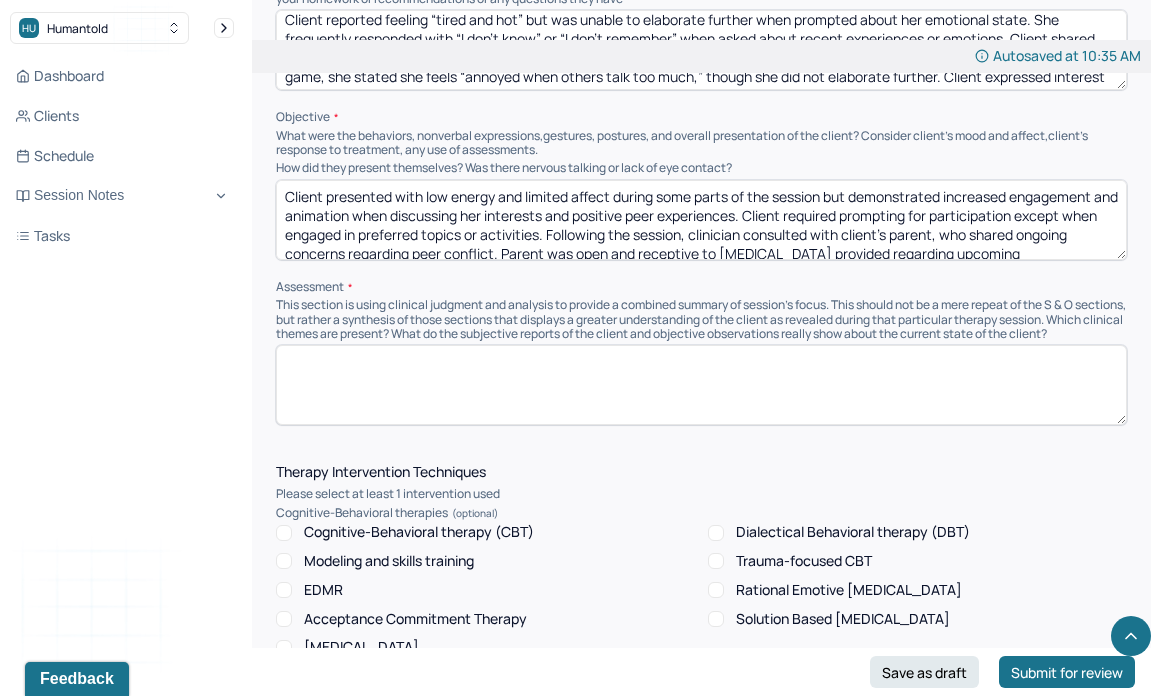 click at bounding box center (701, 385) 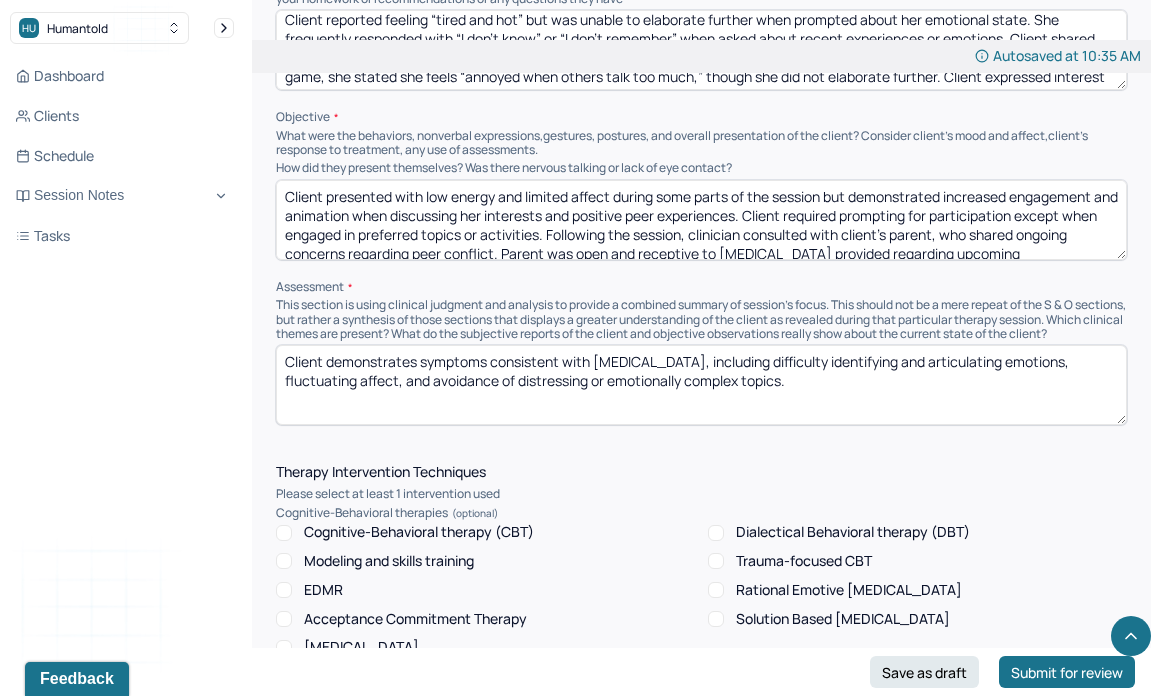 drag, startPoint x: 595, startPoint y: 366, endPoint x: 805, endPoint y: 375, distance: 210.19276 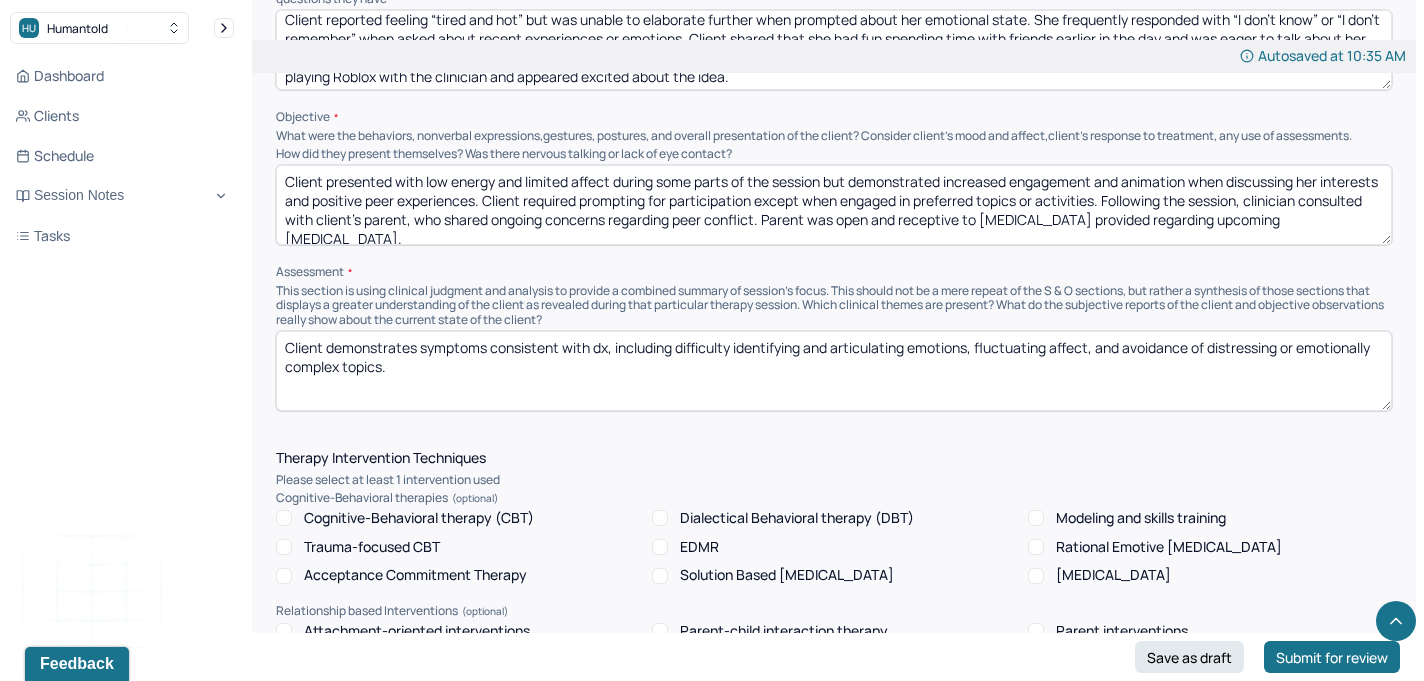 click on "Client demonstrates symptoms consistent with dx, including difficulty identifying and articulating emotions, fluctuating affect, and avoidance of distressing or emotionally complex topics." at bounding box center [834, 371] 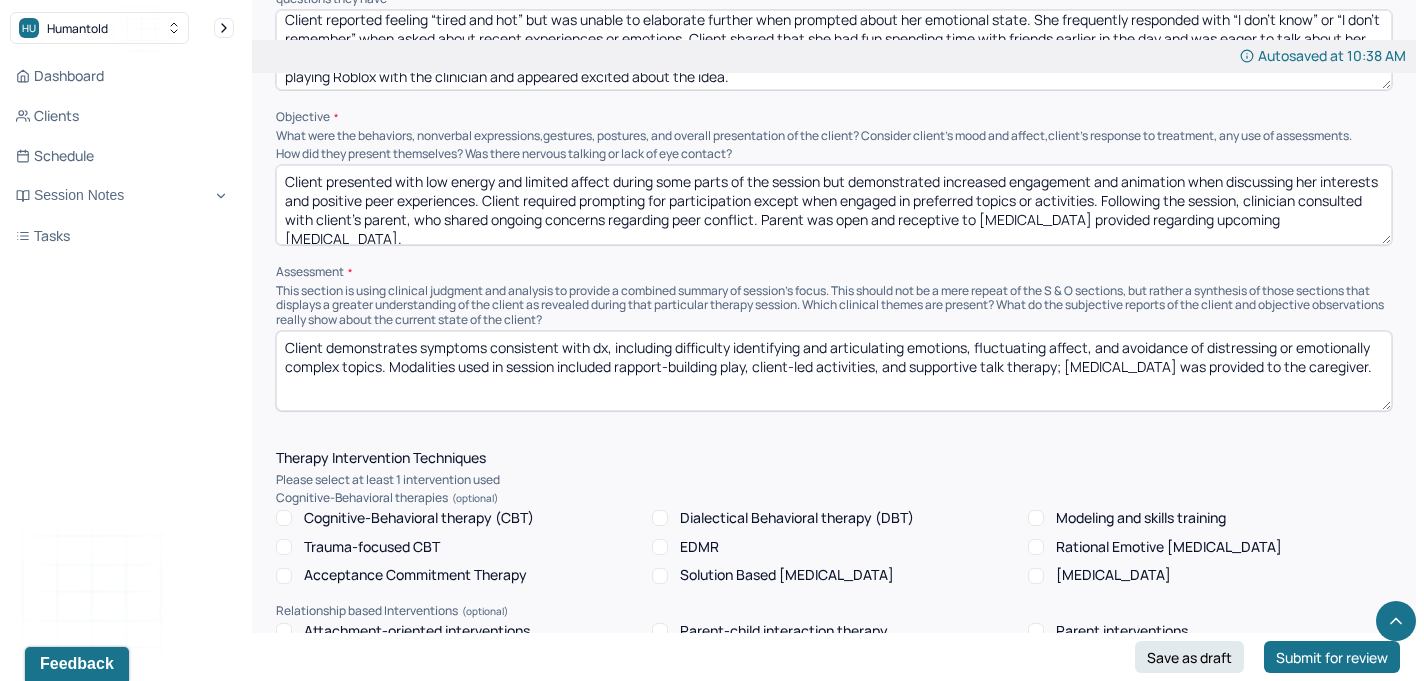 click on "Client demonstrates symptoms consistent with dx, including difficulty identifying and articulating emotions, fluctuating affect, and avoidance of distressing or emotionally complex topics. Modalities used in session included rapport-building play, client-led activities, and supportive talk therapy; [MEDICAL_DATA] was provided to the caregiver." at bounding box center [834, 371] 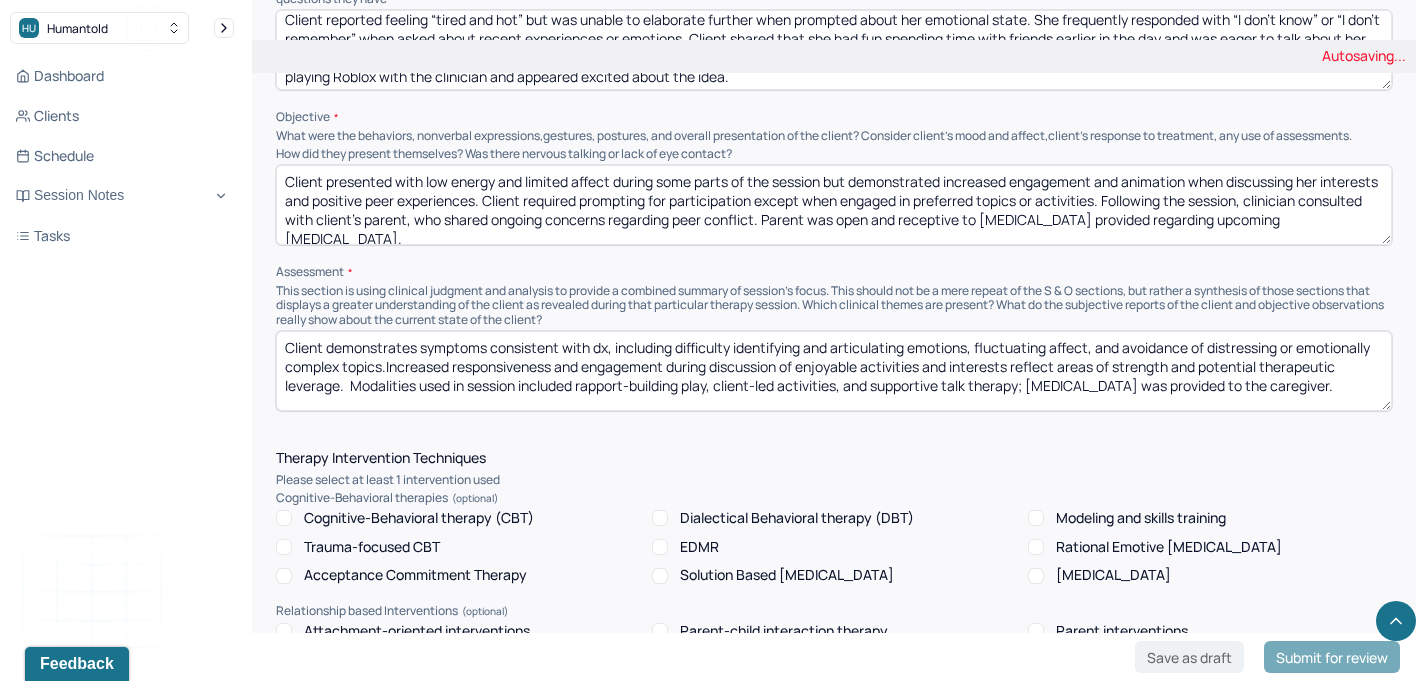 click on "Client demonstrates symptoms consistent with dx, including difficulty identifying and articulating emotions, fluctuating affect, and avoidance of distressing or emotionally complex topics. Modalities used in session included rapport-building play, client-led activities, and supportive talk therapy; [MEDICAL_DATA] was provided to the caregiver." at bounding box center (834, 371) 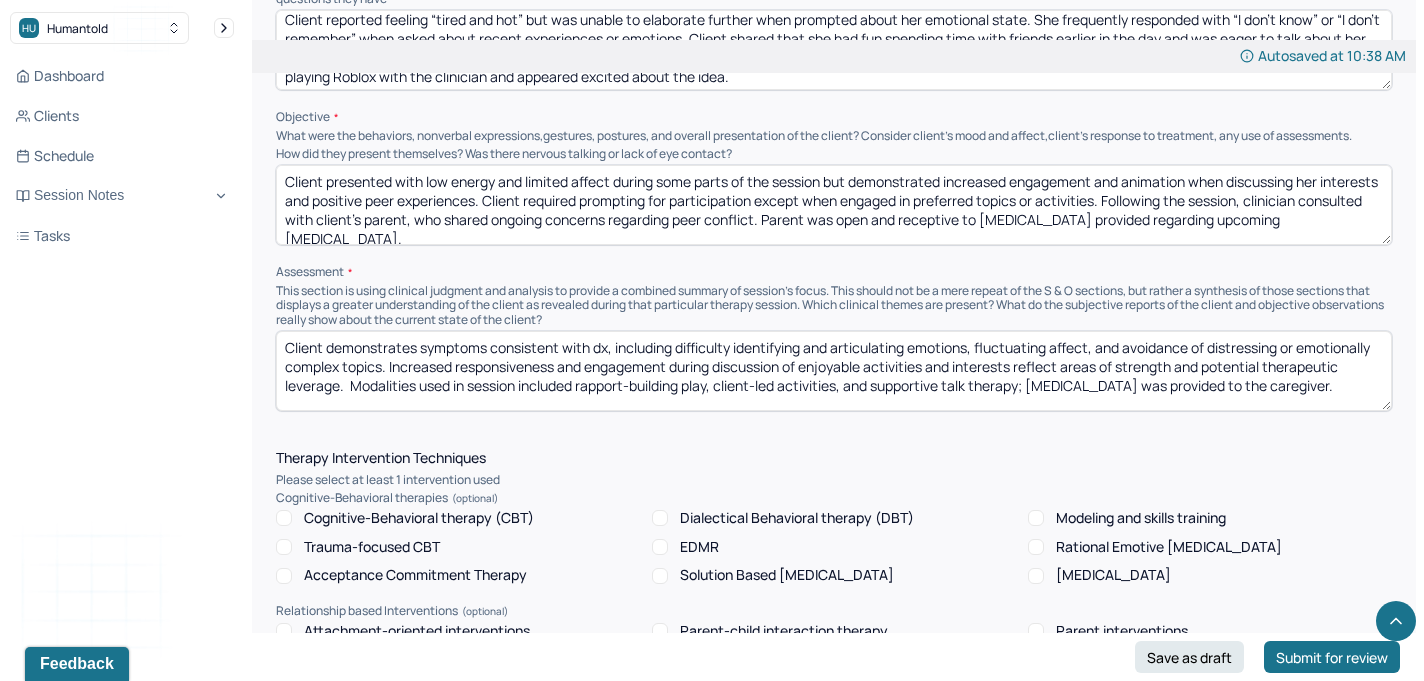 click on "Client demonstrates symptoms consistent with dx, including difficulty identifying and articulating emotions, fluctuating affect, and avoidance of distressing or emotionally complex topics. Increased responsiveness and engagement during discussion of enjoyable activities and interests reflect areas of strength and potential therapeutic leverage.  Modalities used in session included rapport-building play, client-led activities, and supportive talk therapy; [MEDICAL_DATA] was provided to the caregiver." at bounding box center [834, 371] 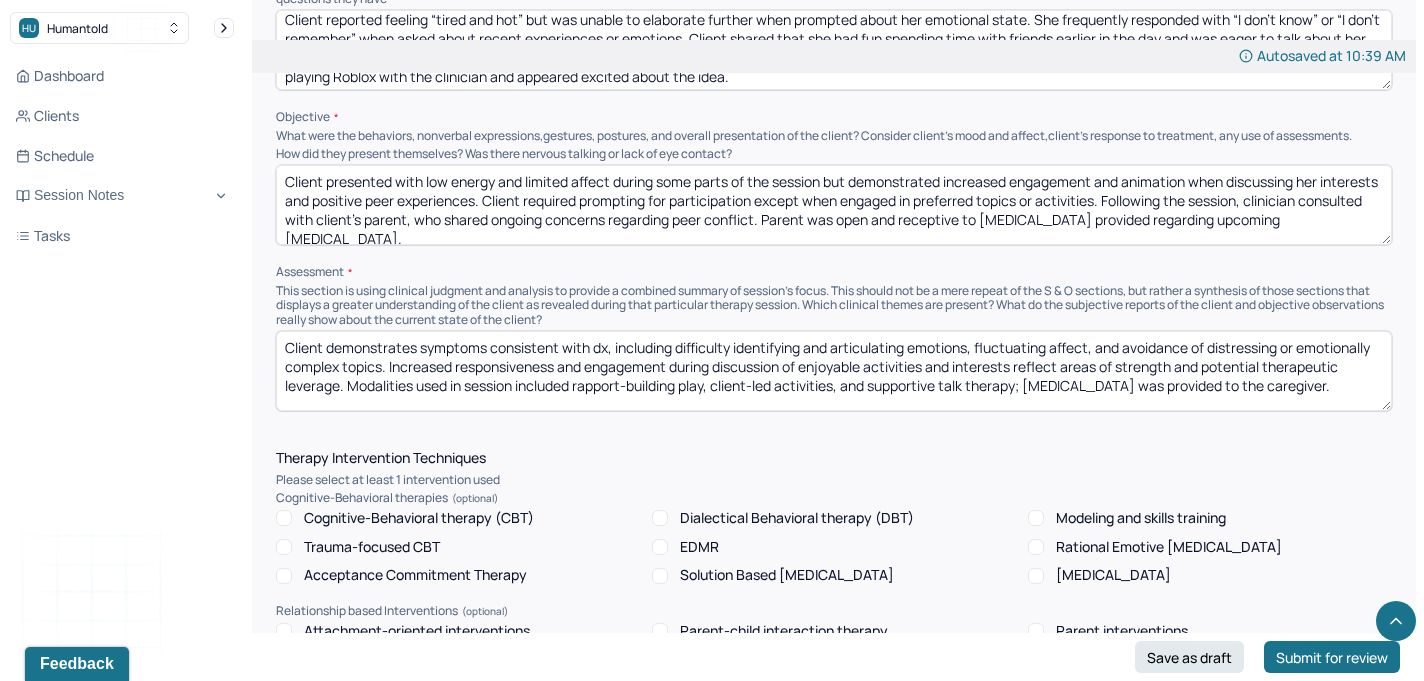 drag, startPoint x: 339, startPoint y: 377, endPoint x: 1171, endPoint y: 363, distance: 832.1178 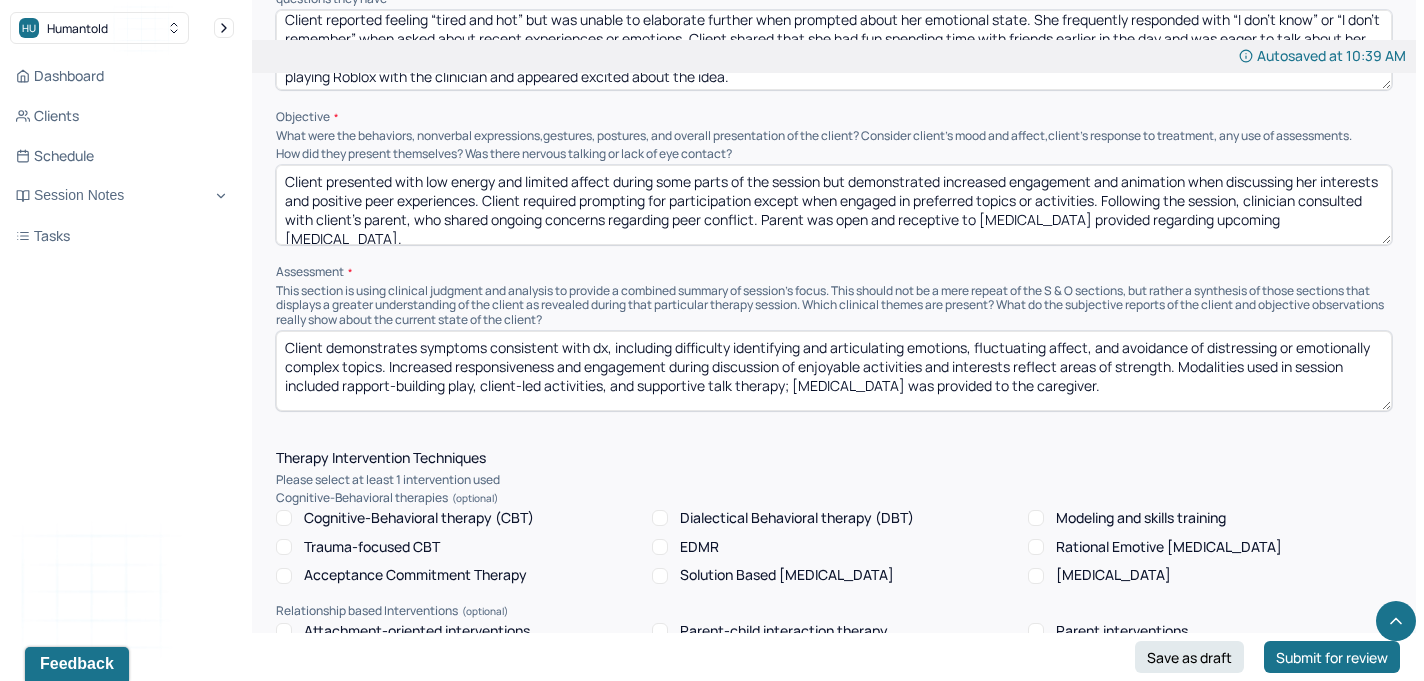 type on "Client demonstrates symptoms consistent with dx, including difficulty identifying and articulating emotions, fluctuating affect, and avoidance of distressing or emotionally complex topics. Increased responsiveness and engagement during discussion of enjoyable activities and interests reflect areas of strength. Modalities used in session included rapport-building play, client-led activities, and supportive talk therapy; [MEDICAL_DATA] was provided to the caregiver." 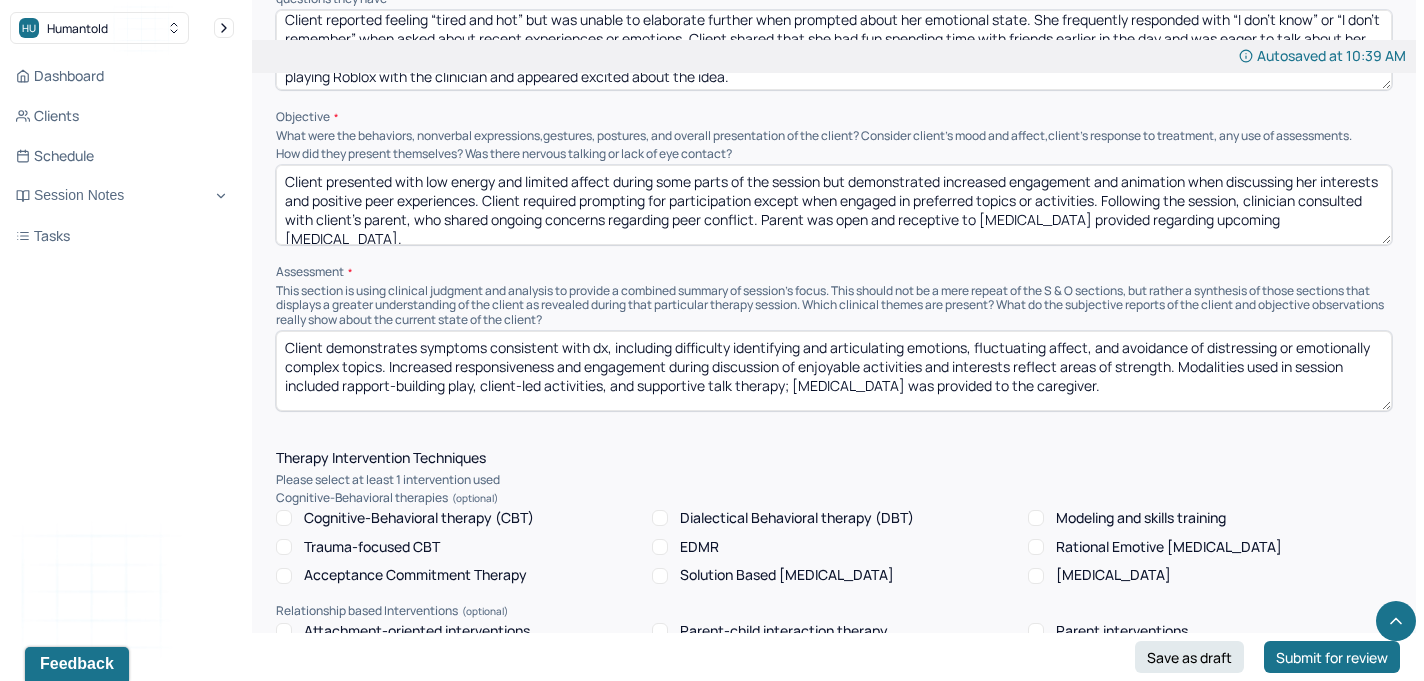scroll, scrollTop: 9, scrollLeft: 0, axis: vertical 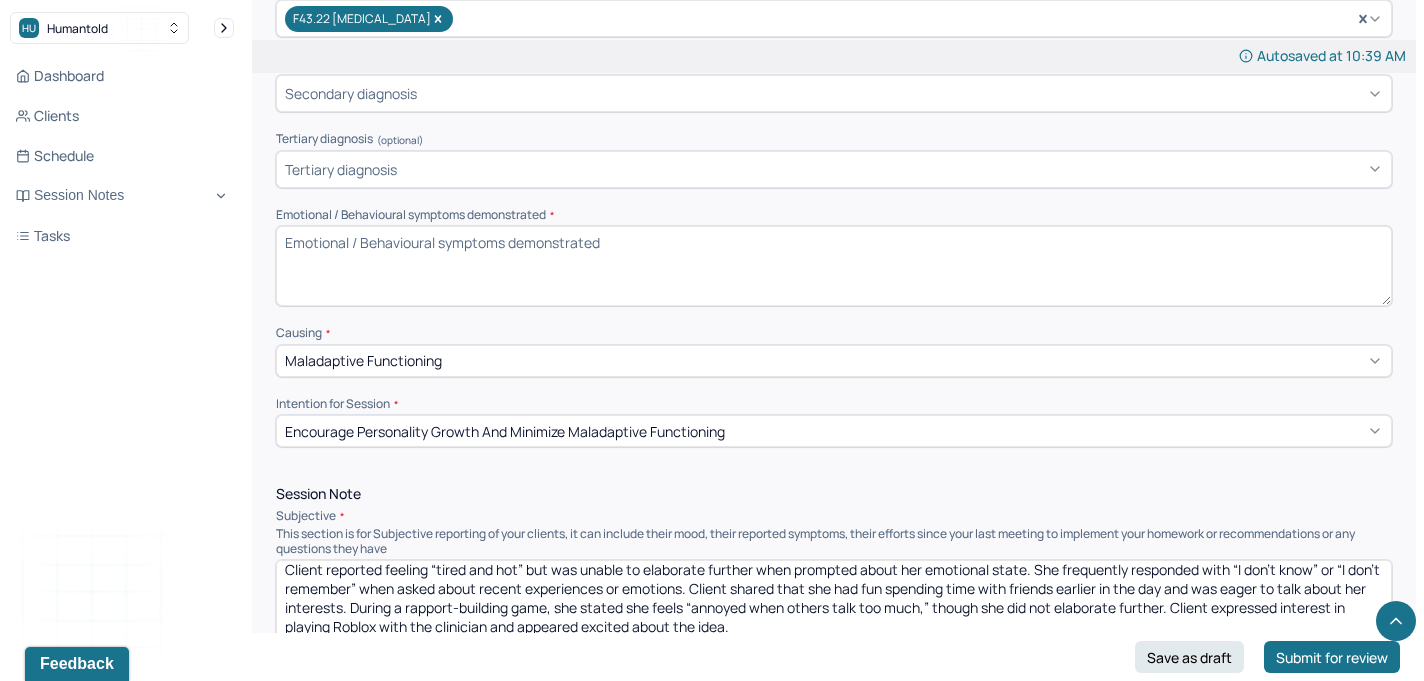 click on "Emotional / Behavioural symptoms demonstrated *" at bounding box center [834, 266] 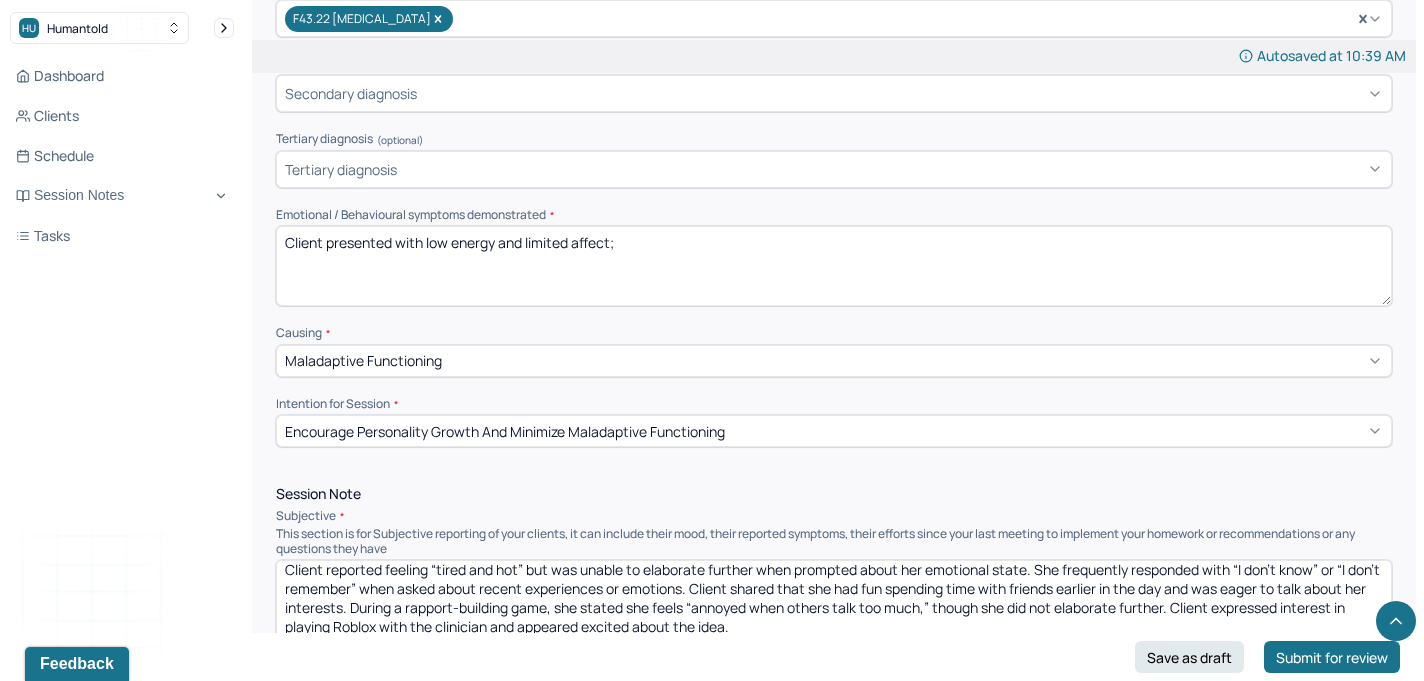 paste on "creased engagement and animation when discussing her interests" 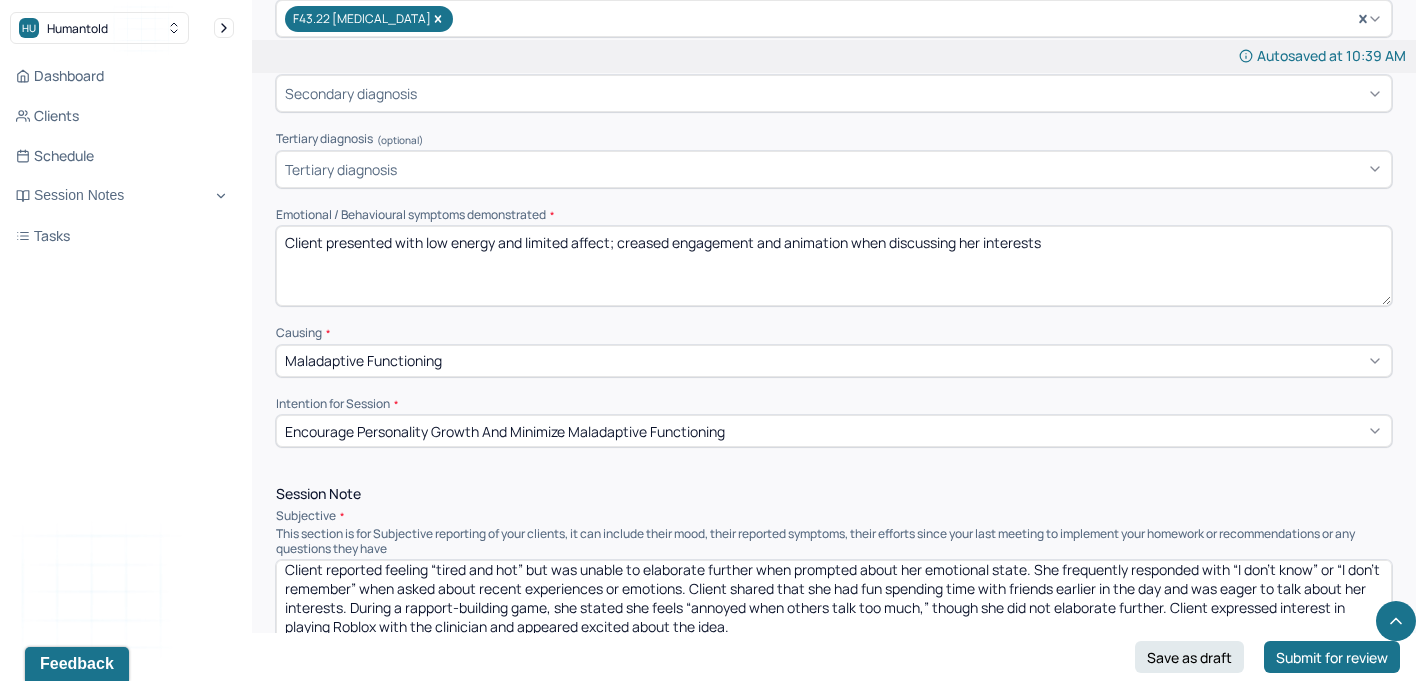 click on "Client presented with low energy and limited affect;" at bounding box center [834, 266] 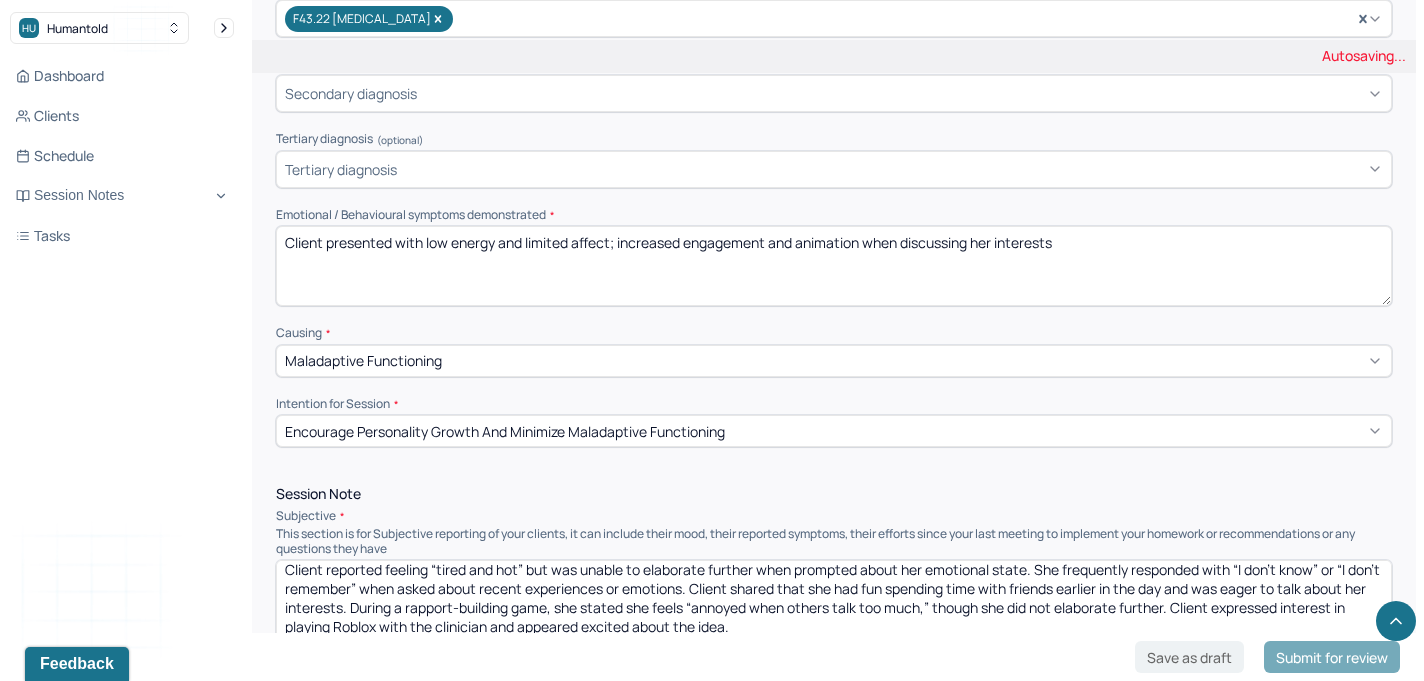 click on "Client presented with low energy and limited affect; creased engagement and animation when discussing her interests" at bounding box center [834, 266] 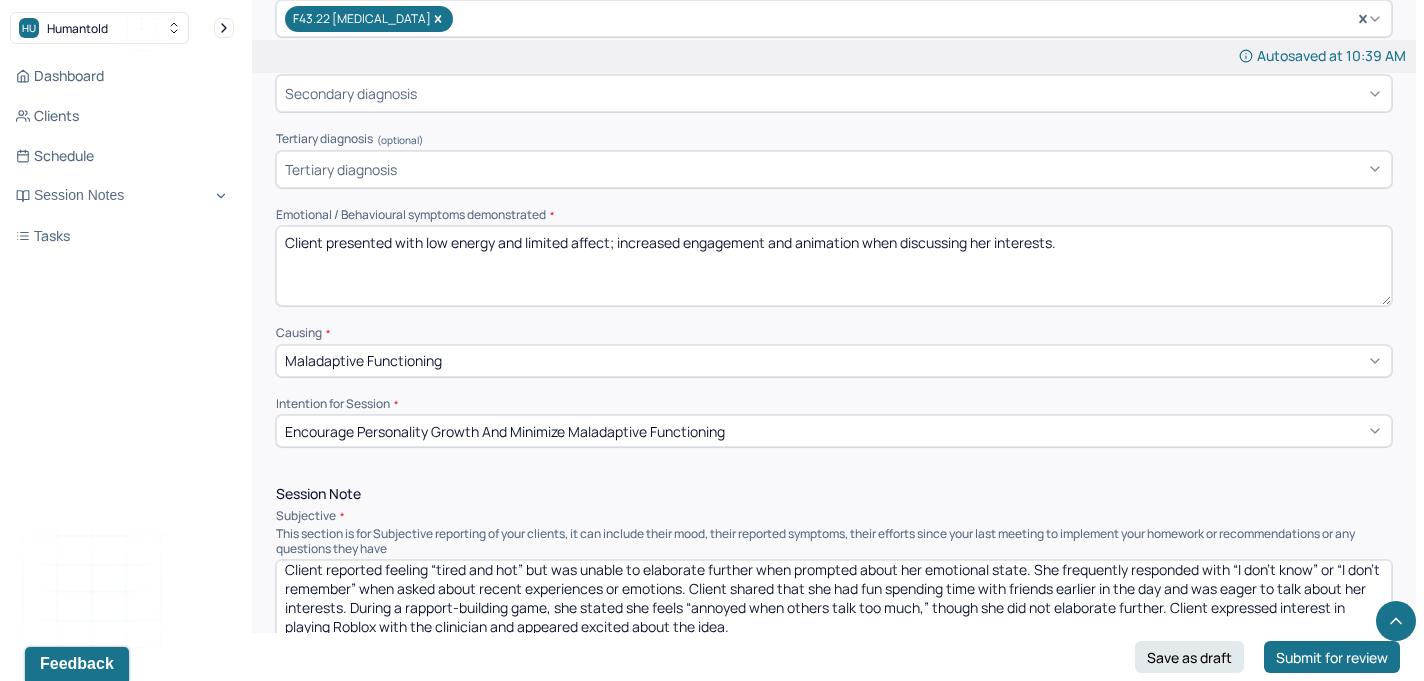 type on "Client presented with low energy and limited affect; increased engagement and animation when discussing her interests." 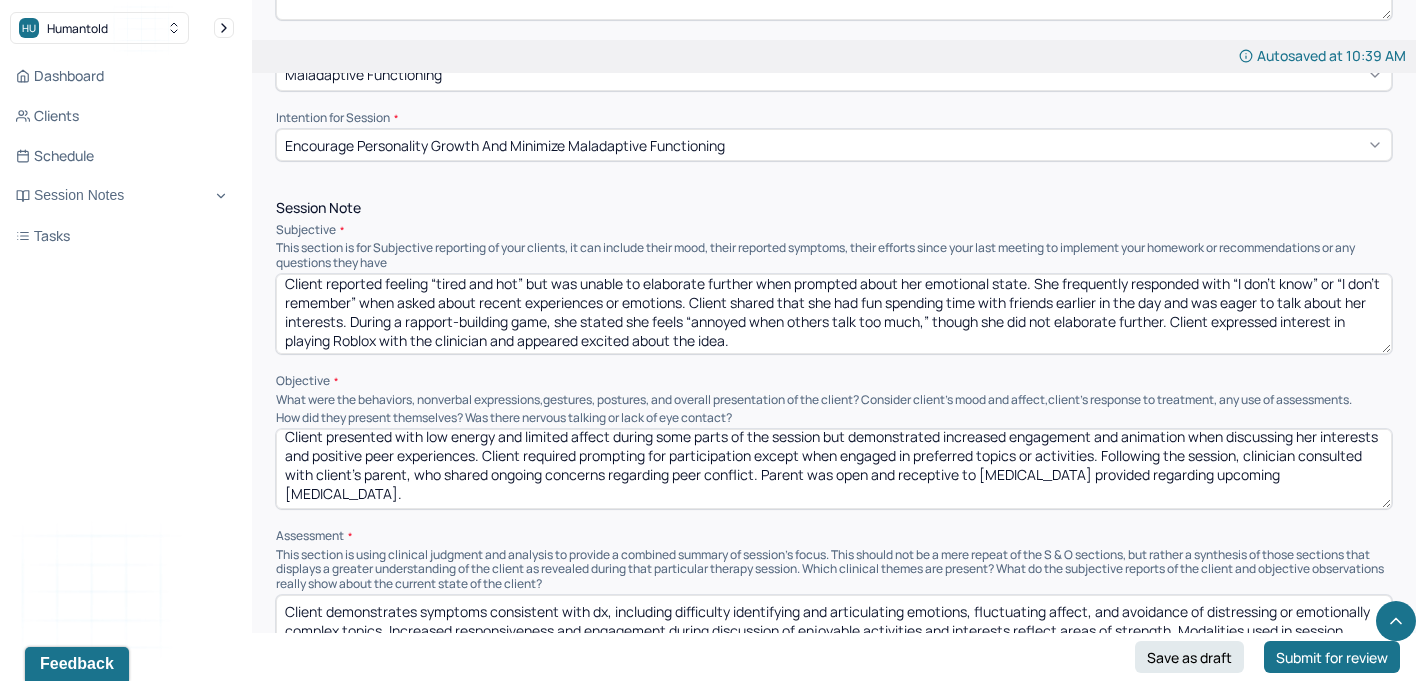 scroll, scrollTop: 1065, scrollLeft: 0, axis: vertical 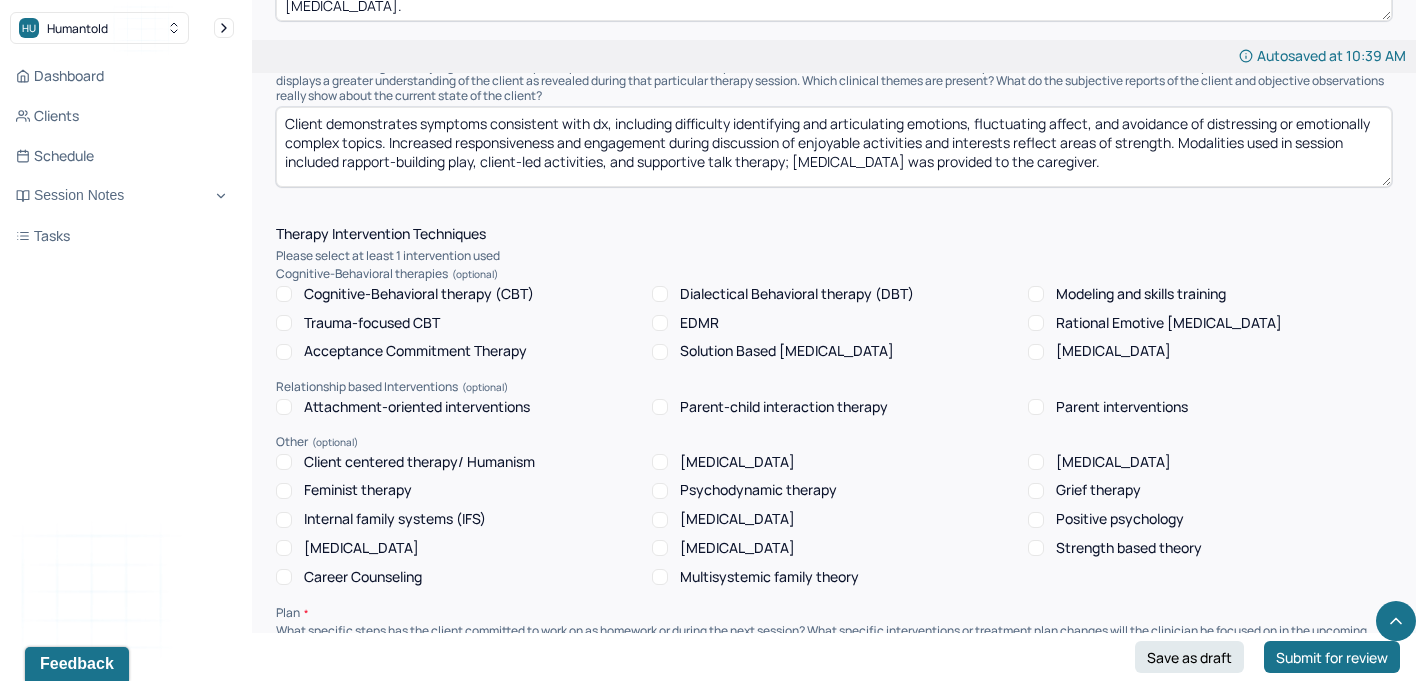 click on "Client centered therapy/ Humanism" at bounding box center (419, 462) 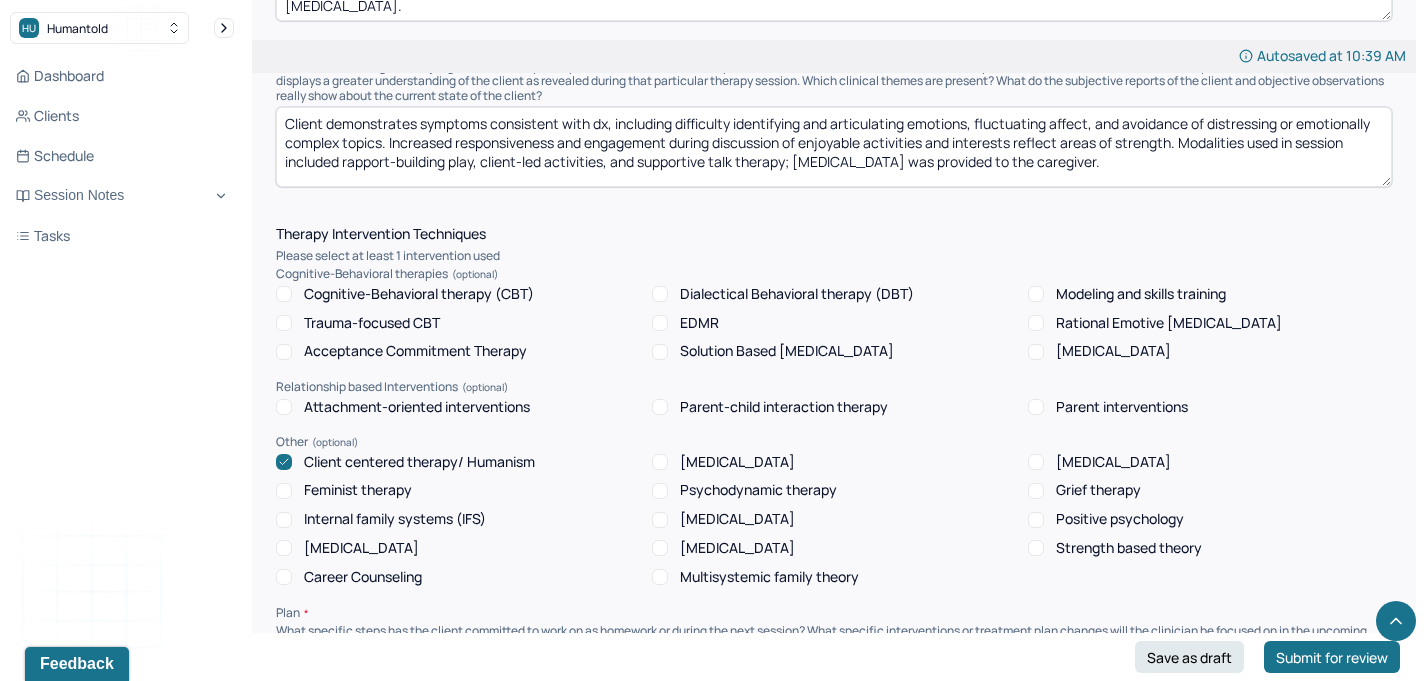 click on "[MEDICAL_DATA]" at bounding box center [361, 548] 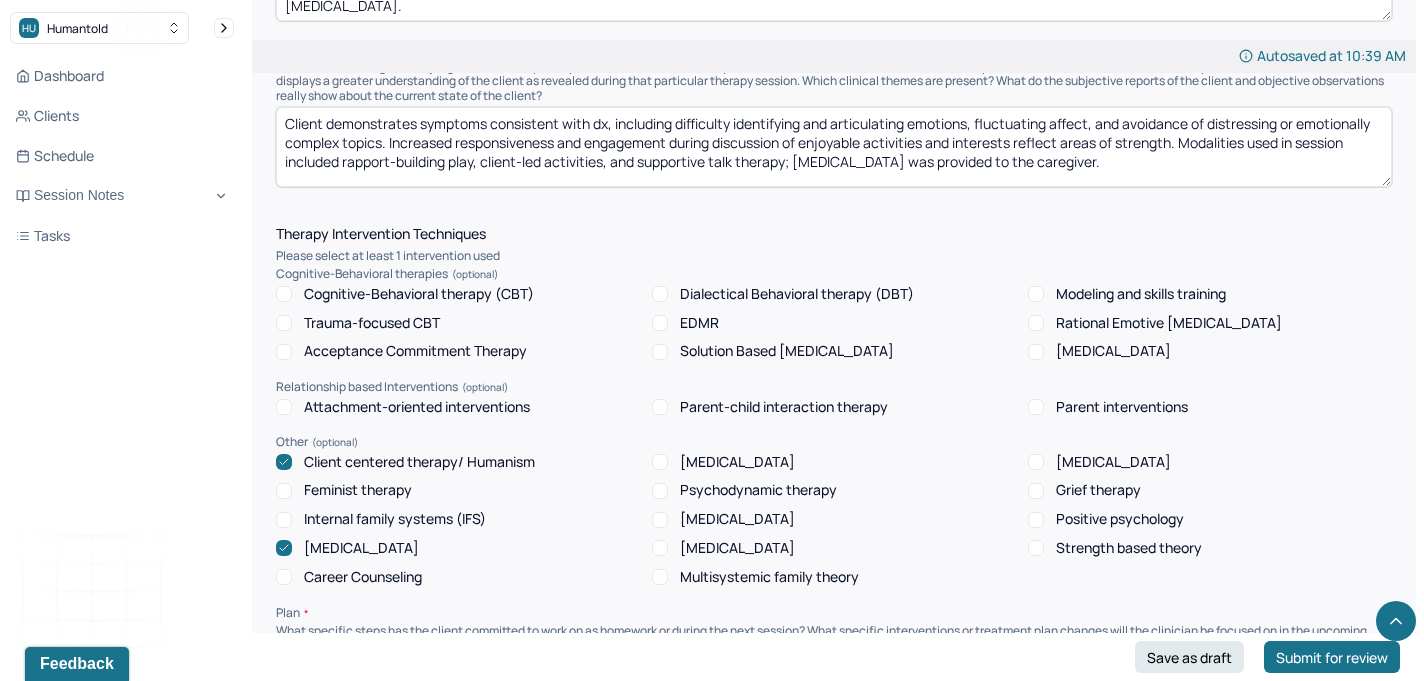 click on "Parent interventions" at bounding box center (1122, 407) 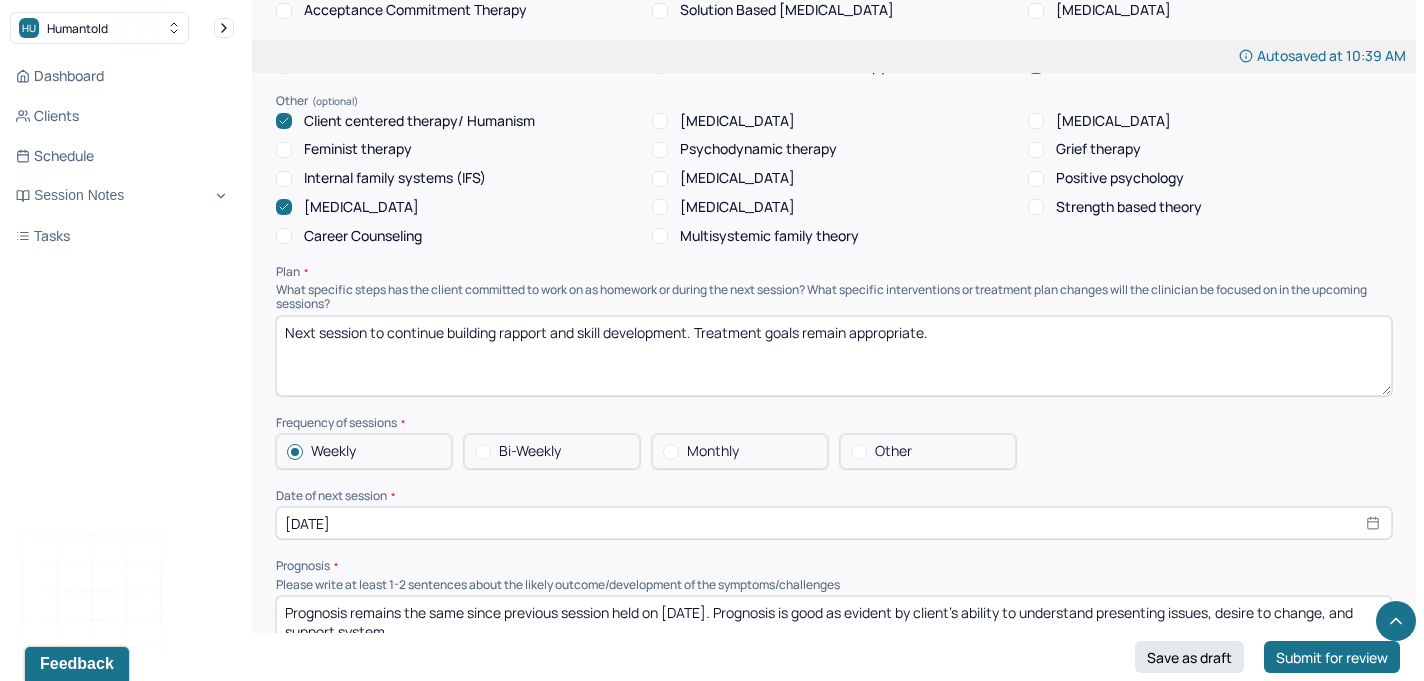 scroll, scrollTop: 1845, scrollLeft: 0, axis: vertical 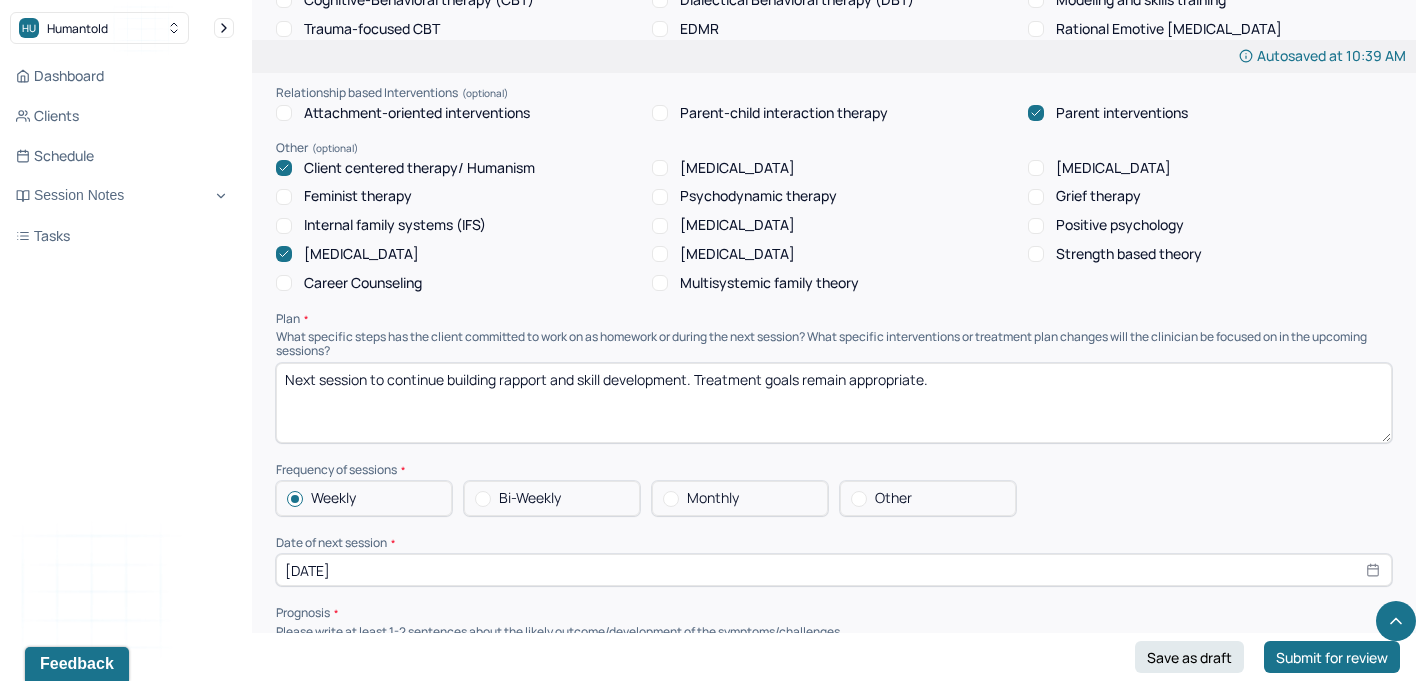 drag, startPoint x: 1085, startPoint y: 390, endPoint x: 314, endPoint y: 313, distance: 774.83545 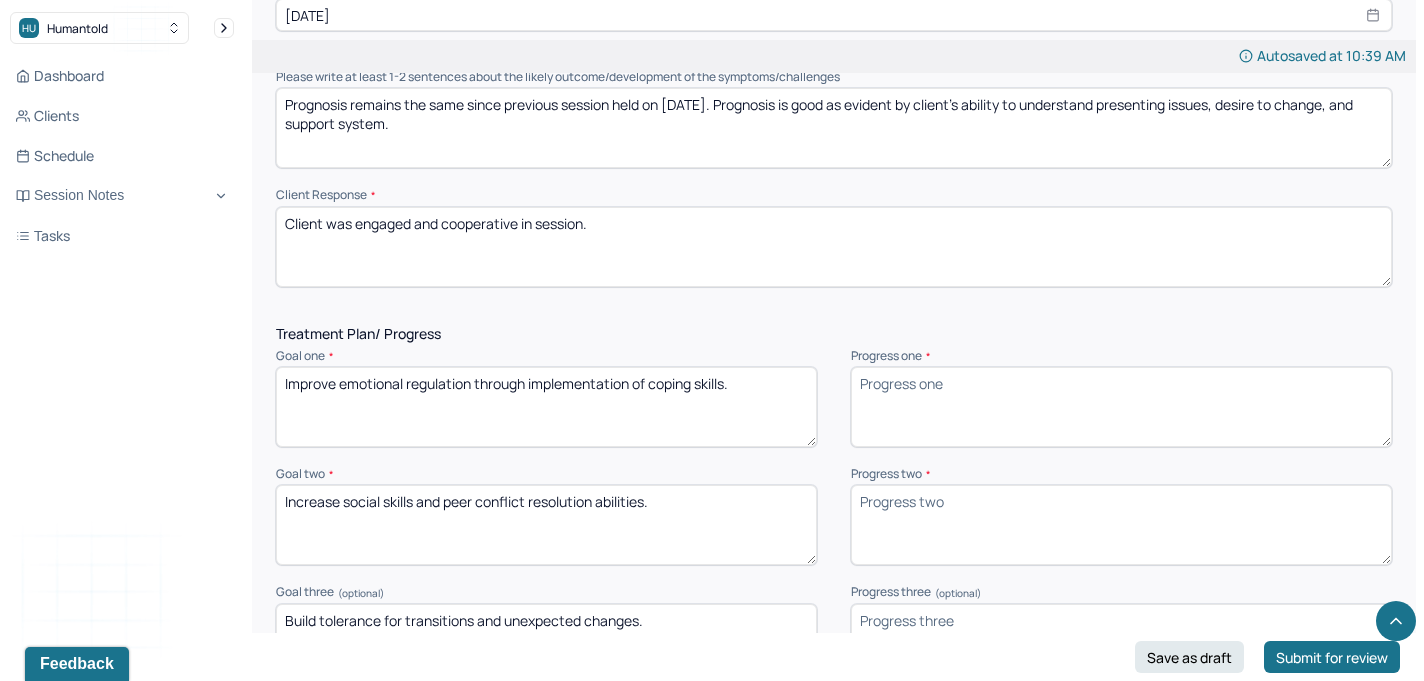 scroll, scrollTop: 2397, scrollLeft: 0, axis: vertical 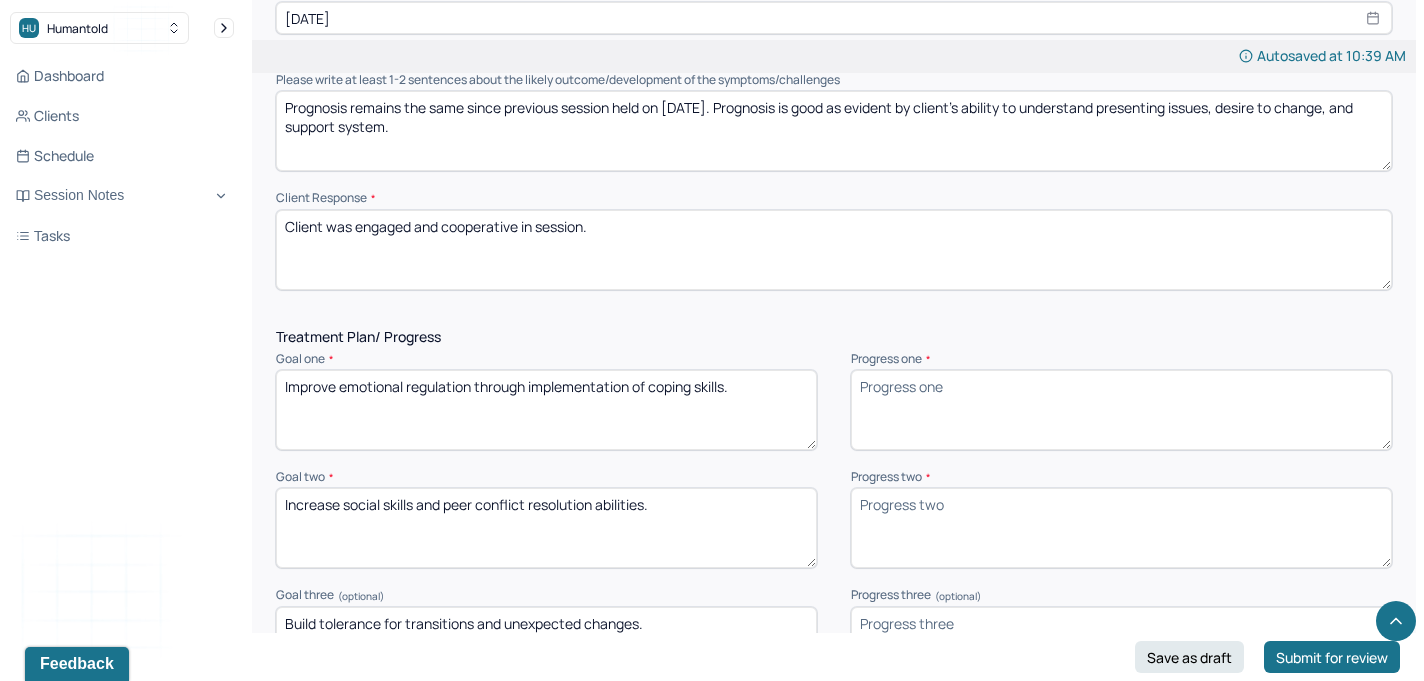 type 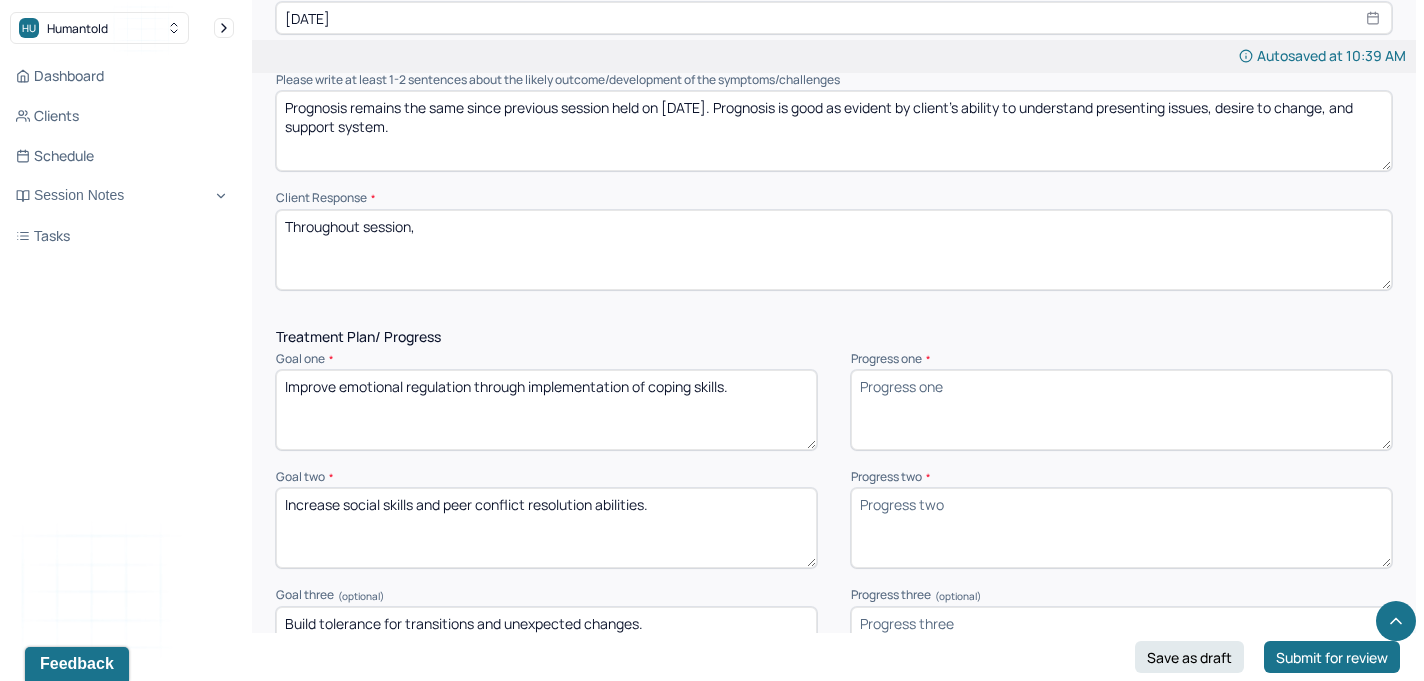 paste on "client required prompting for participation except when engaged in preferred topics or activities." 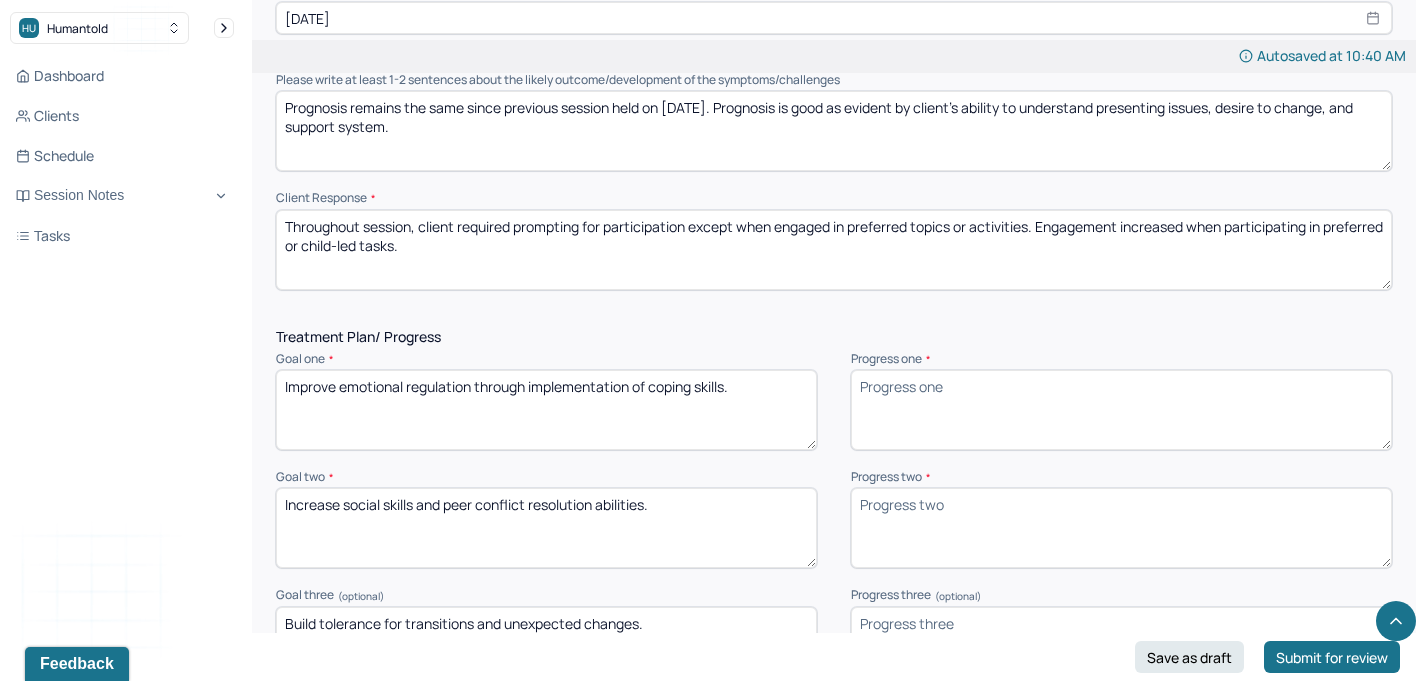 click on "Throughout session, client required prompting for participation except when engaged in preferred topics or activities. Engagement increased when participating in preferred or child-led tasks." at bounding box center (834, 250) 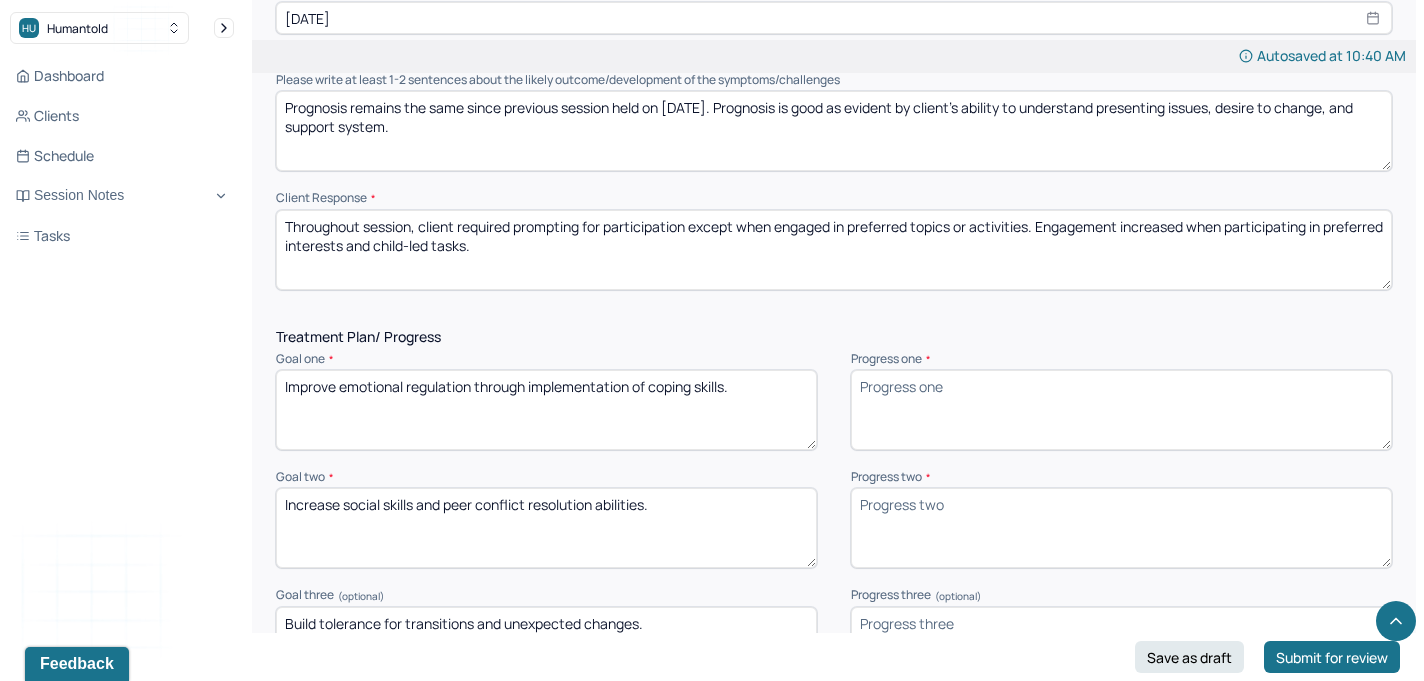 type on "Throughout session, client required prompting for participation except when engaged in preferred topics or activities. Engagement increased when participating in preferred interests and child-led tasks." 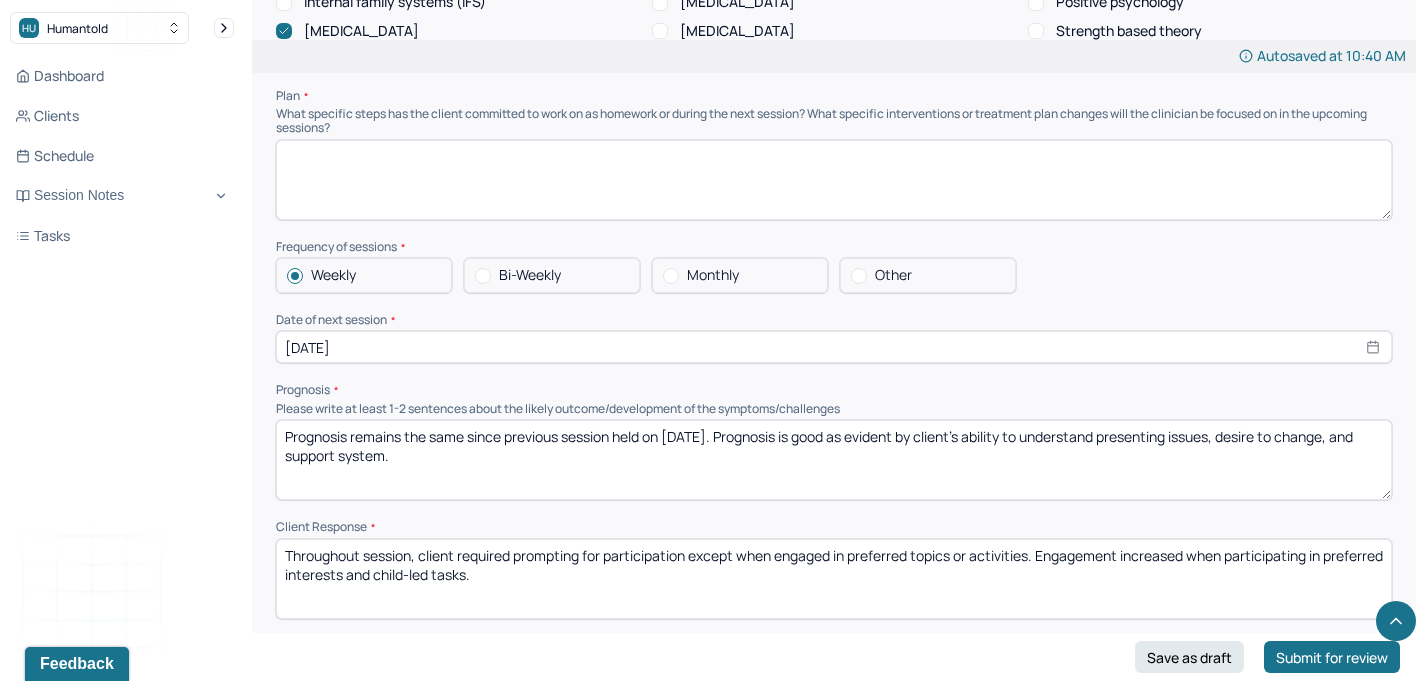 scroll, scrollTop: 2069, scrollLeft: 0, axis: vertical 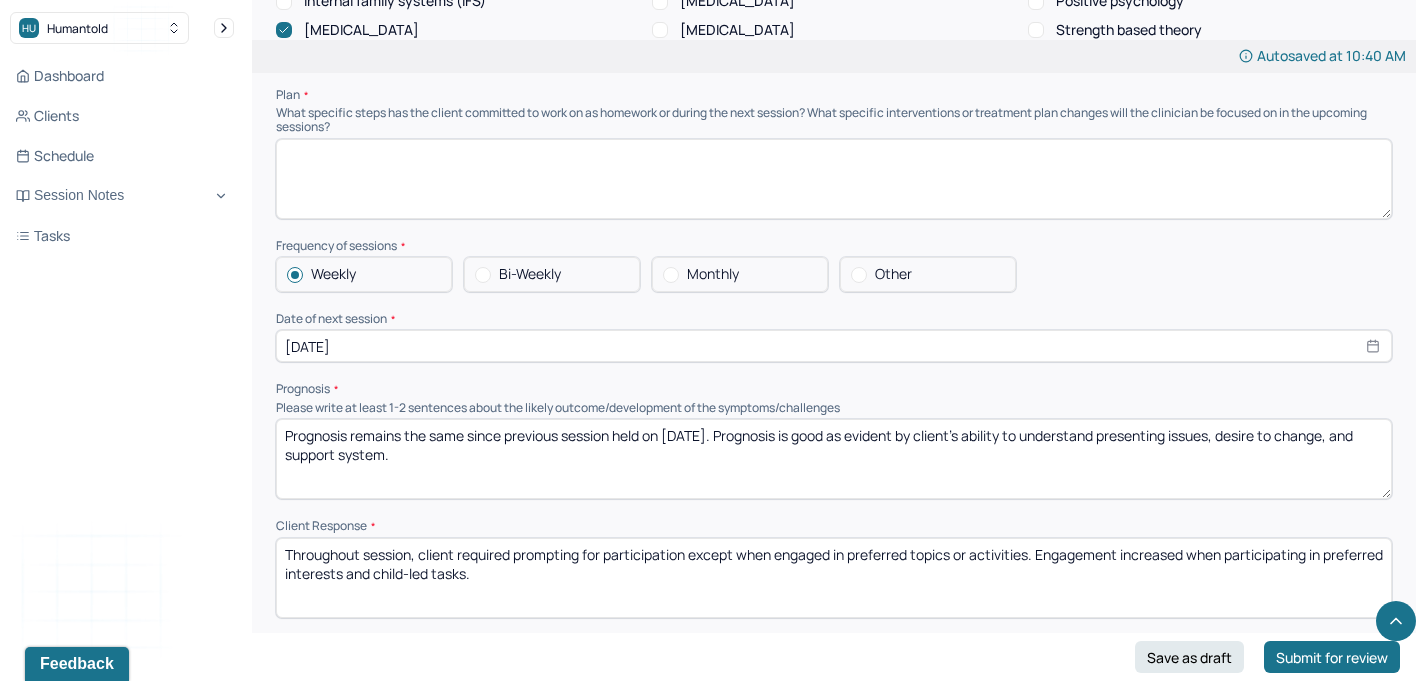 click at bounding box center (834, 179) 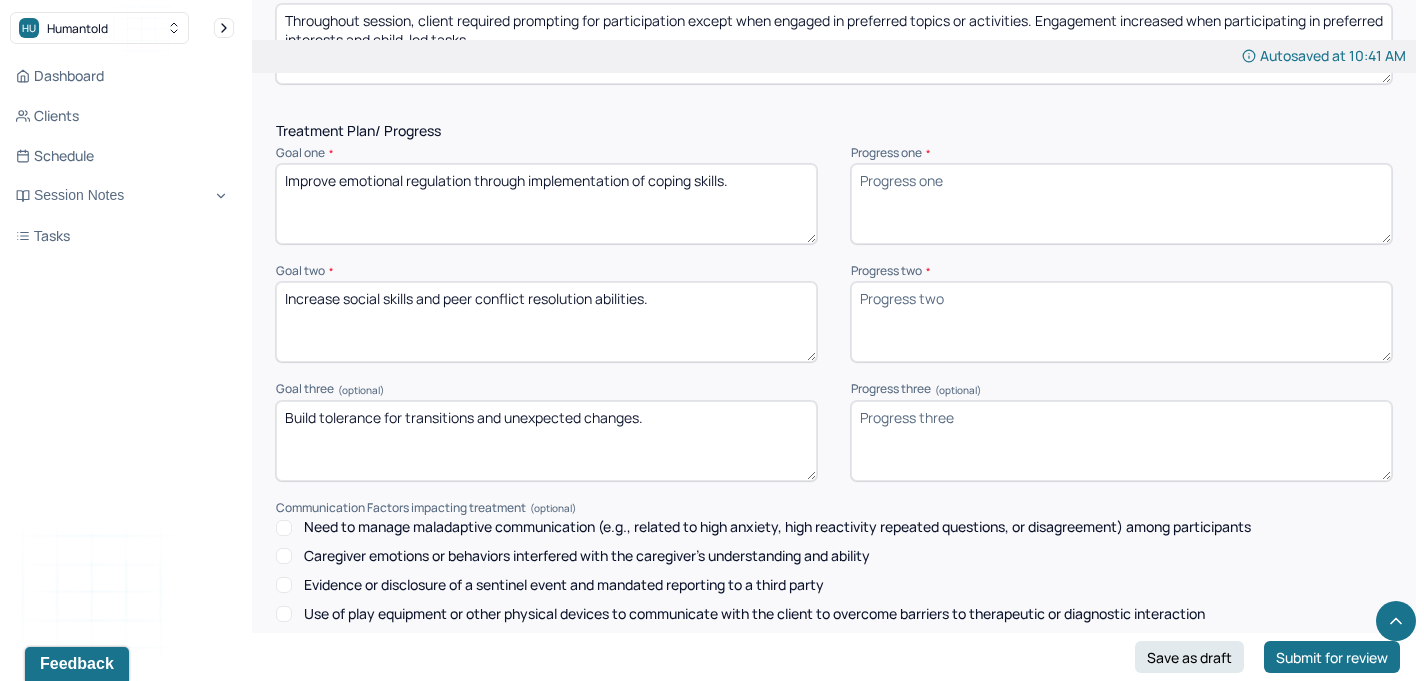 scroll, scrollTop: 2604, scrollLeft: 0, axis: vertical 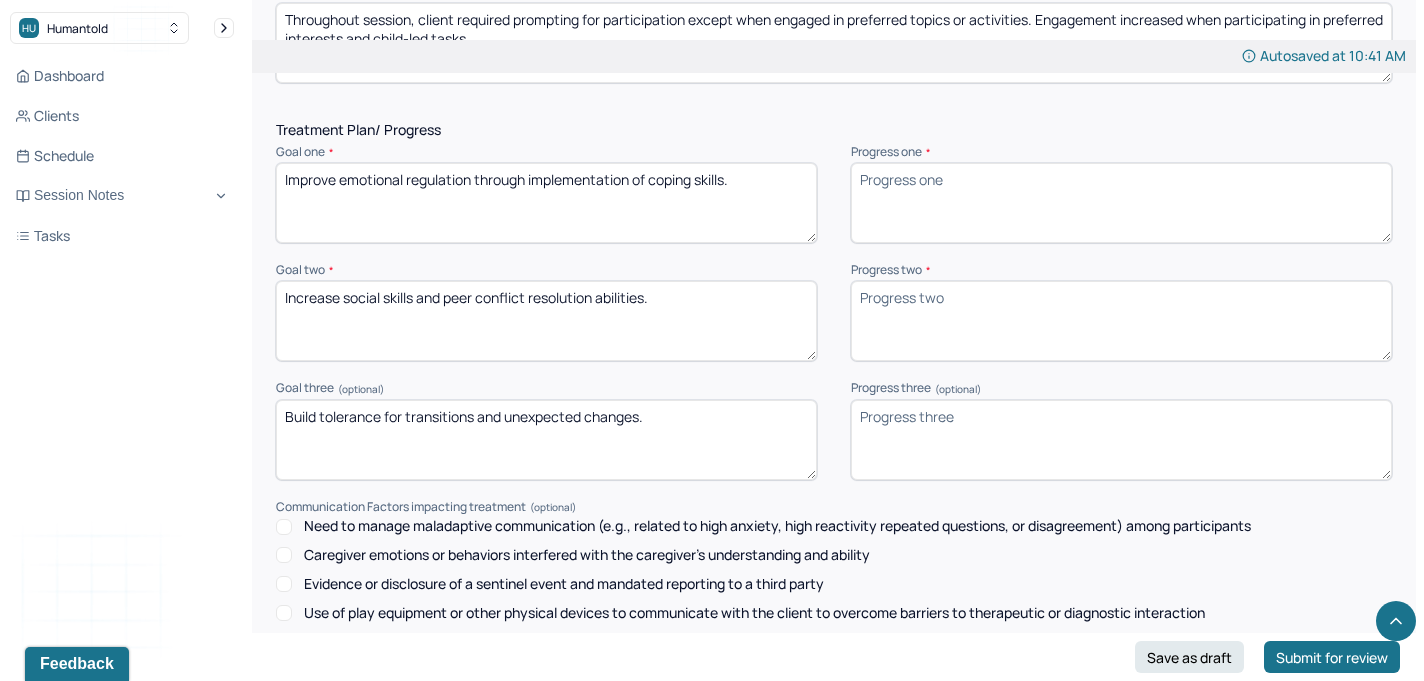 type on "Continue using client-led and play-based interventions to support emotional expression and engagement. Treatment goals remain appropriate." 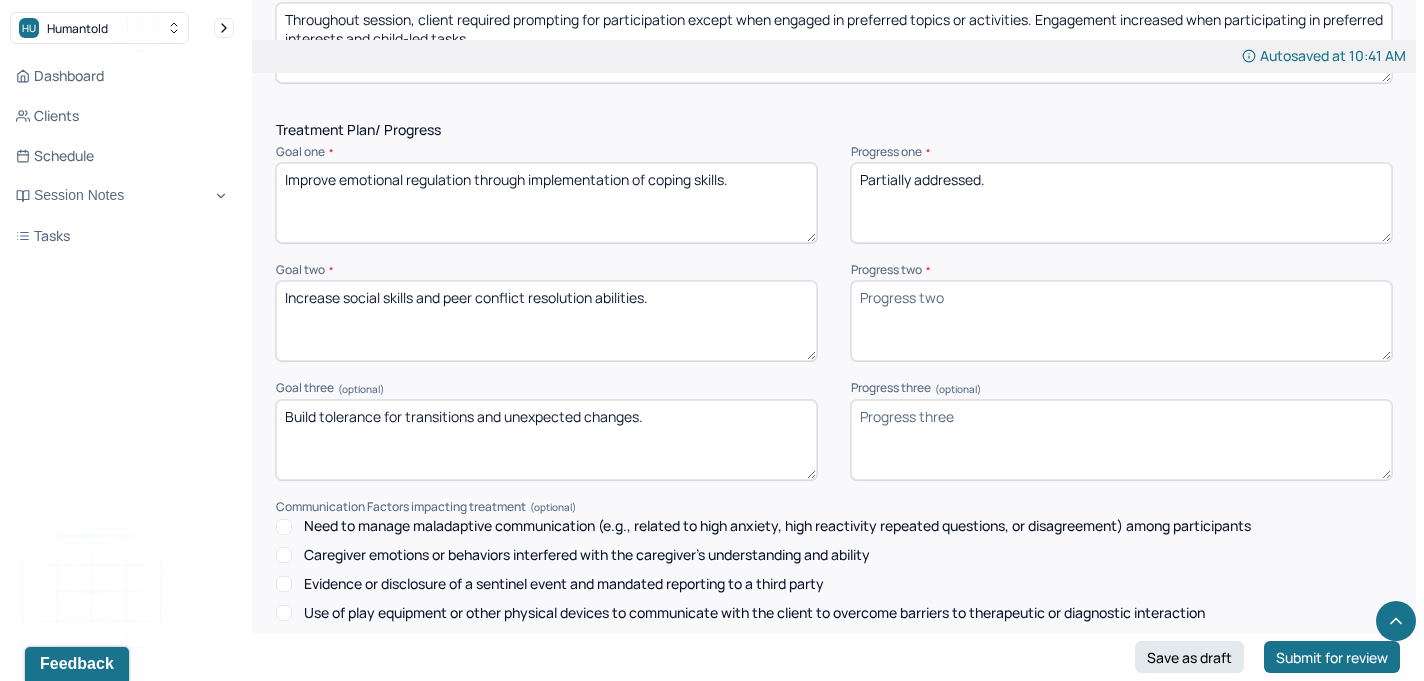 paste on "Client experienced frustration when the Roblox game did not function properly but was able to transition smoothly to a new task with support." 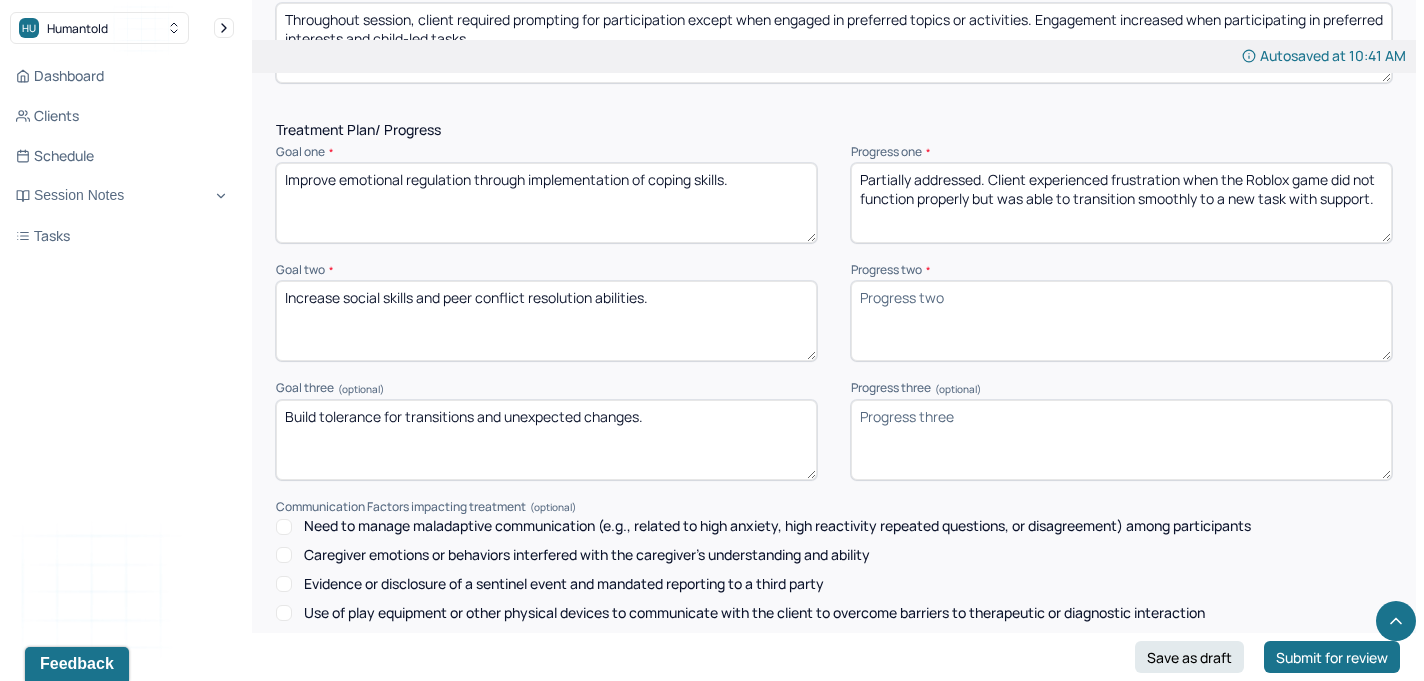 type on "Partially addressed. Client experienced frustration when the Roblox game did not function properly but was able to transition smoothly to a new task with support." 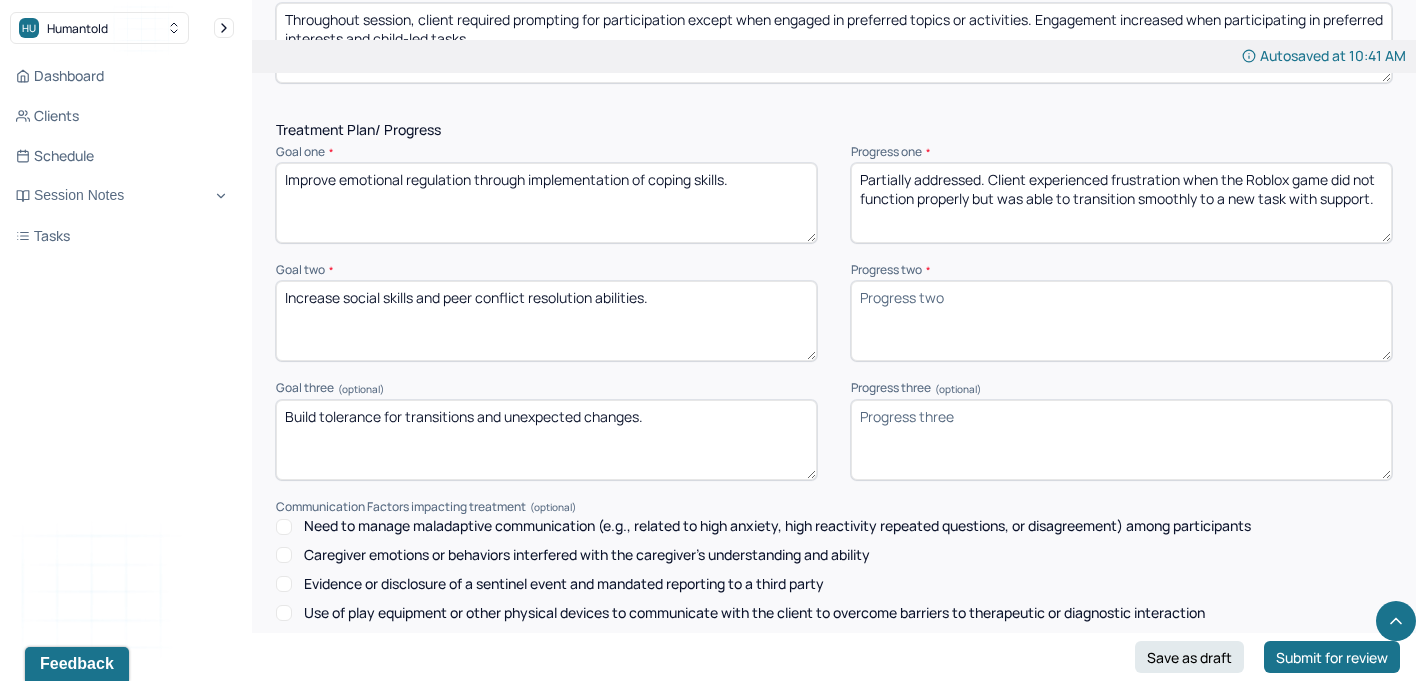 click on "Progress two *" at bounding box center [1121, 321] 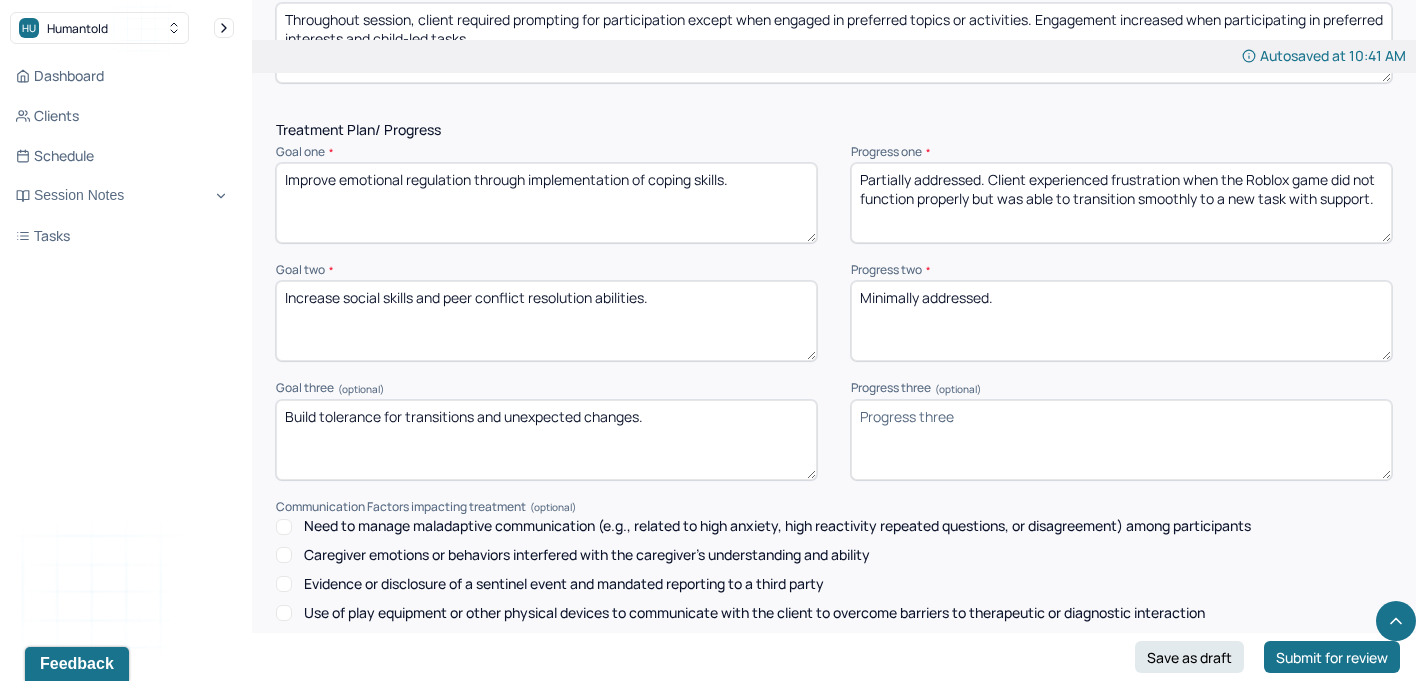 paste on "Although peer conflict was not directly explored in session, client did share about positive interactions with friends earlier in the day and was eager to talk about those experiences." 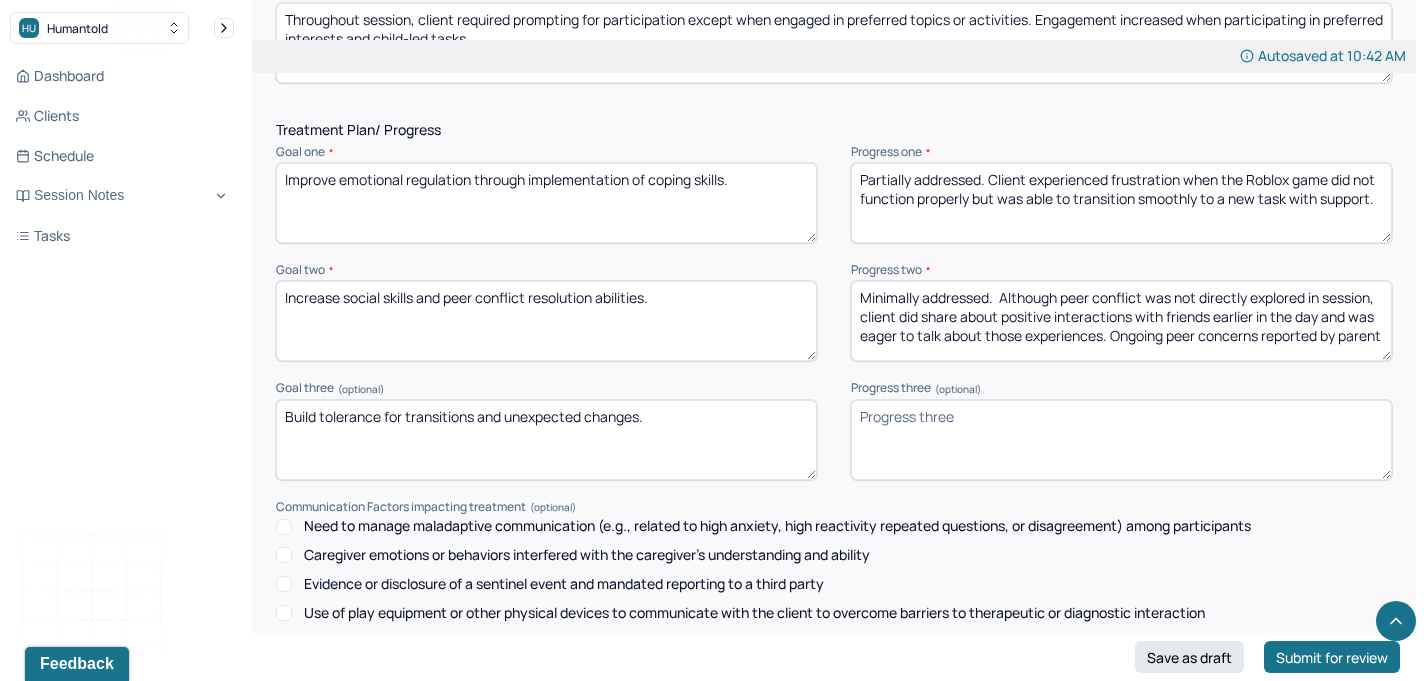 scroll, scrollTop: 3, scrollLeft: 0, axis: vertical 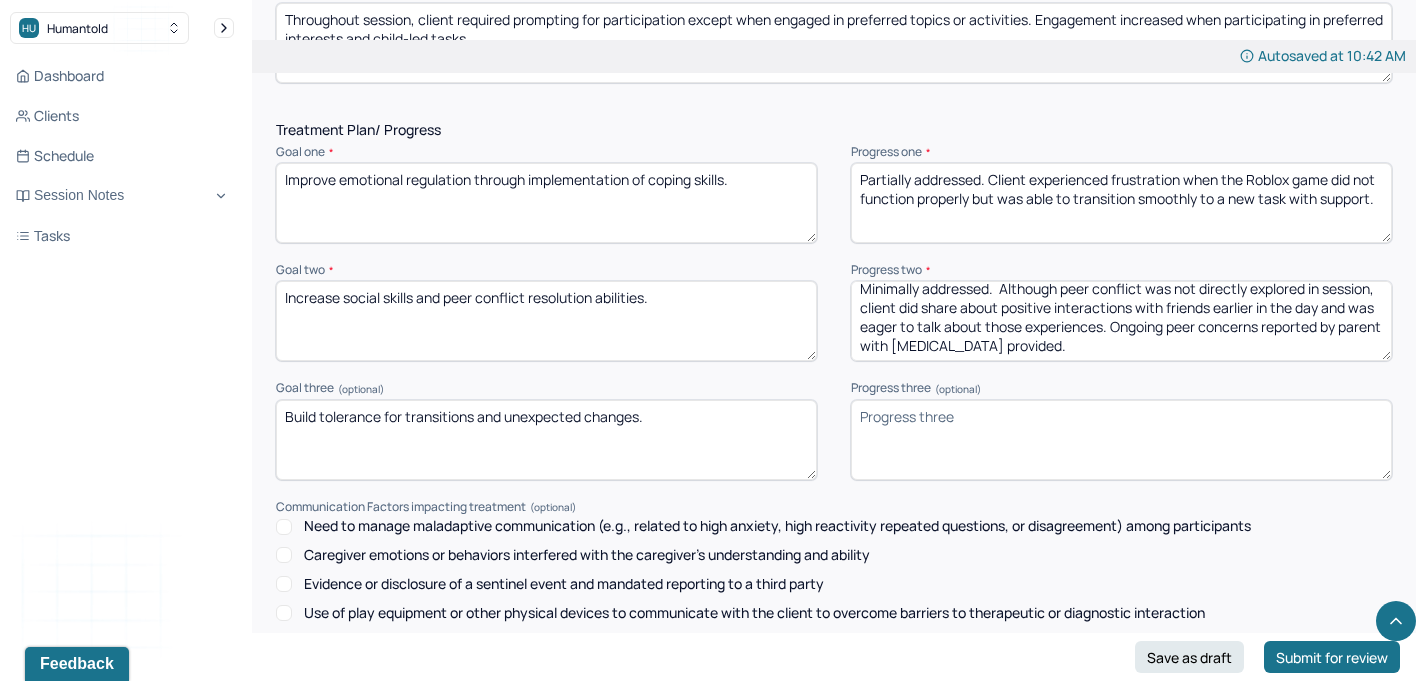 drag, startPoint x: 1117, startPoint y: 330, endPoint x: 1151, endPoint y: 378, distance: 58.821766 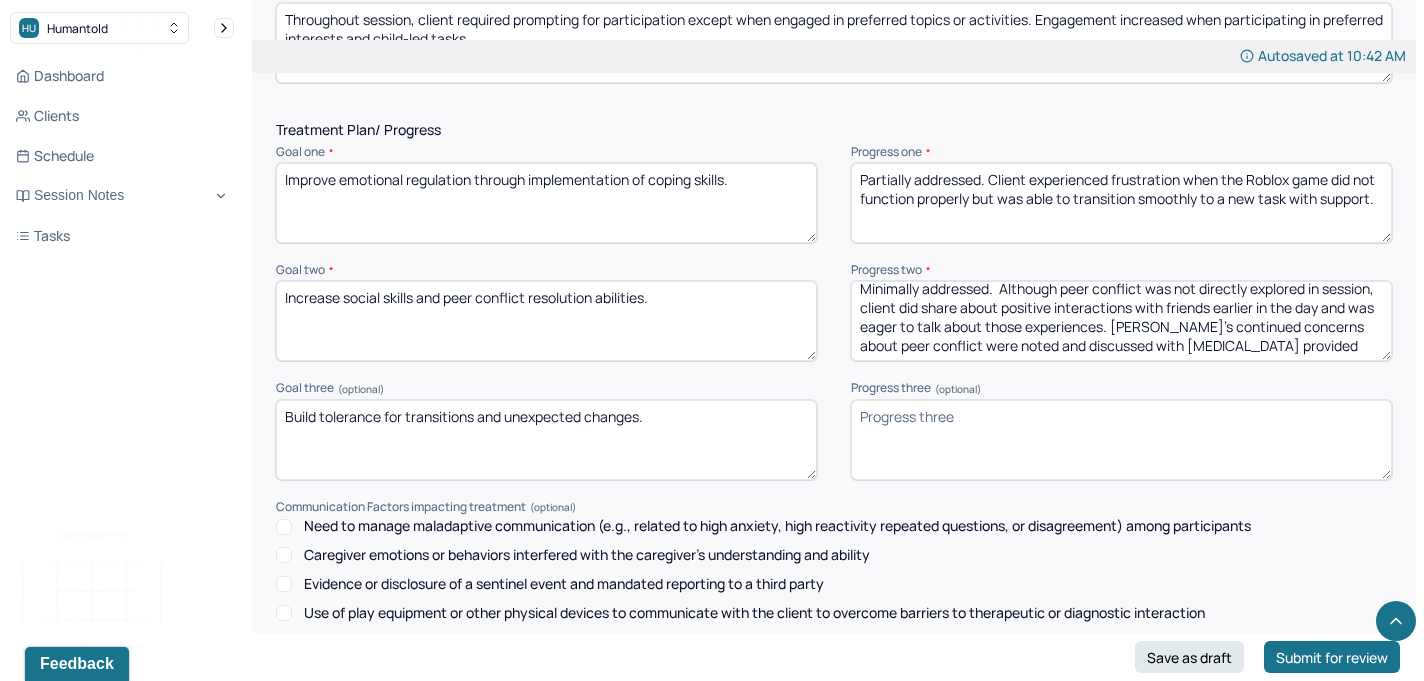 click on "Minimally addressed.  Although peer conflict was not directly explored in session, client did share about positive interactions with friends earlier in the day and was eager to talk about those experiences. Ongoing peer concerns reported by parent with [MEDICAL_DATA] provided." at bounding box center [1121, 321] 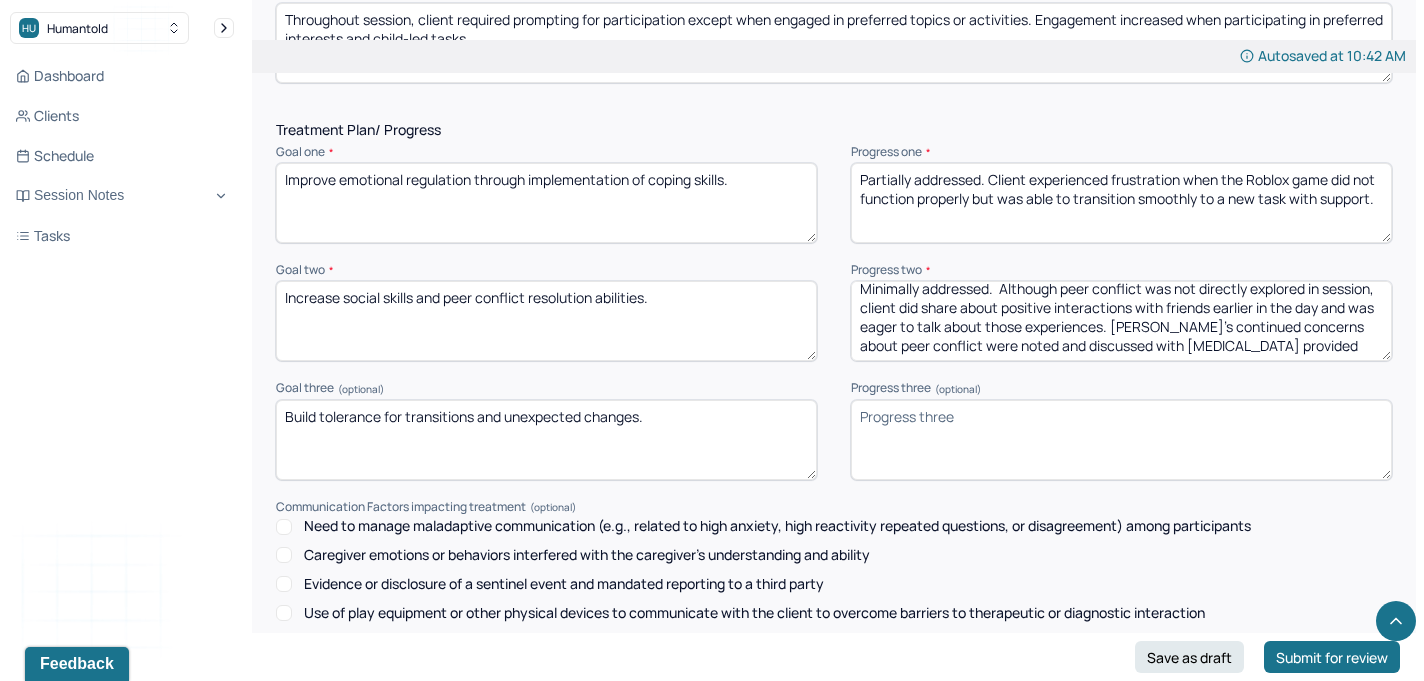scroll, scrollTop: 0, scrollLeft: 0, axis: both 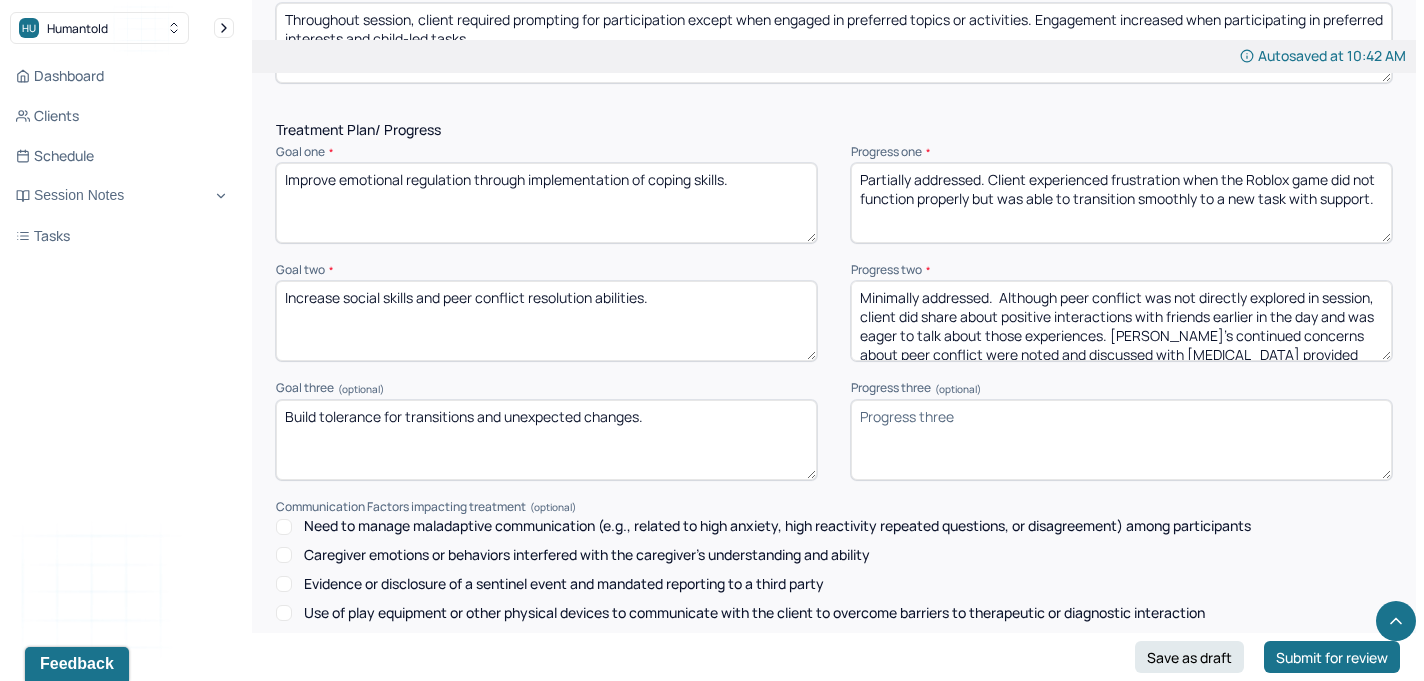 drag, startPoint x: 957, startPoint y: 307, endPoint x: 799, endPoint y: 274, distance: 161.40942 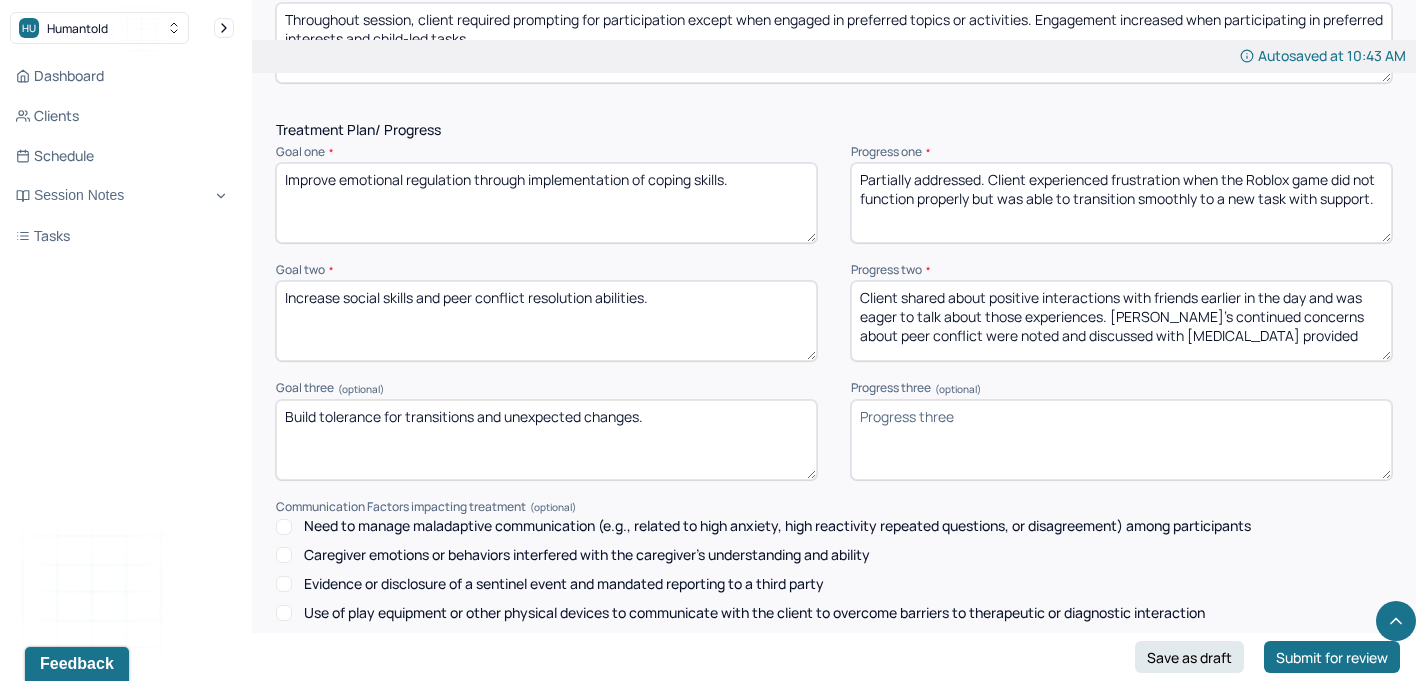 click on "Client shared about positive interactions with friends earlier in the day and was eager to talk about those experiences. [PERSON_NAME]'s continued concerns about peer conflict were noted and discussed with [MEDICAL_DATA] provided" at bounding box center (1121, 321) 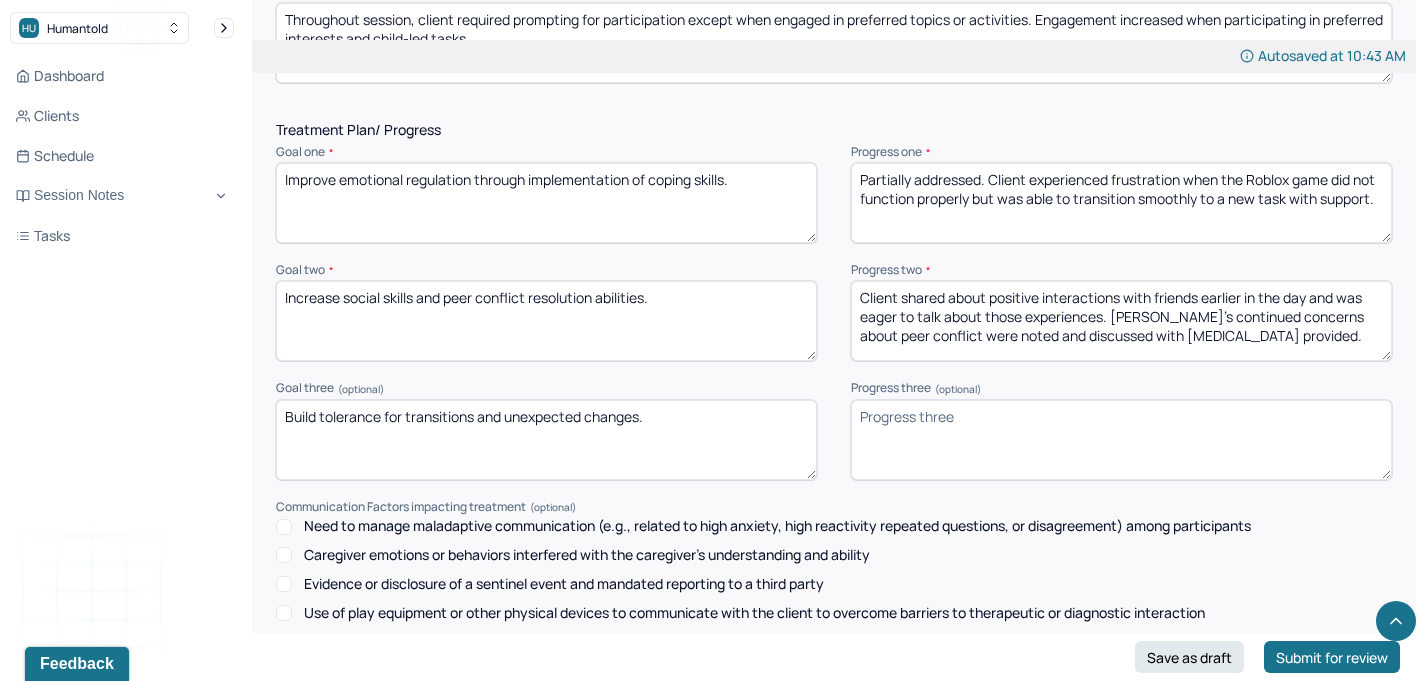 type on "Client shared about positive interactions with friends earlier in the day and was eager to talk about those experiences. [PERSON_NAME]'s continued concerns about peer conflict were noted and discussed with [MEDICAL_DATA] provided." 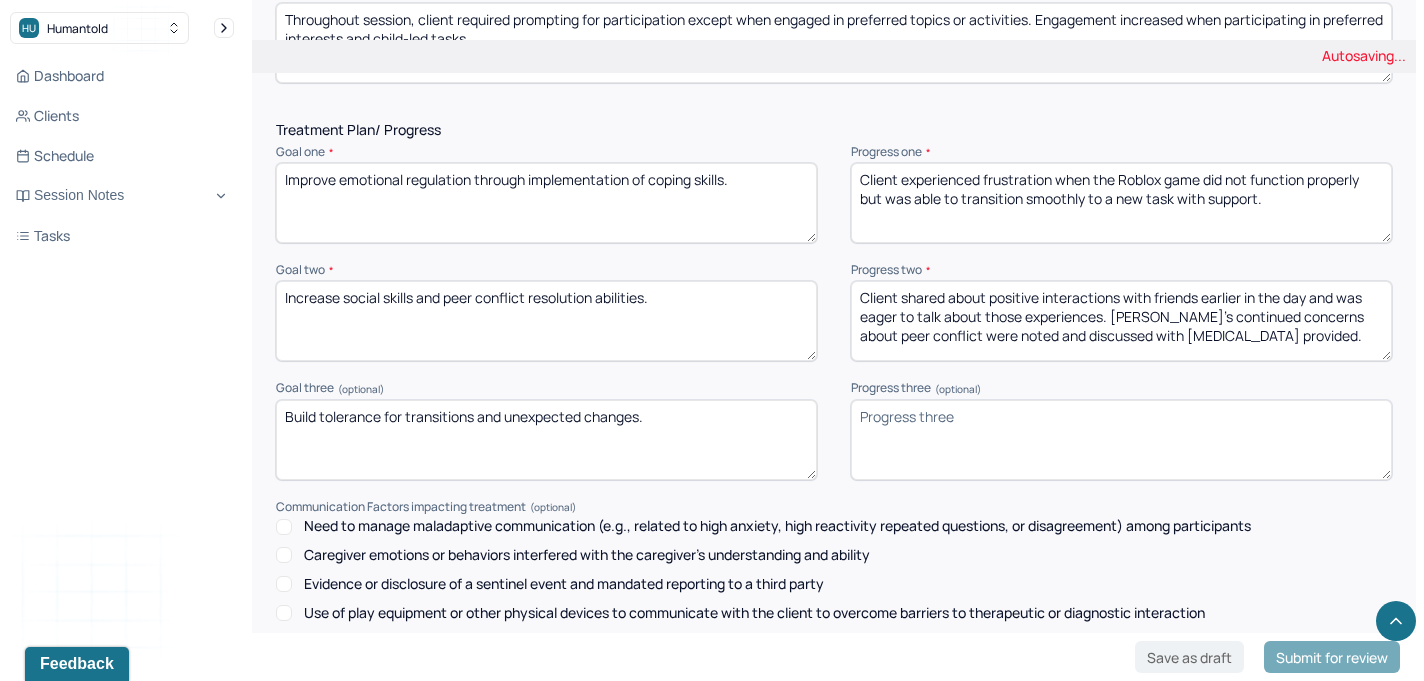 type on "Client experienced frustration when the Roblox game did not function properly but was able to transition smoothly to a new task with support." 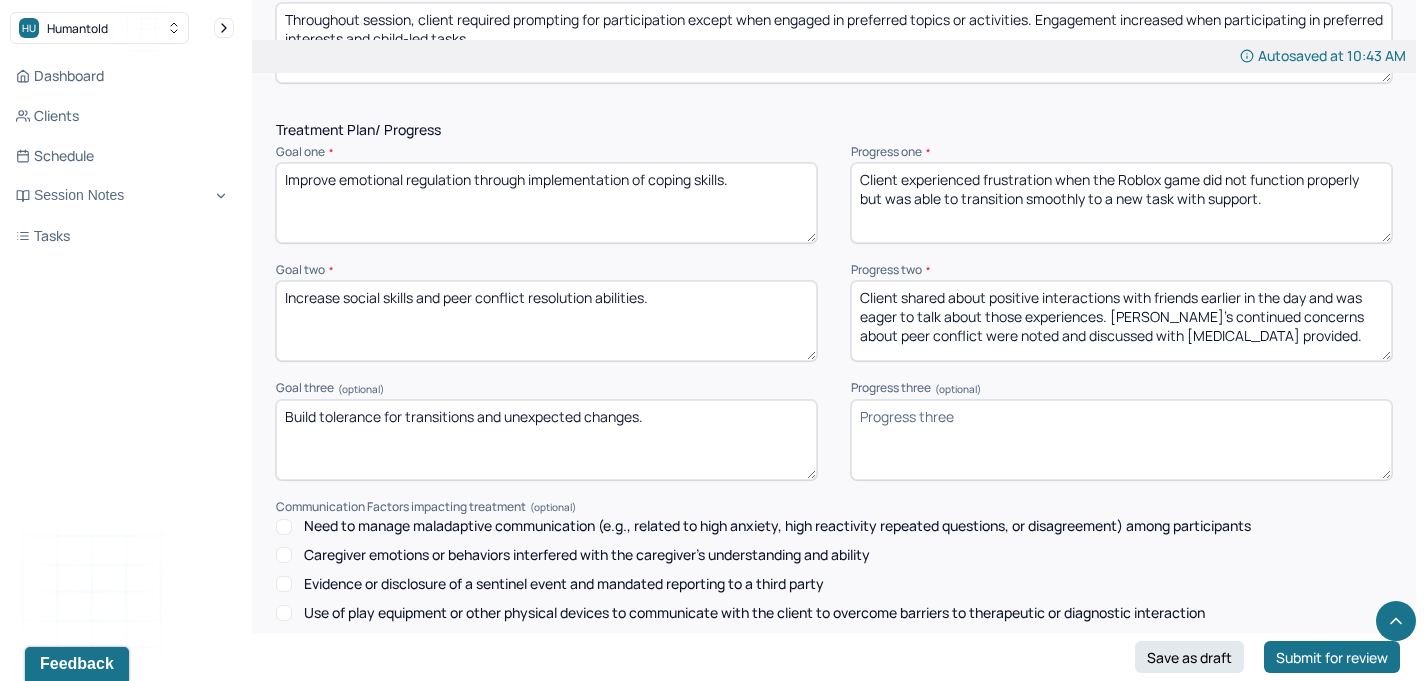 paste on "Client demonstrated flexibility and tolerance when transitioning away from a malfunctioning game to a new activity without escalation or [MEDICAL_DATA]." 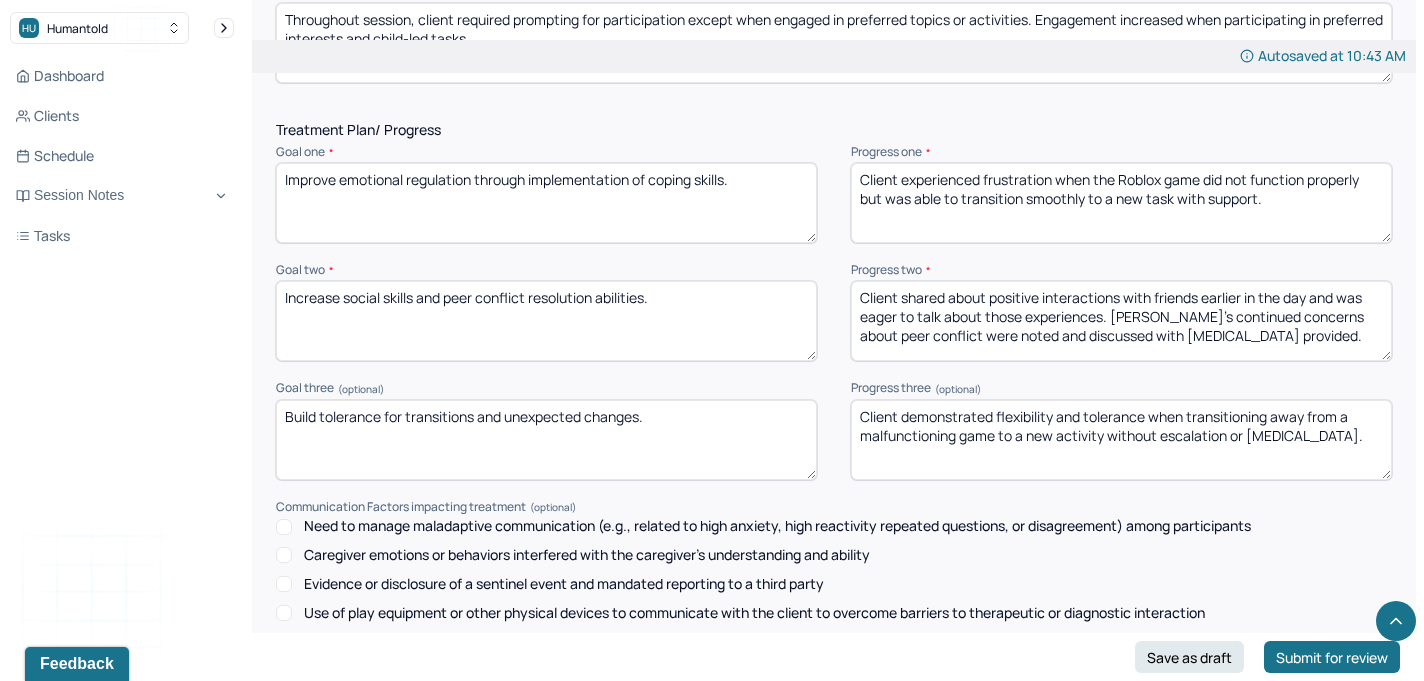 type on "Client demonstrated flexibility and tolerance when transitioning away from a malfunctioning game to a new activity without escalation or [MEDICAL_DATA]." 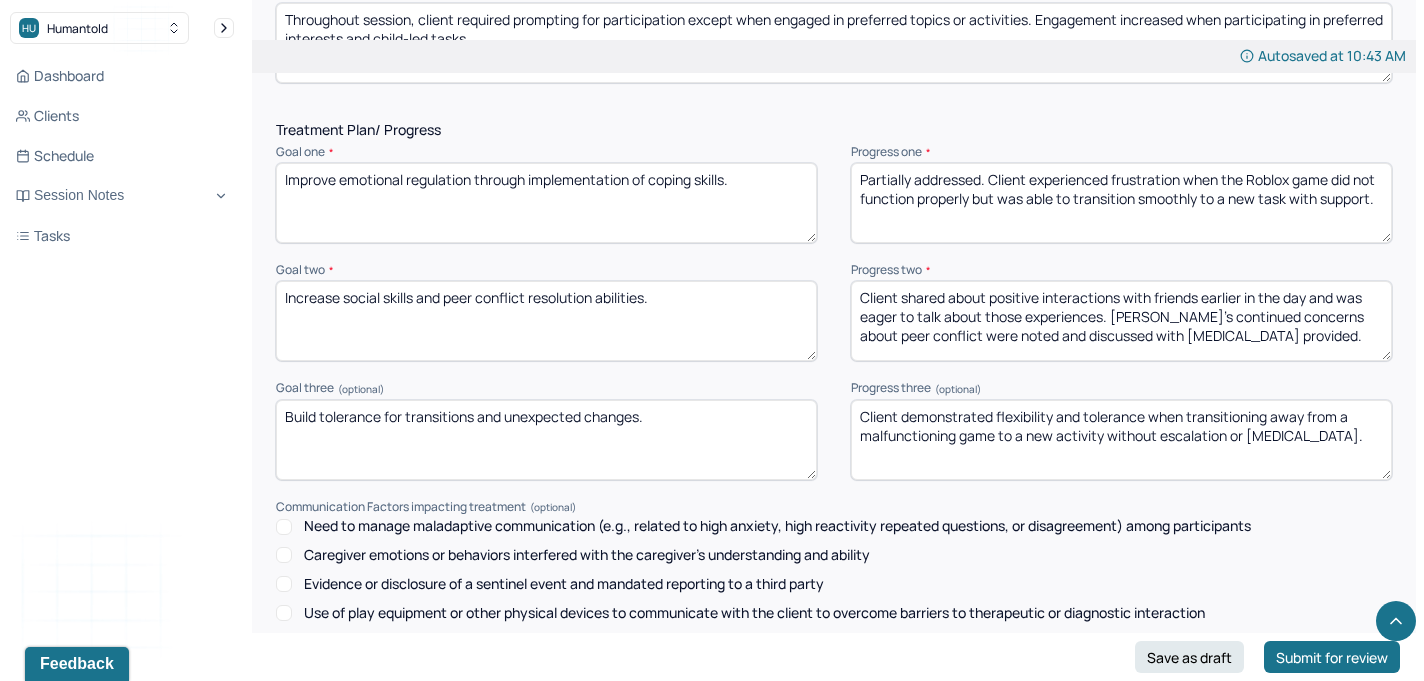 drag, startPoint x: 1380, startPoint y: 200, endPoint x: 930, endPoint y: 84, distance: 464.71066 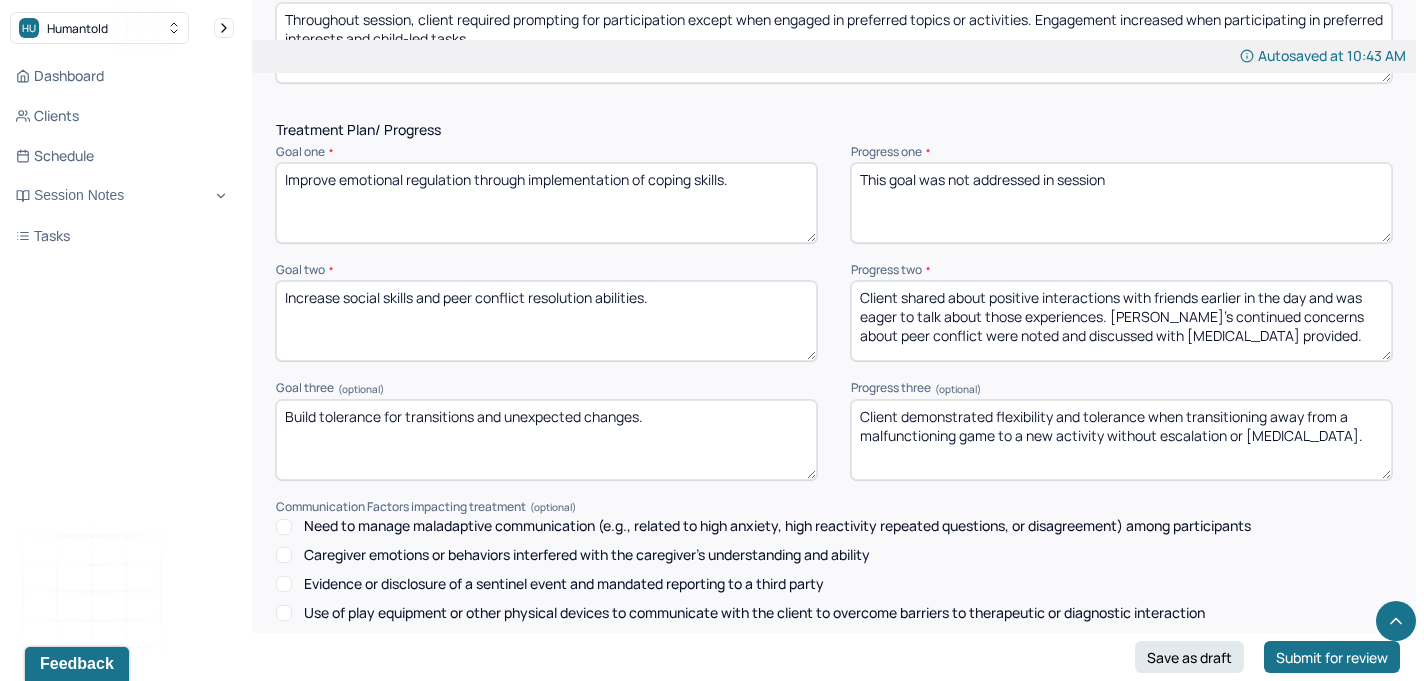 drag, startPoint x: 973, startPoint y: 171, endPoint x: 1258, endPoint y: 196, distance: 286.0944 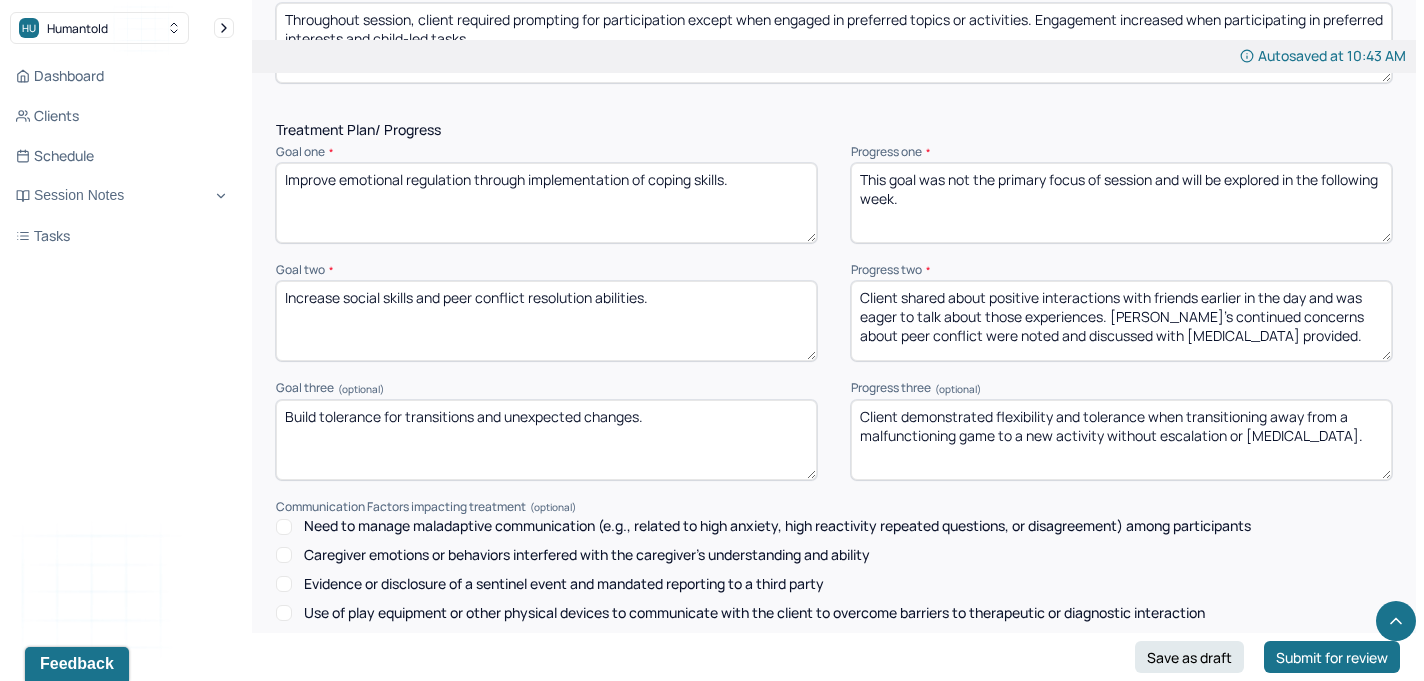 type on "This goal was not the primary focus of session and will be explored in the following week." 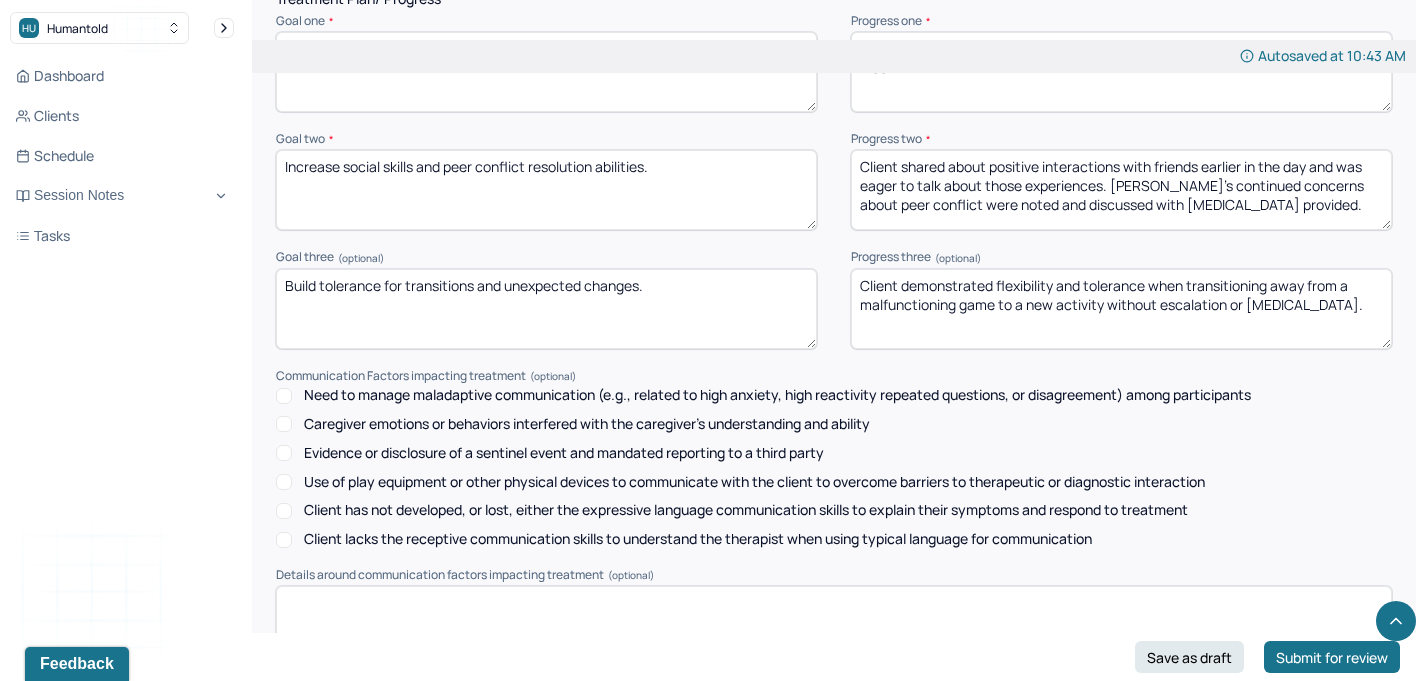 scroll, scrollTop: 2929, scrollLeft: 0, axis: vertical 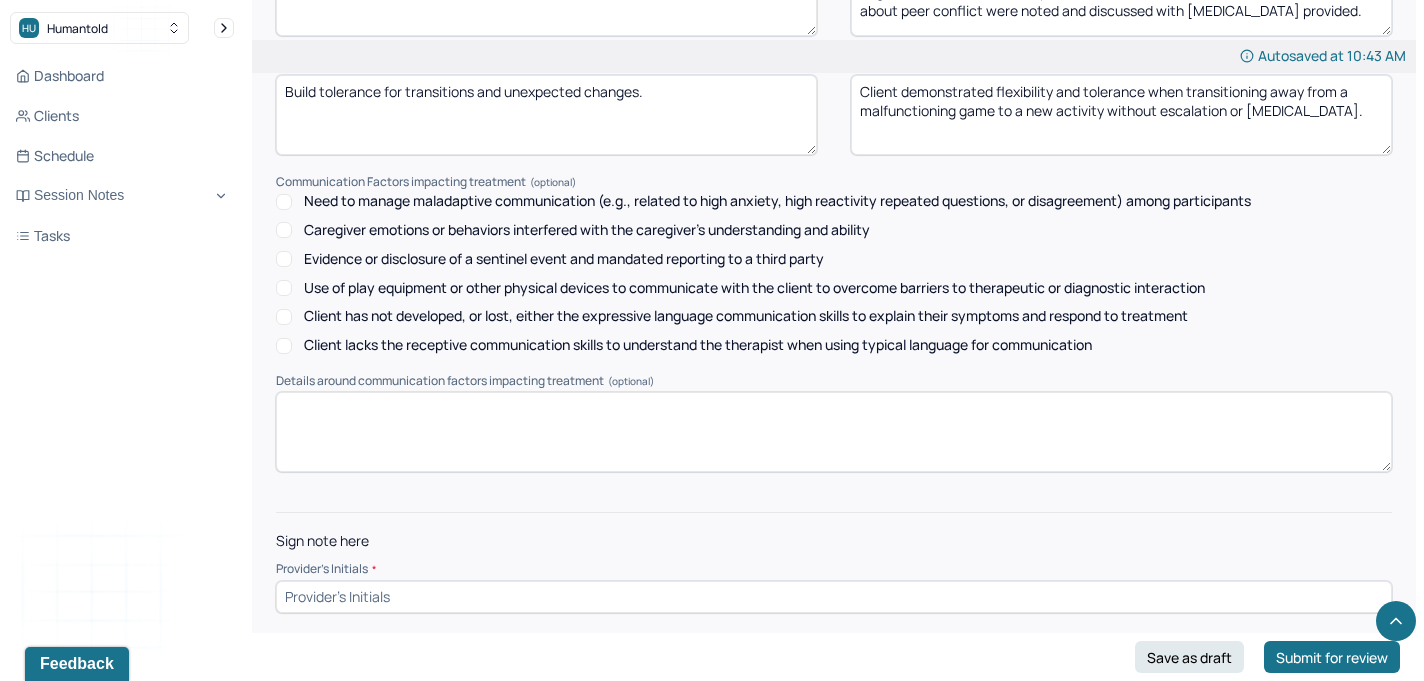click at bounding box center [834, 597] 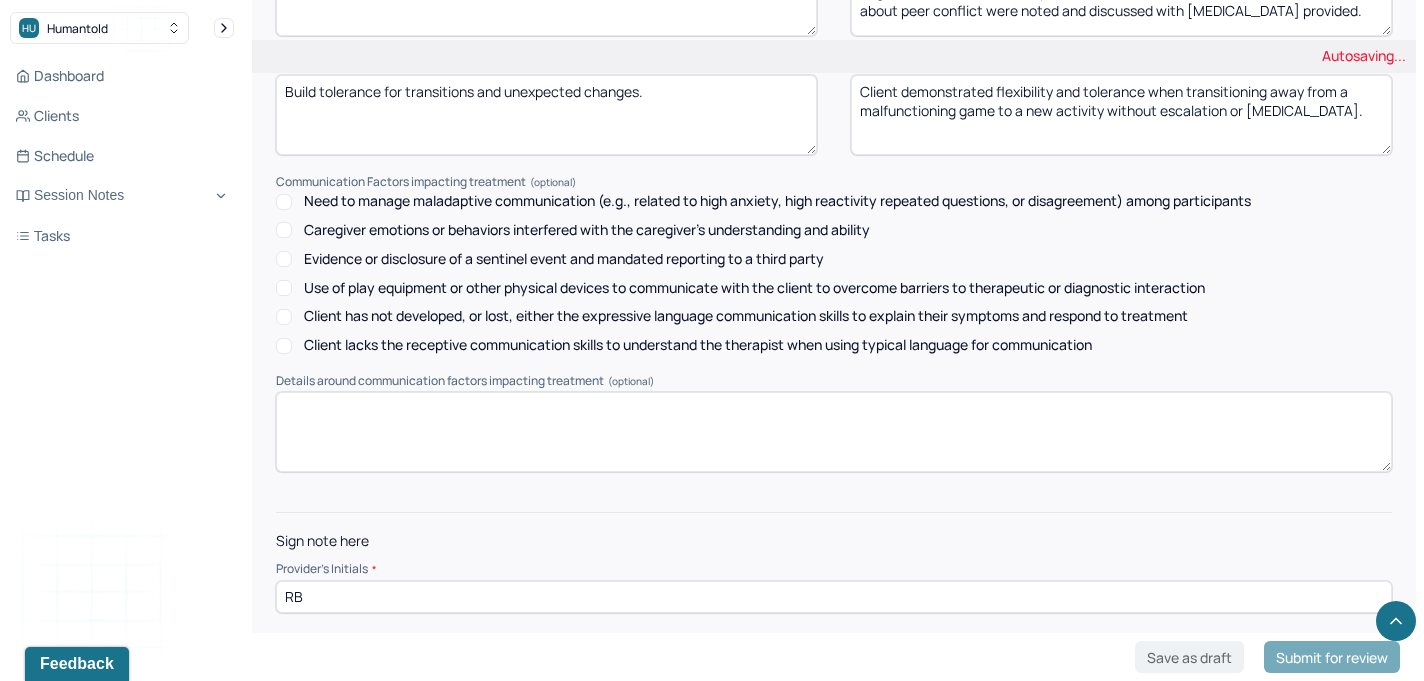 type on "RB" 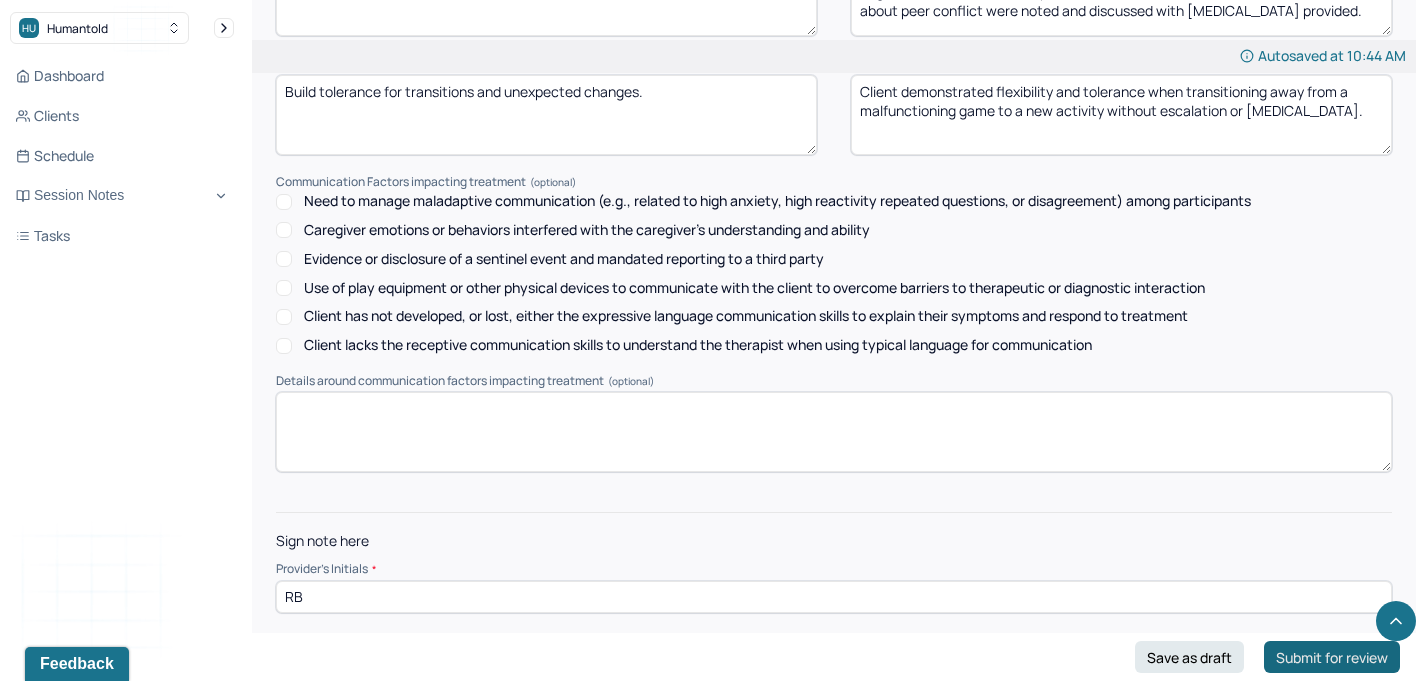 click on "Submit for review" at bounding box center [1332, 657] 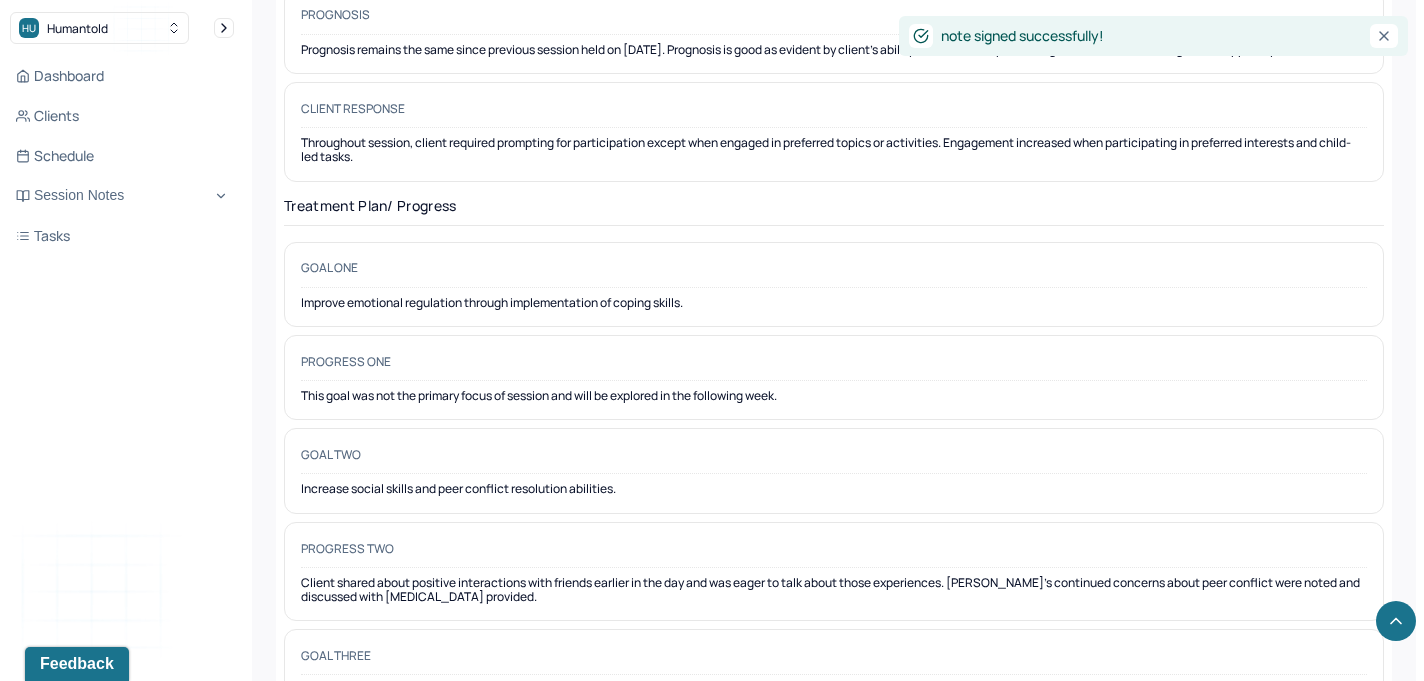 scroll, scrollTop: 3264, scrollLeft: 0, axis: vertical 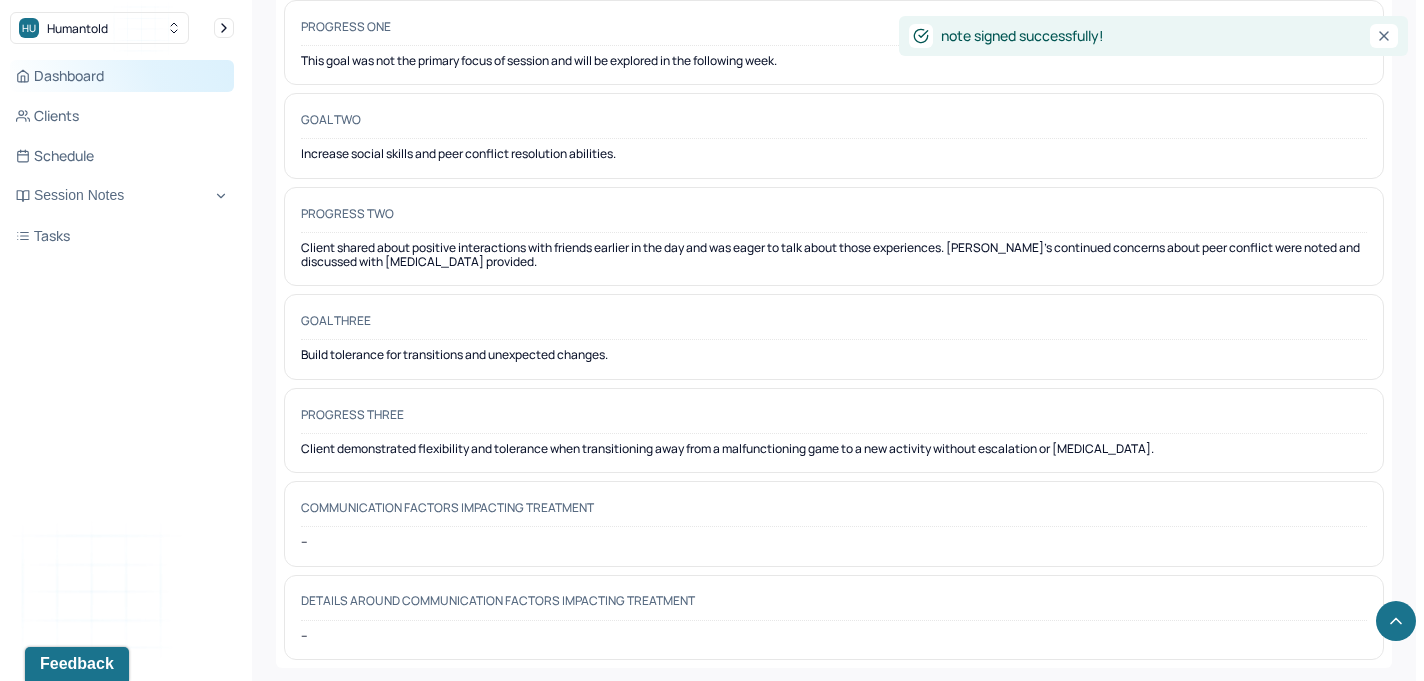 click on "Dashboard" at bounding box center (122, 76) 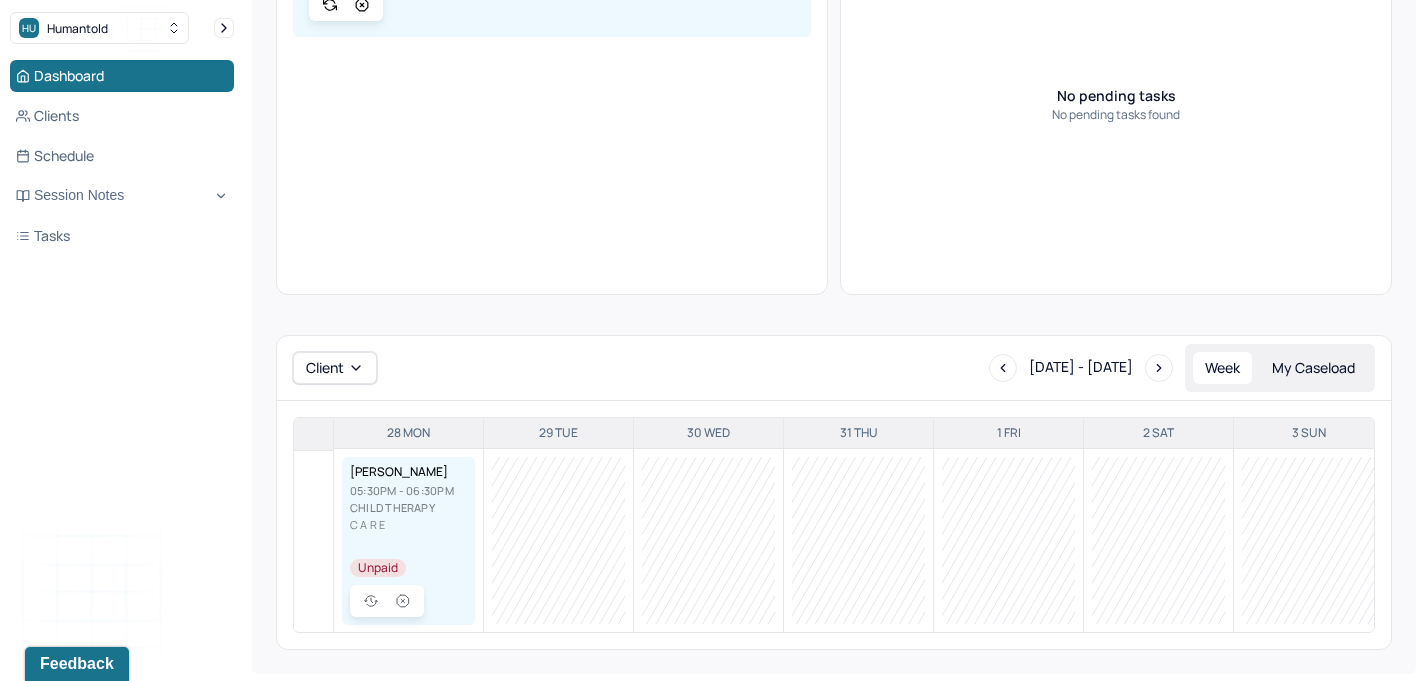 scroll, scrollTop: 0, scrollLeft: 0, axis: both 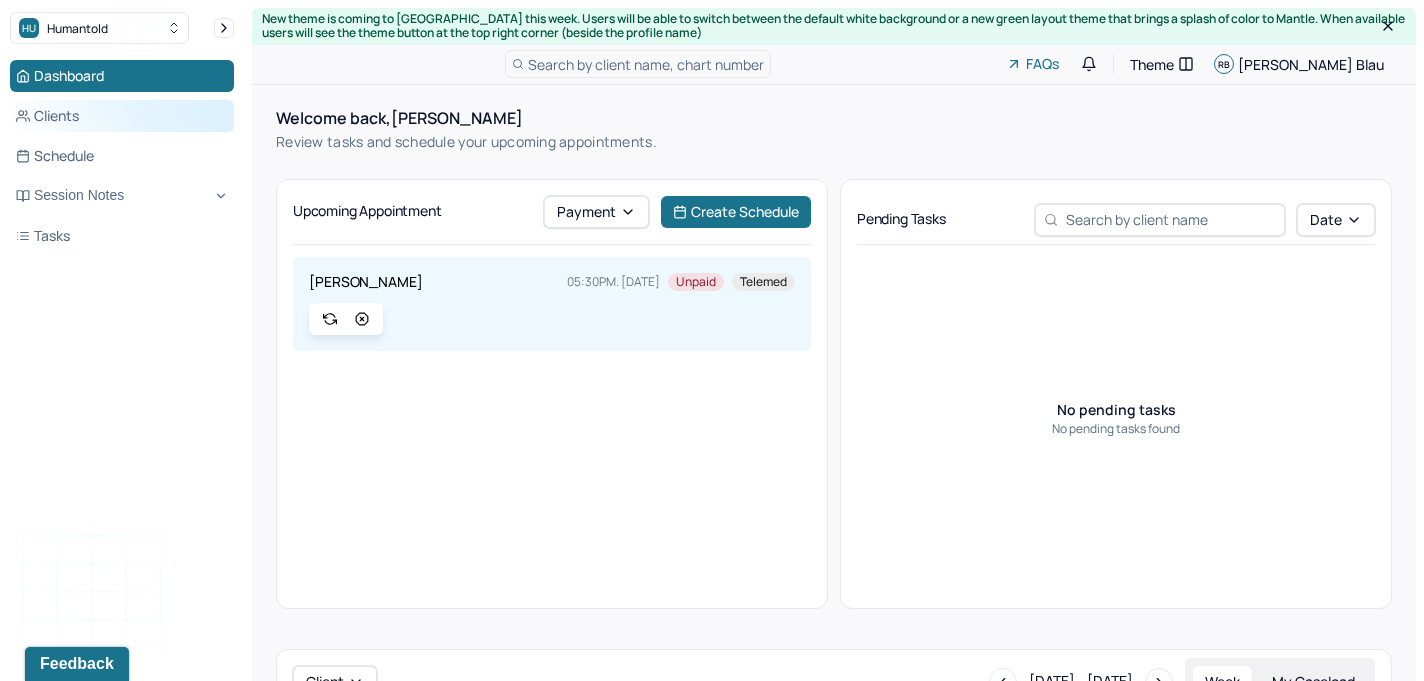 click on "Clients" at bounding box center (122, 116) 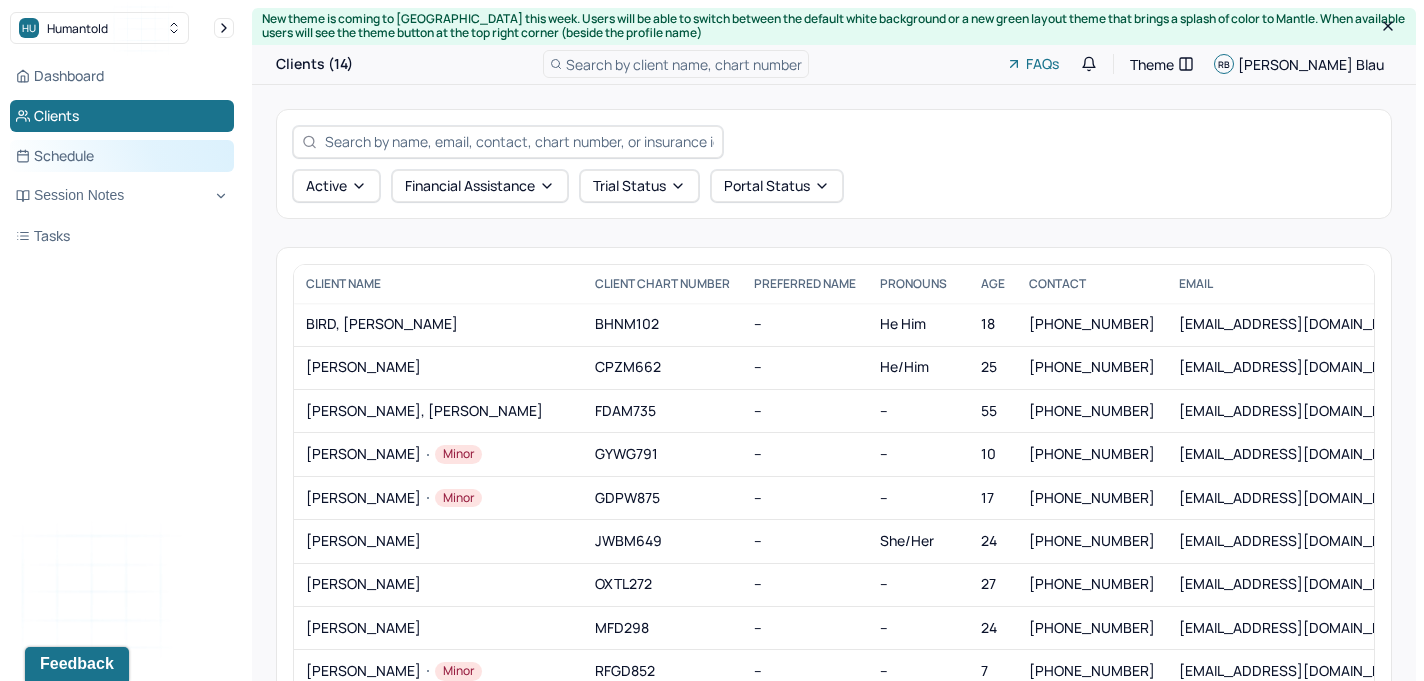 click on "Schedule" at bounding box center [122, 156] 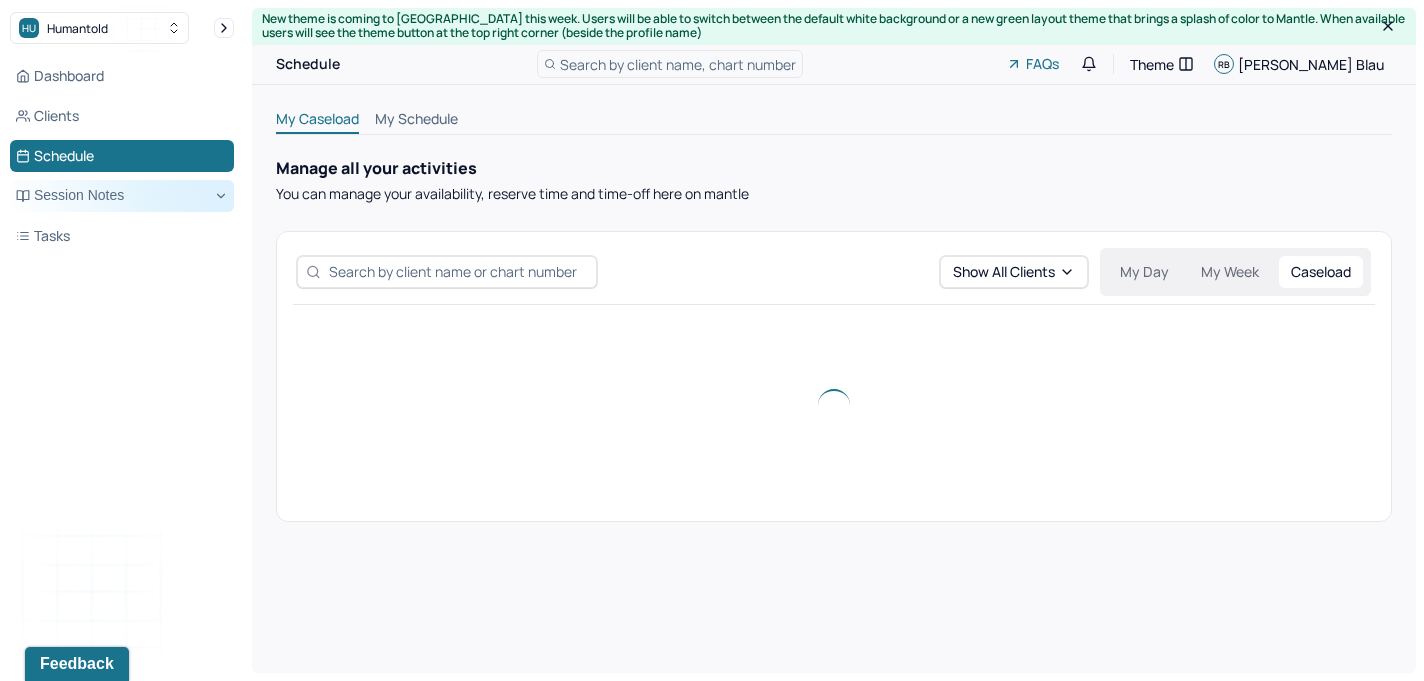 click on "Session Notes" at bounding box center (122, 196) 